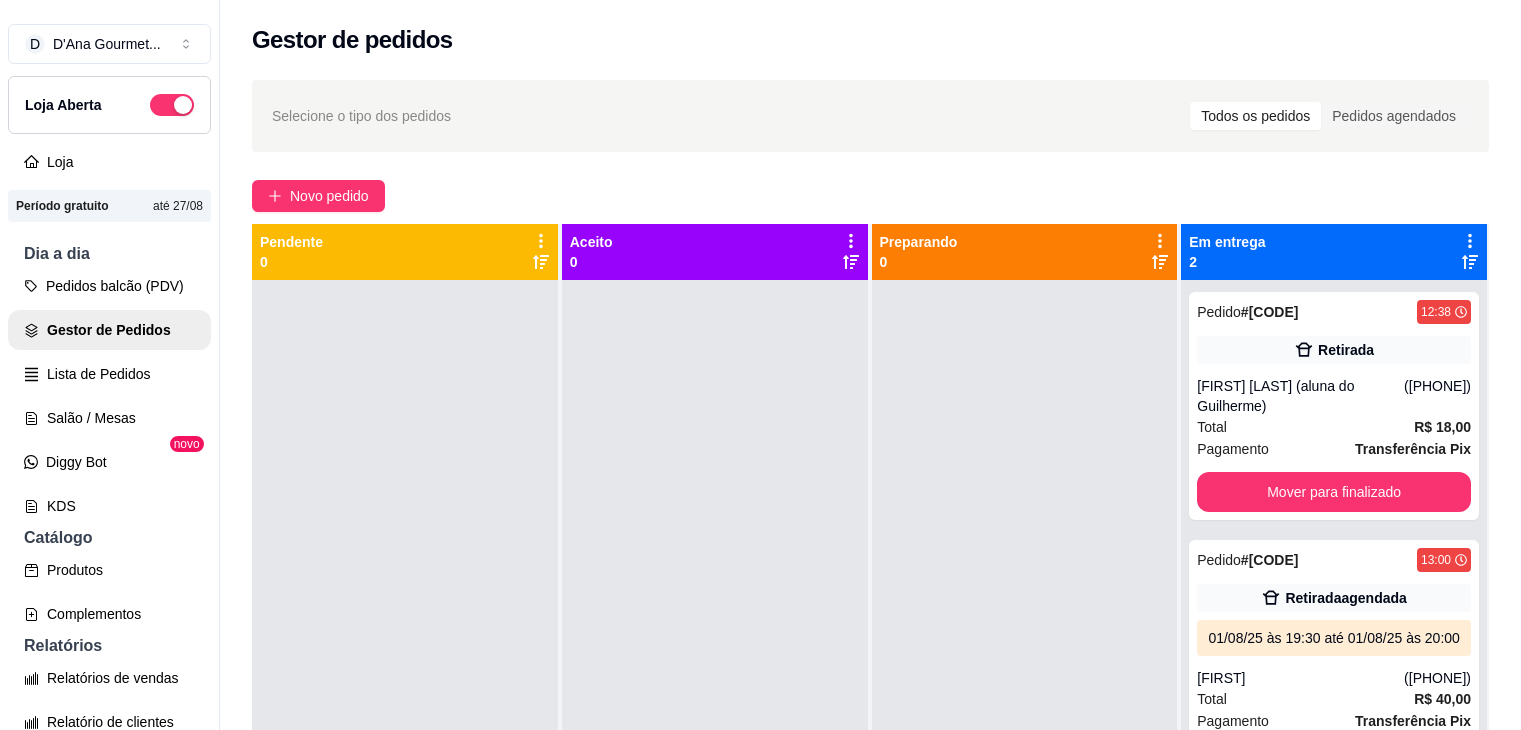 scroll, scrollTop: 0, scrollLeft: 0, axis: both 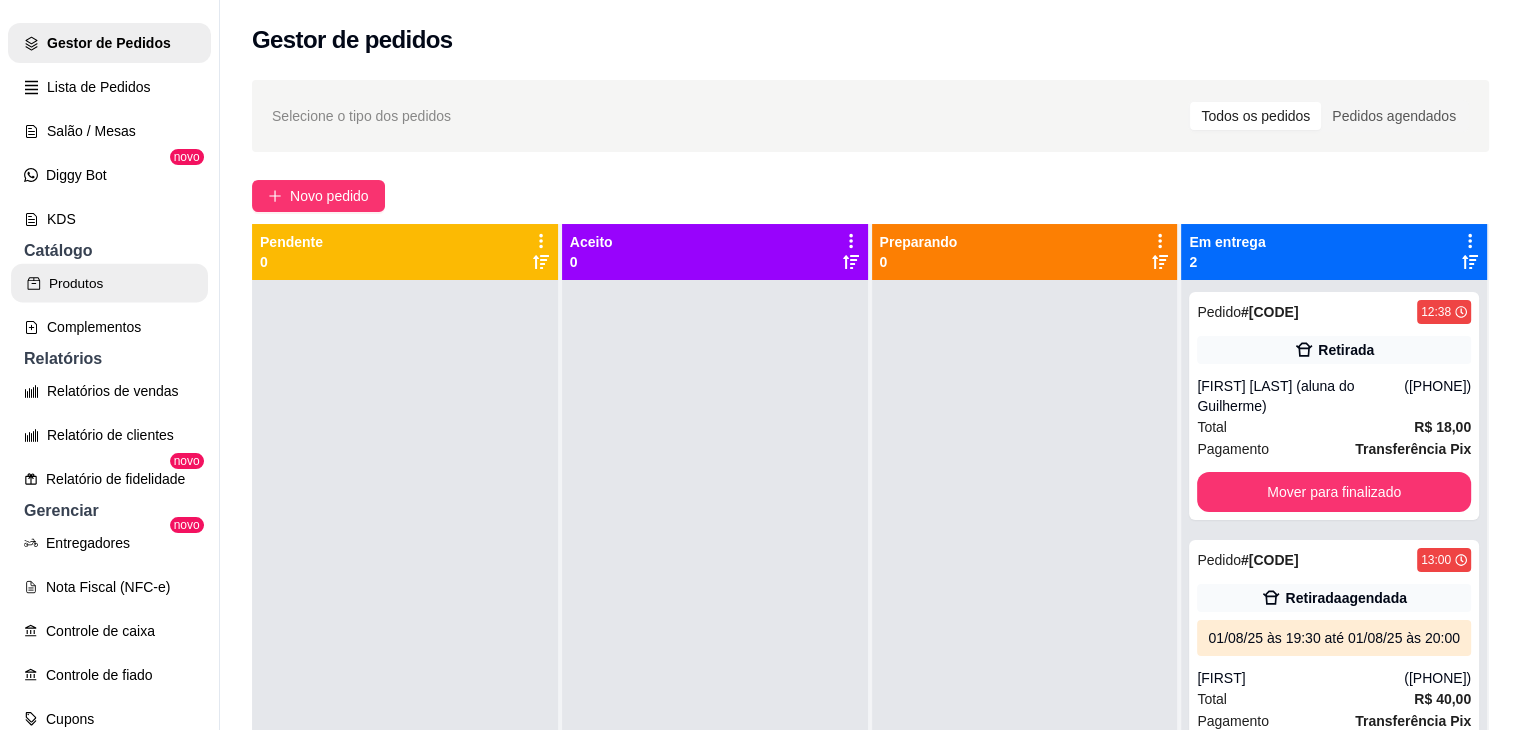 click on "Produtos" at bounding box center [109, 283] 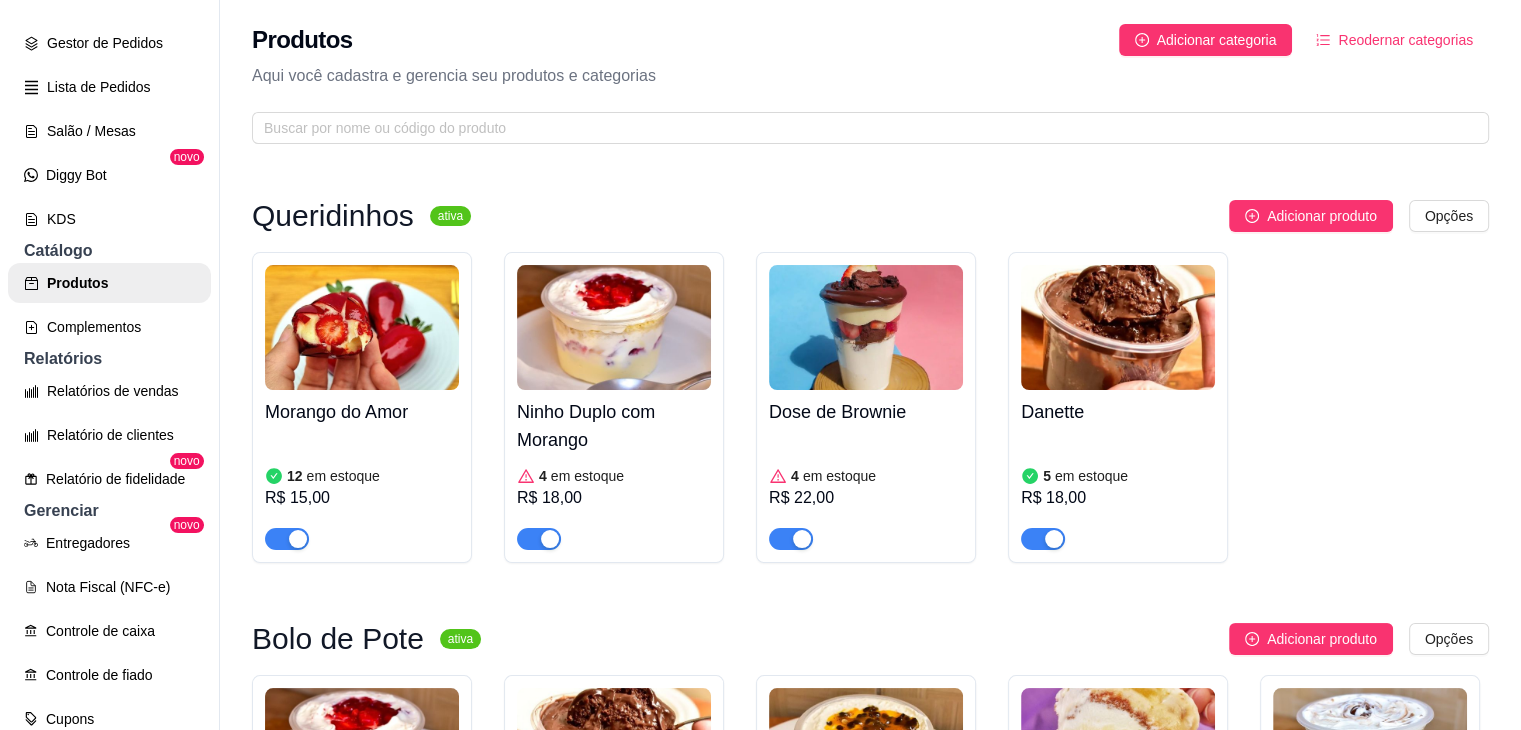 click at bounding box center (362, 327) 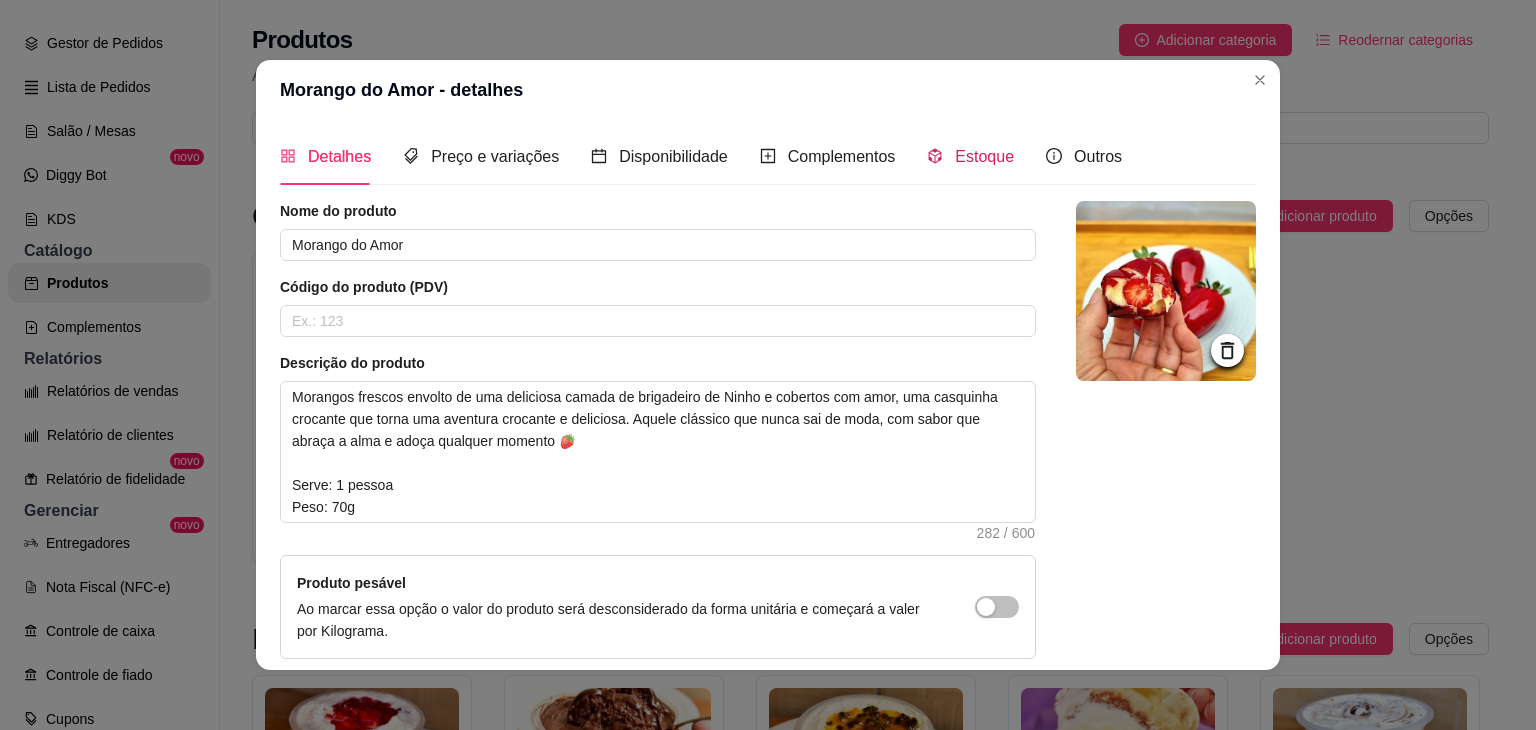 click on "Estoque" at bounding box center [984, 156] 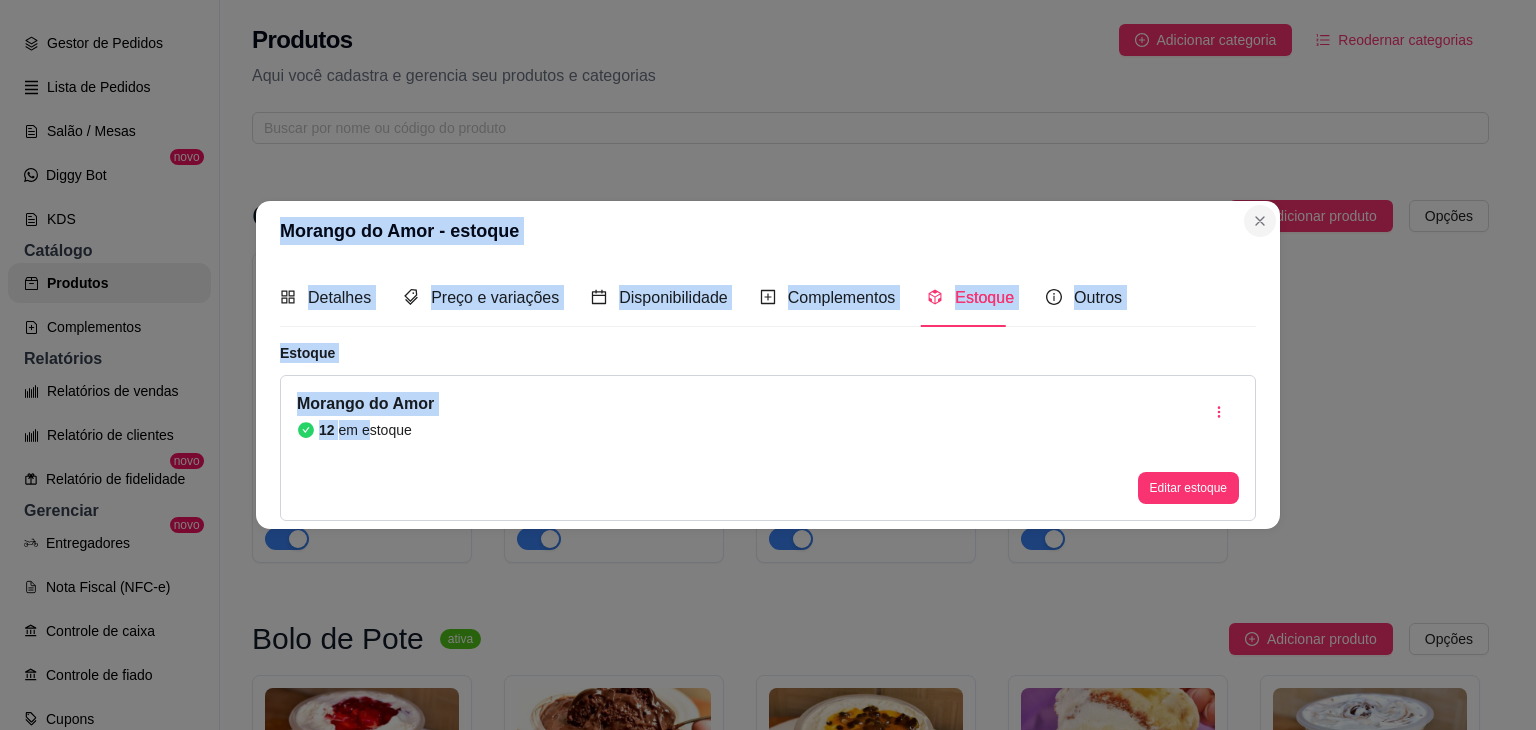 drag, startPoint x: 364, startPoint y: 437, endPoint x: 1244, endPoint y: 219, distance: 906.6002 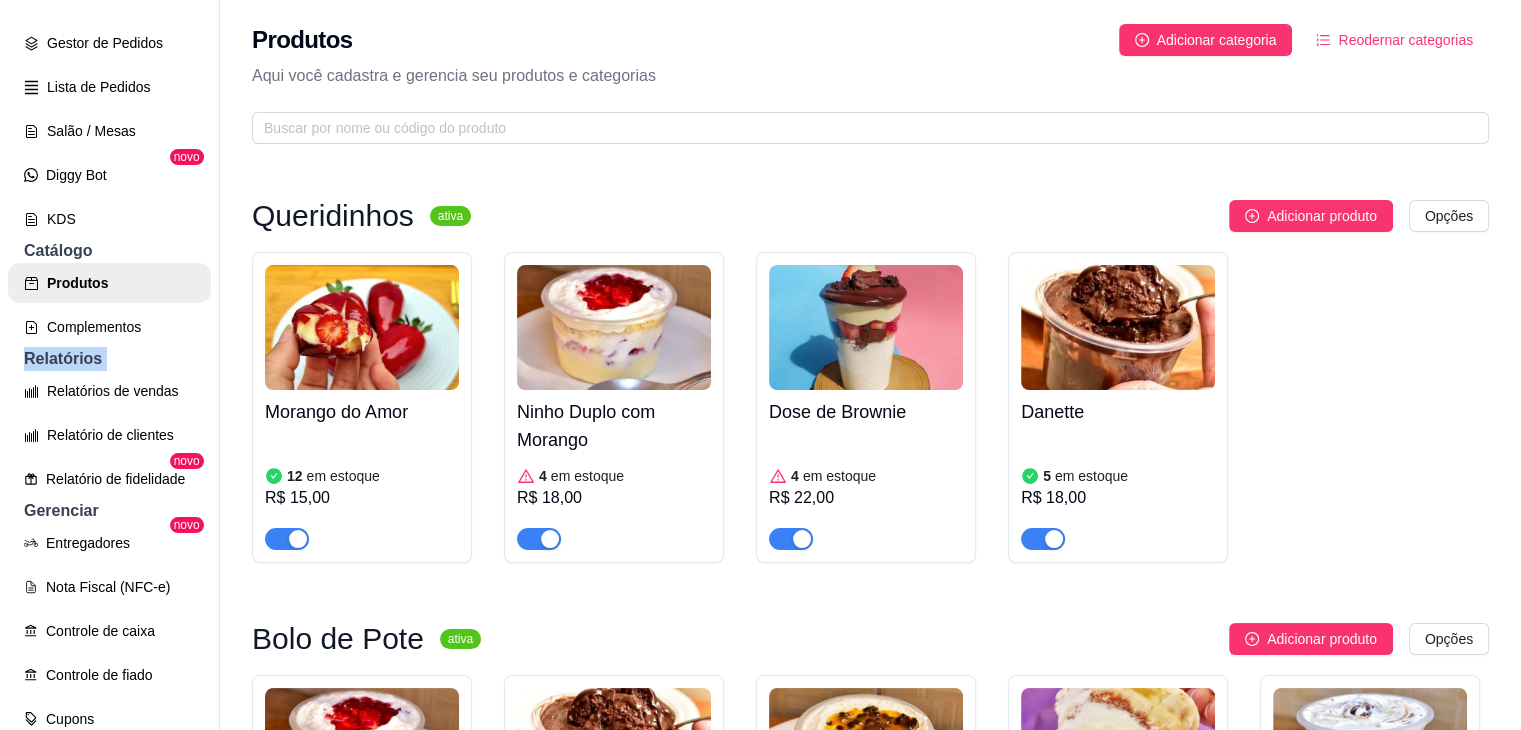 drag, startPoint x: 212, startPoint y: 368, endPoint x: 204, endPoint y: 410, distance: 42.755116 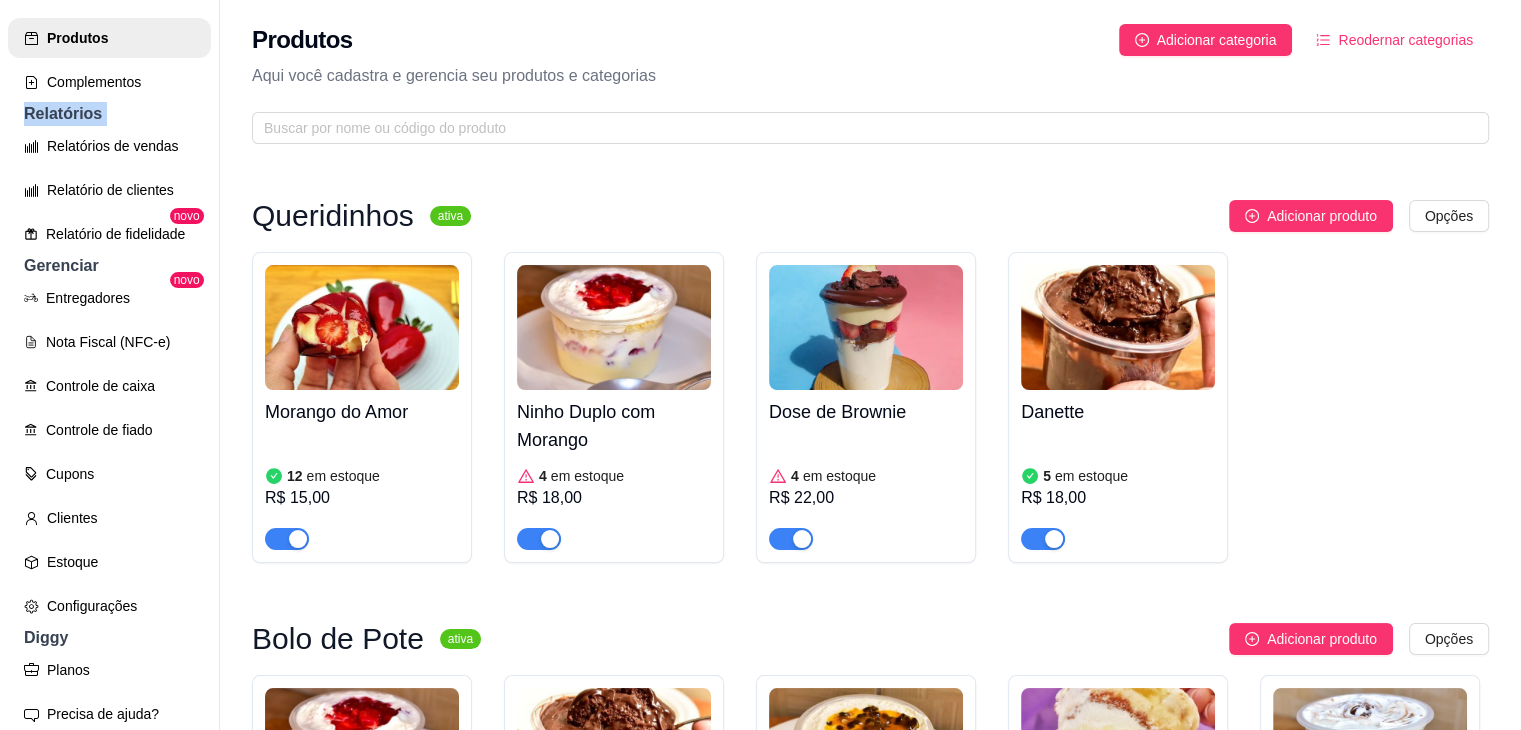scroll, scrollTop: 536, scrollLeft: 0, axis: vertical 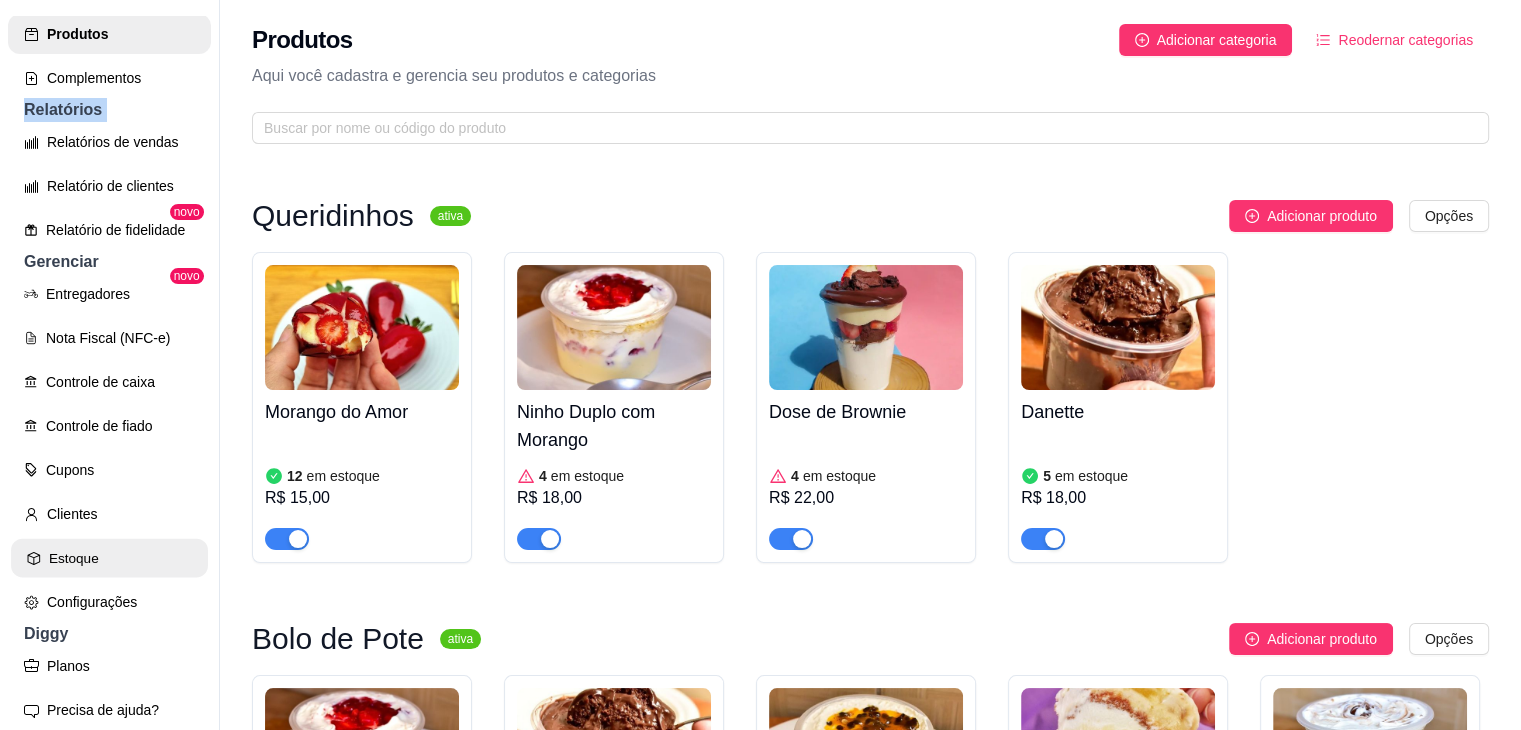 click on "Estoque" at bounding box center (109, 558) 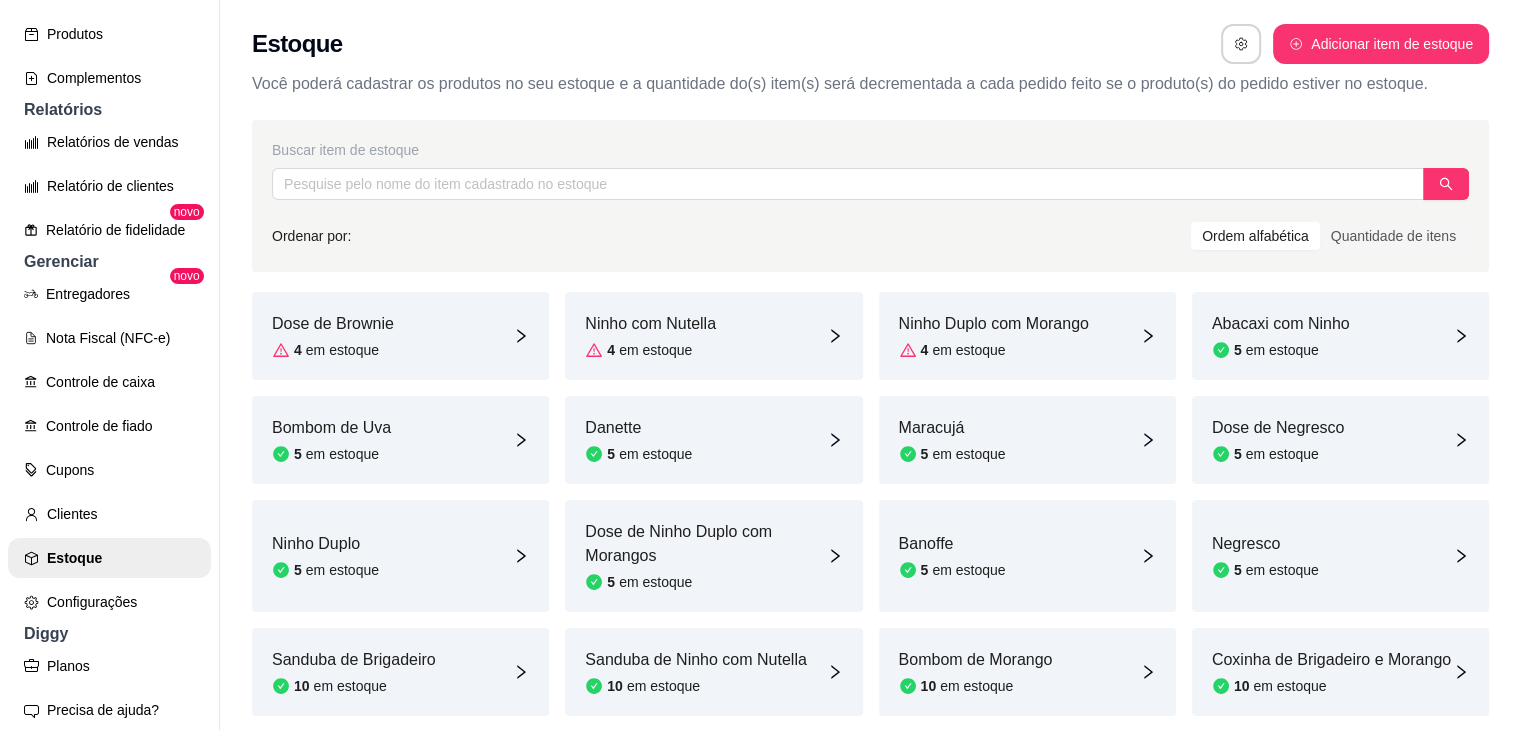click on "Dose de Brownie" at bounding box center [333, 324] 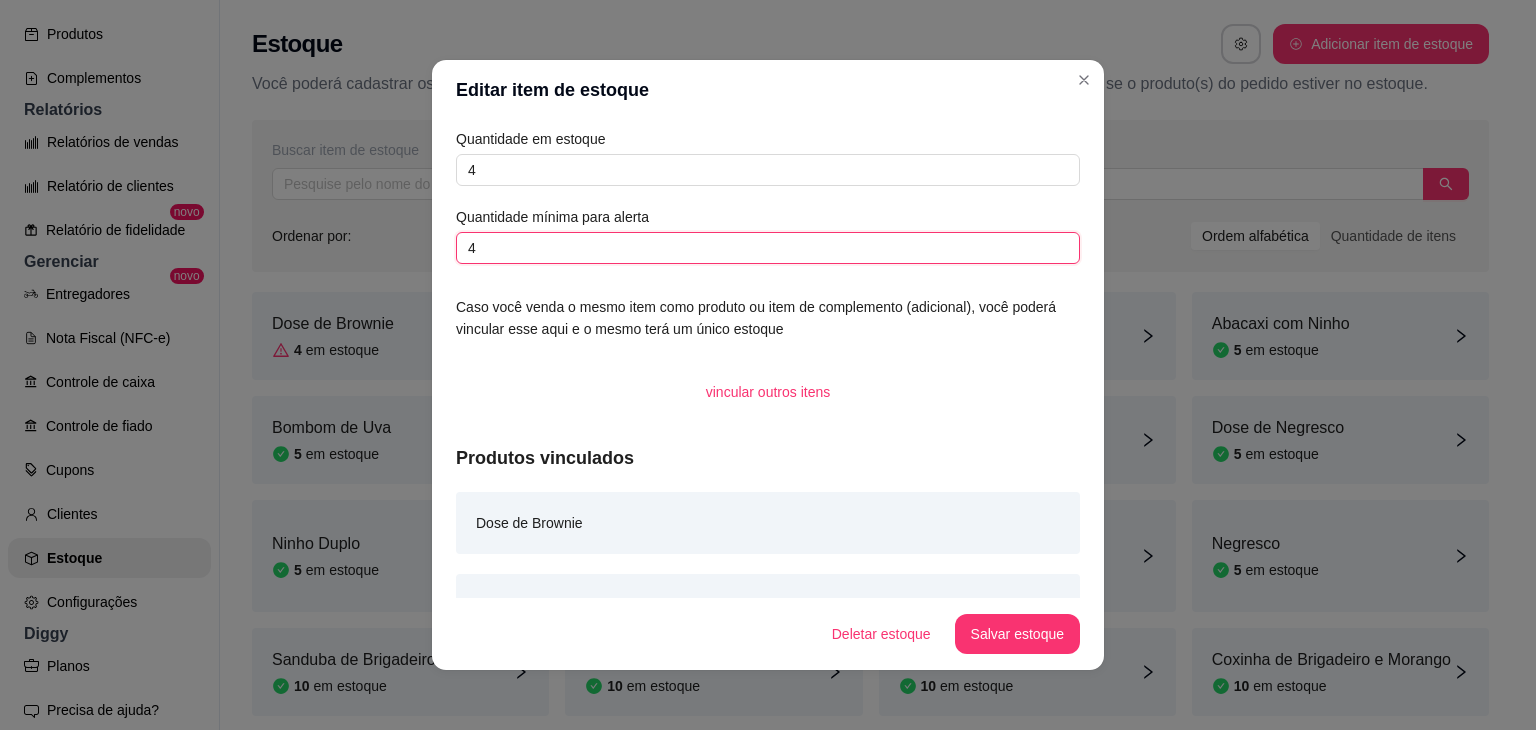 click on "4" at bounding box center [768, 248] 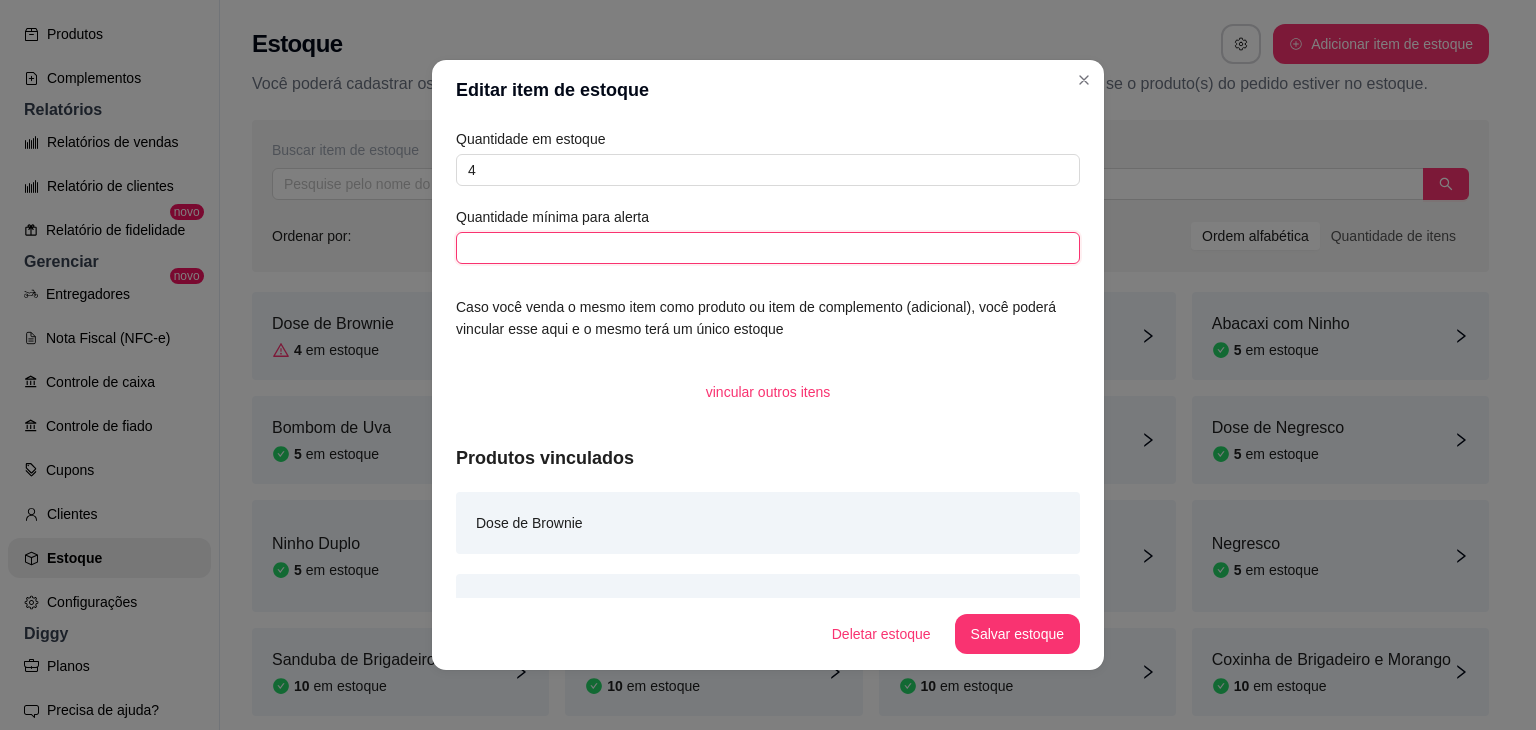 type on "4" 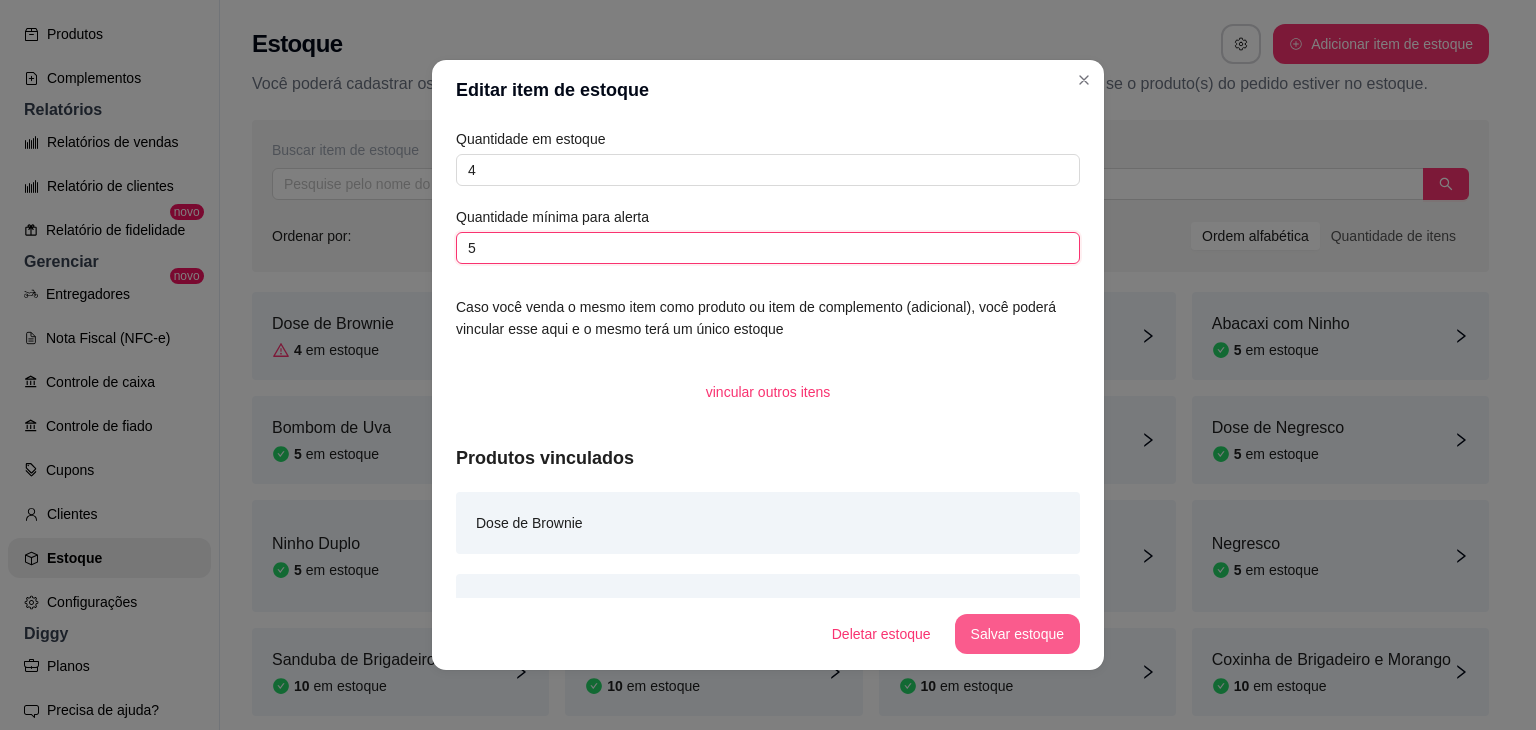 type on "5" 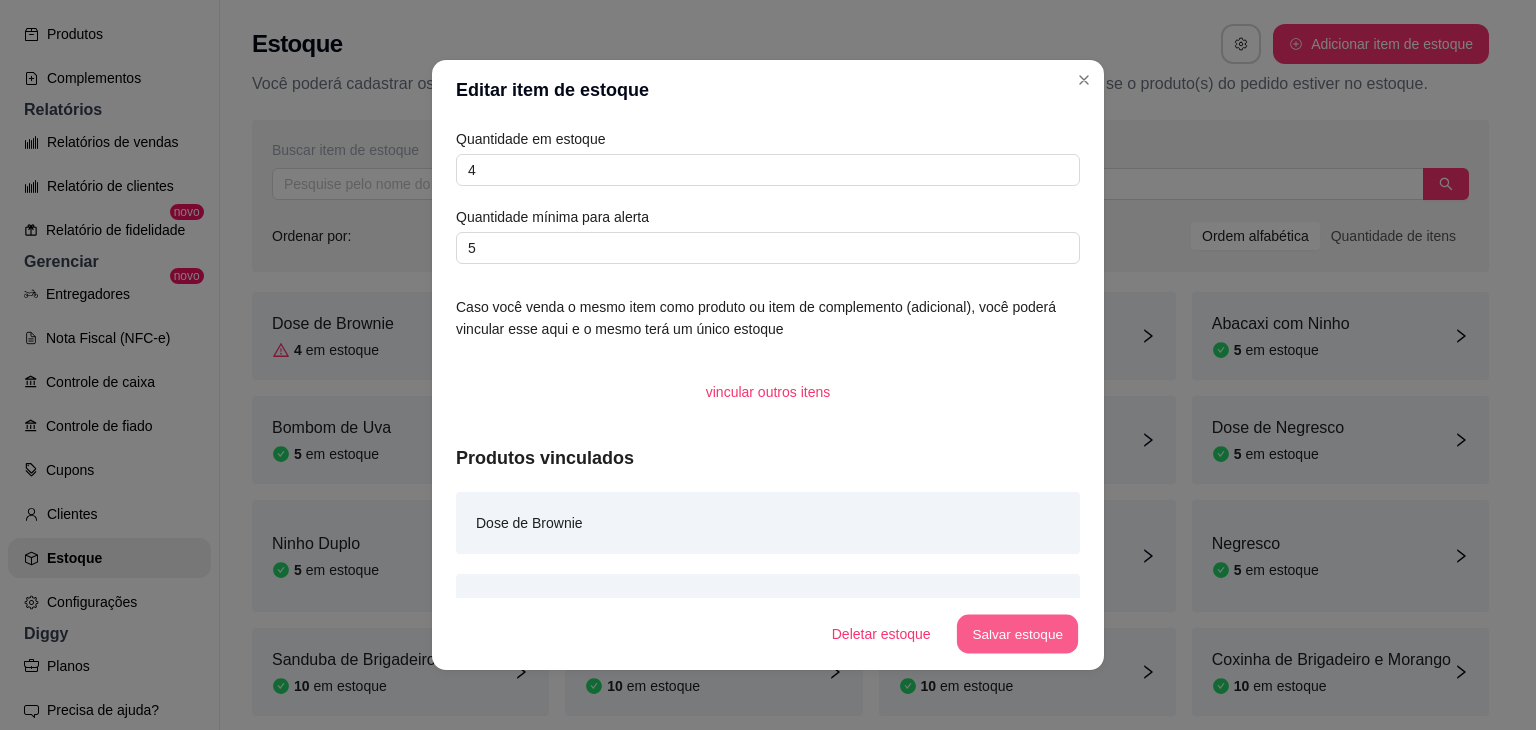click on "Salvar estoque" at bounding box center [1017, 634] 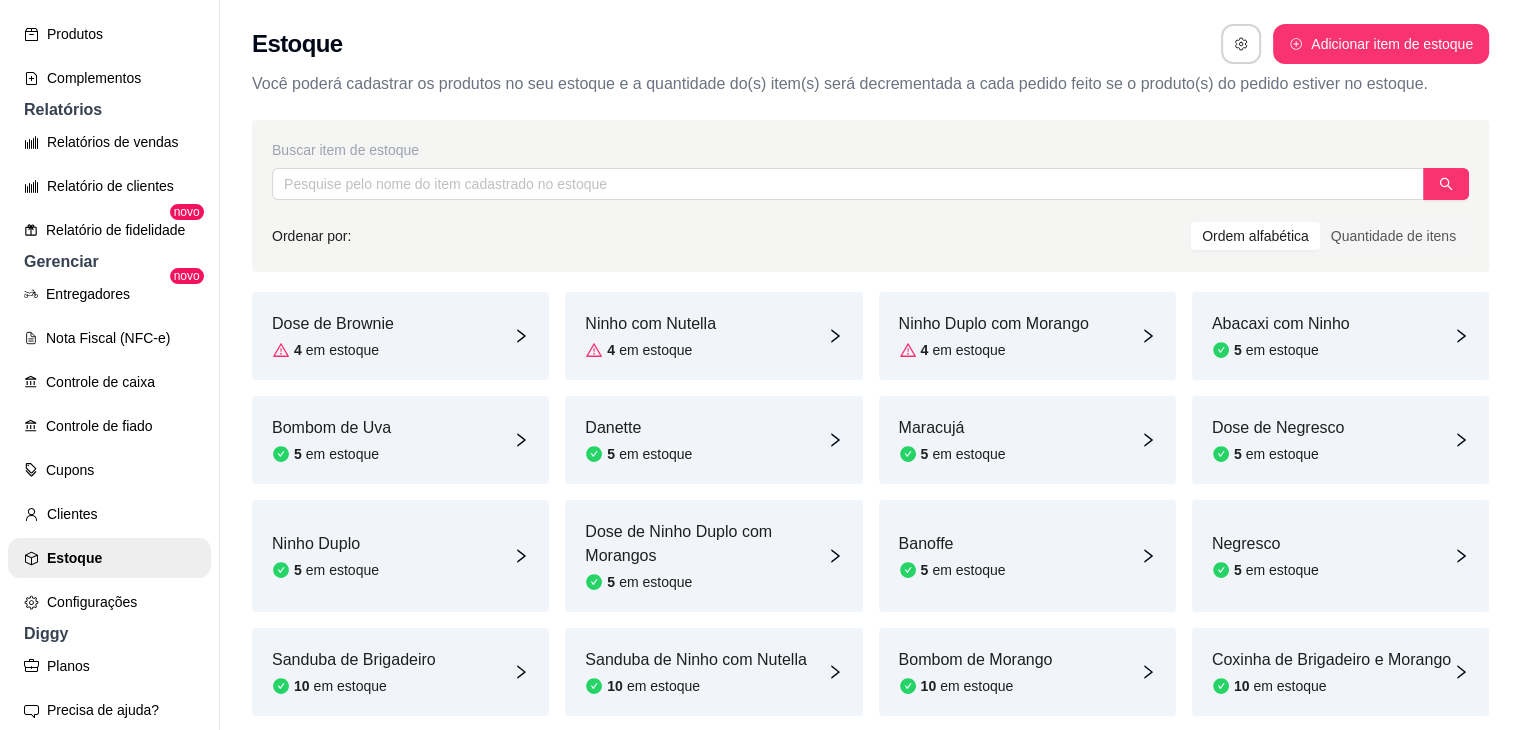 click on "Ninho com Nutella" at bounding box center [650, 324] 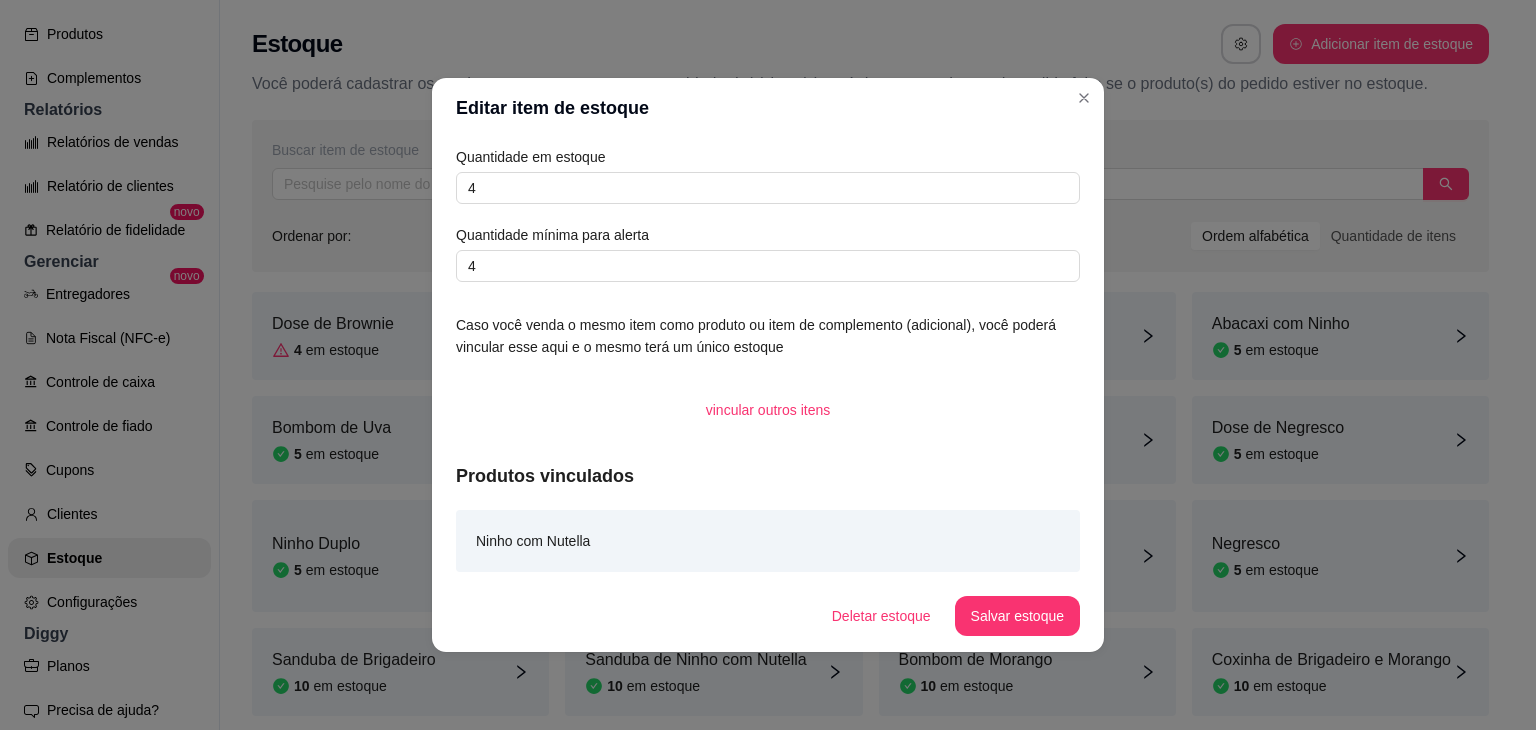click on "Caso você venda o mesmo item como produto ou item de complemento (adicional), você poderá vincular esse aqui e o mesmo terá um único estoque" at bounding box center [768, 336] 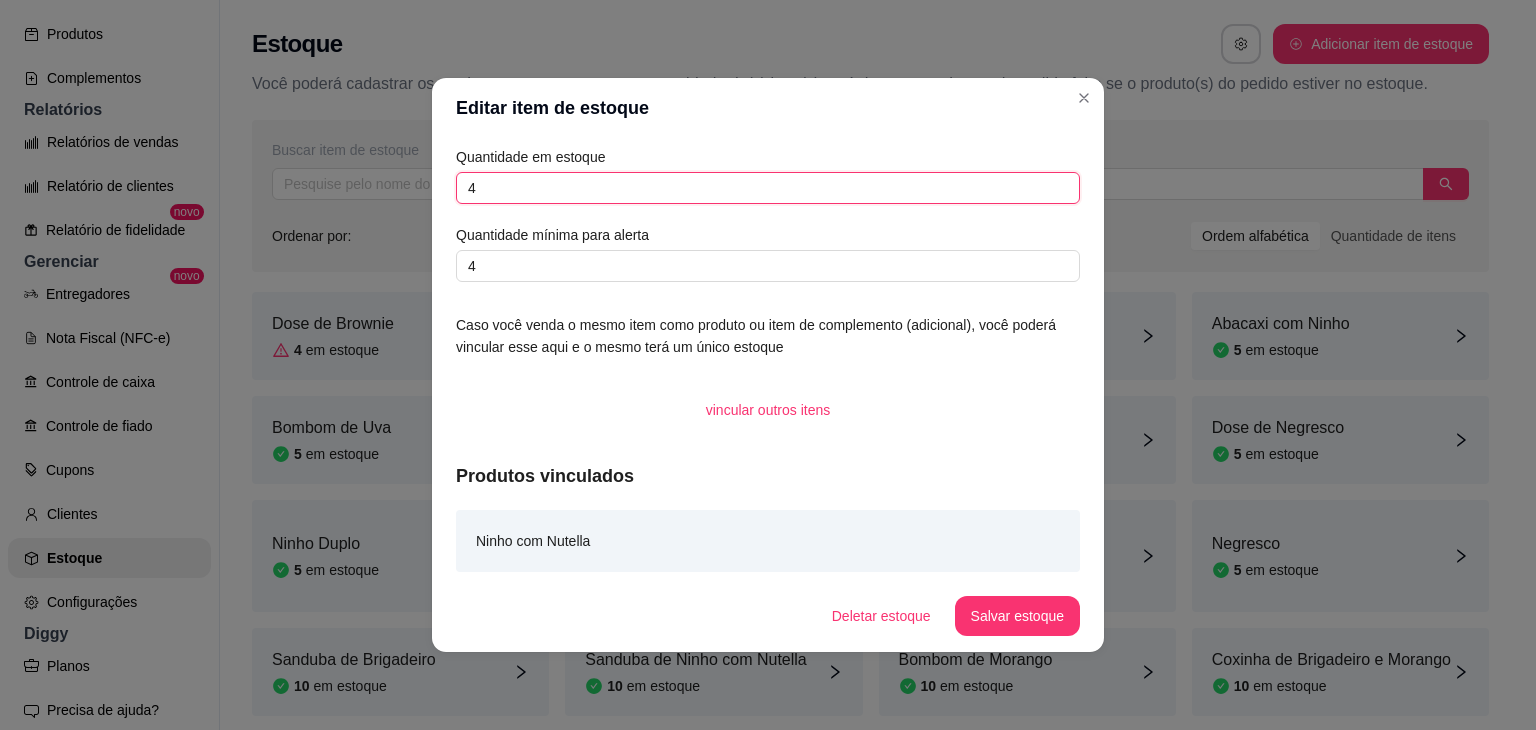 click on "4" at bounding box center (768, 188) 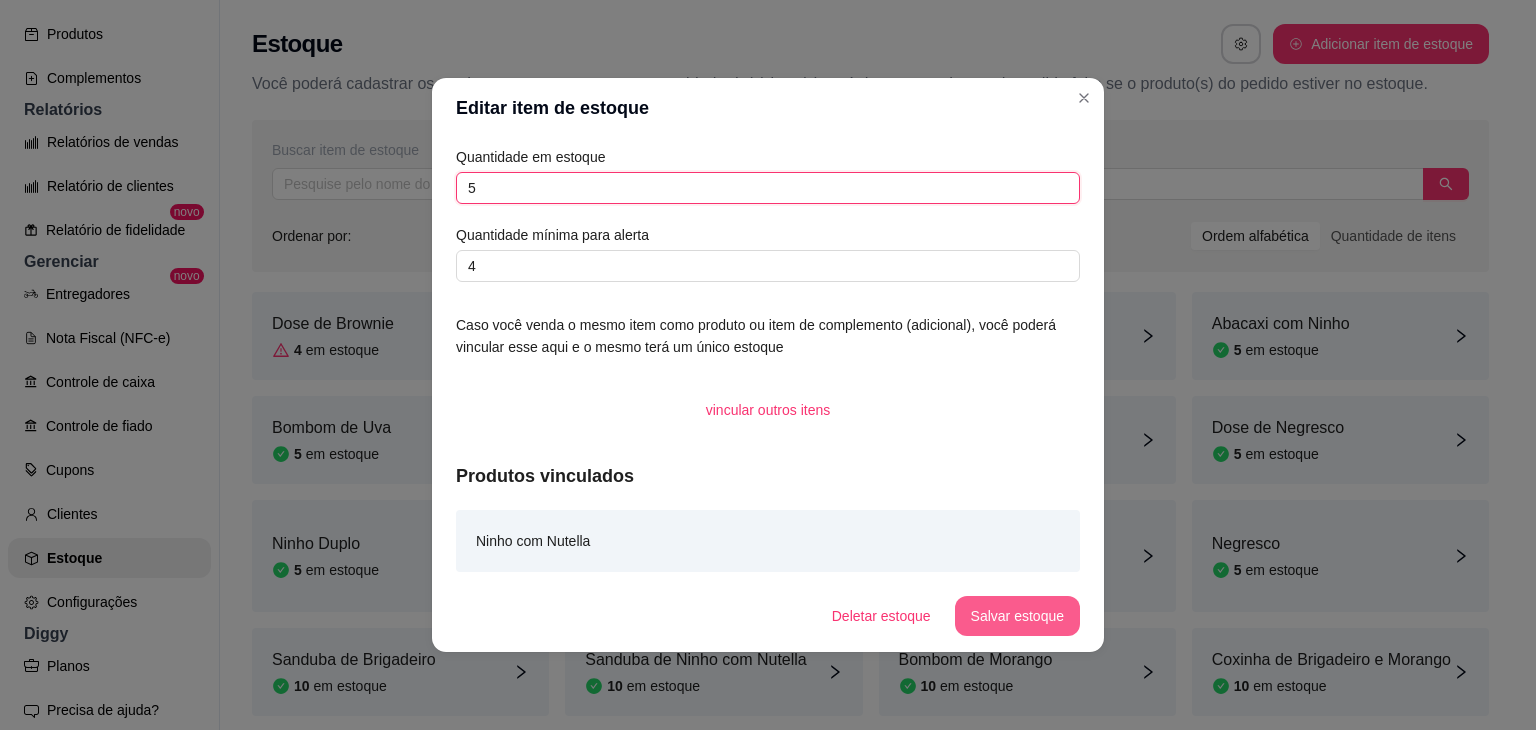 type on "5" 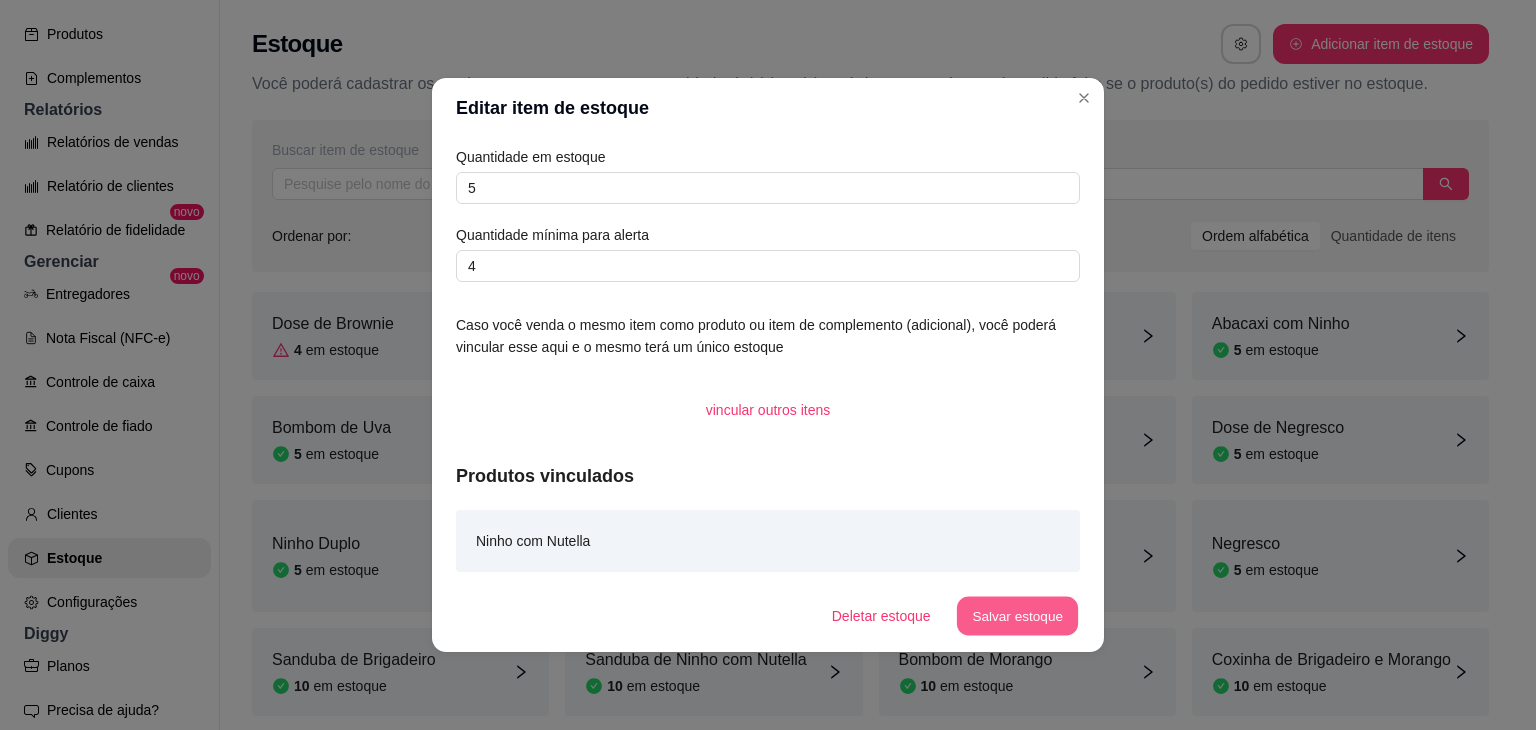 click on "Salvar estoque" at bounding box center (1017, 616) 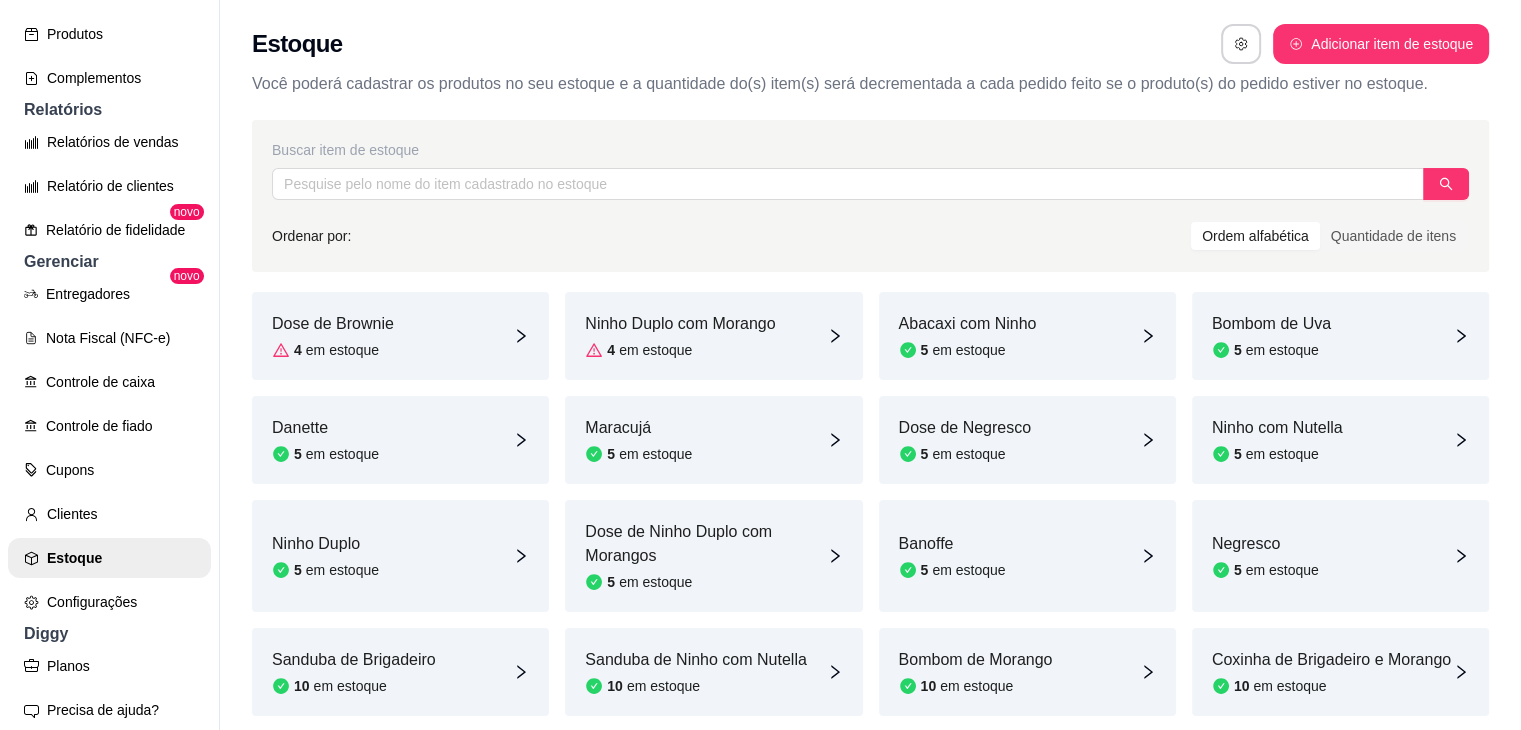 click on "Dose de Brownie" at bounding box center [333, 324] 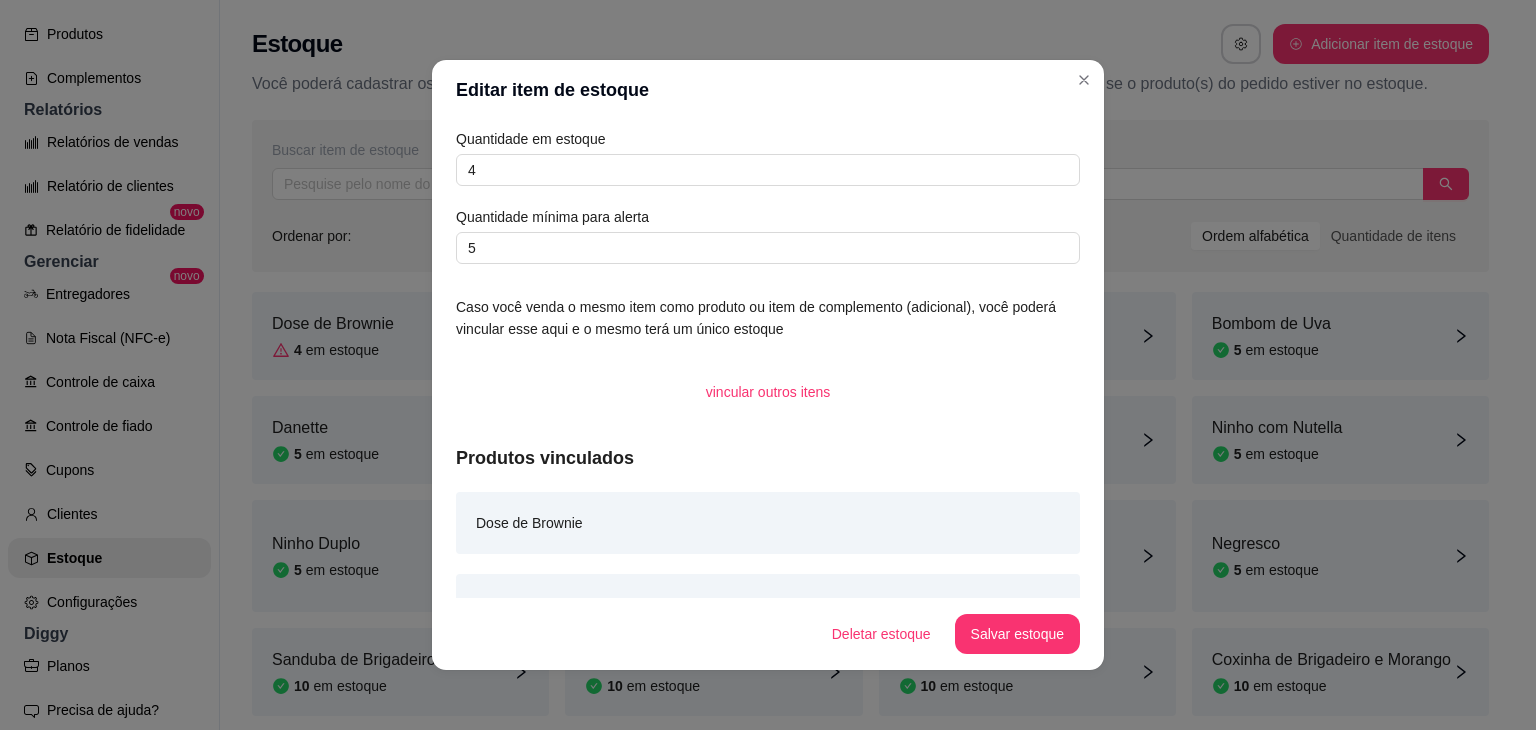 click on "Quantidade   em estoque 4 Quantidade   mínima para alerta 5" at bounding box center (768, 196) 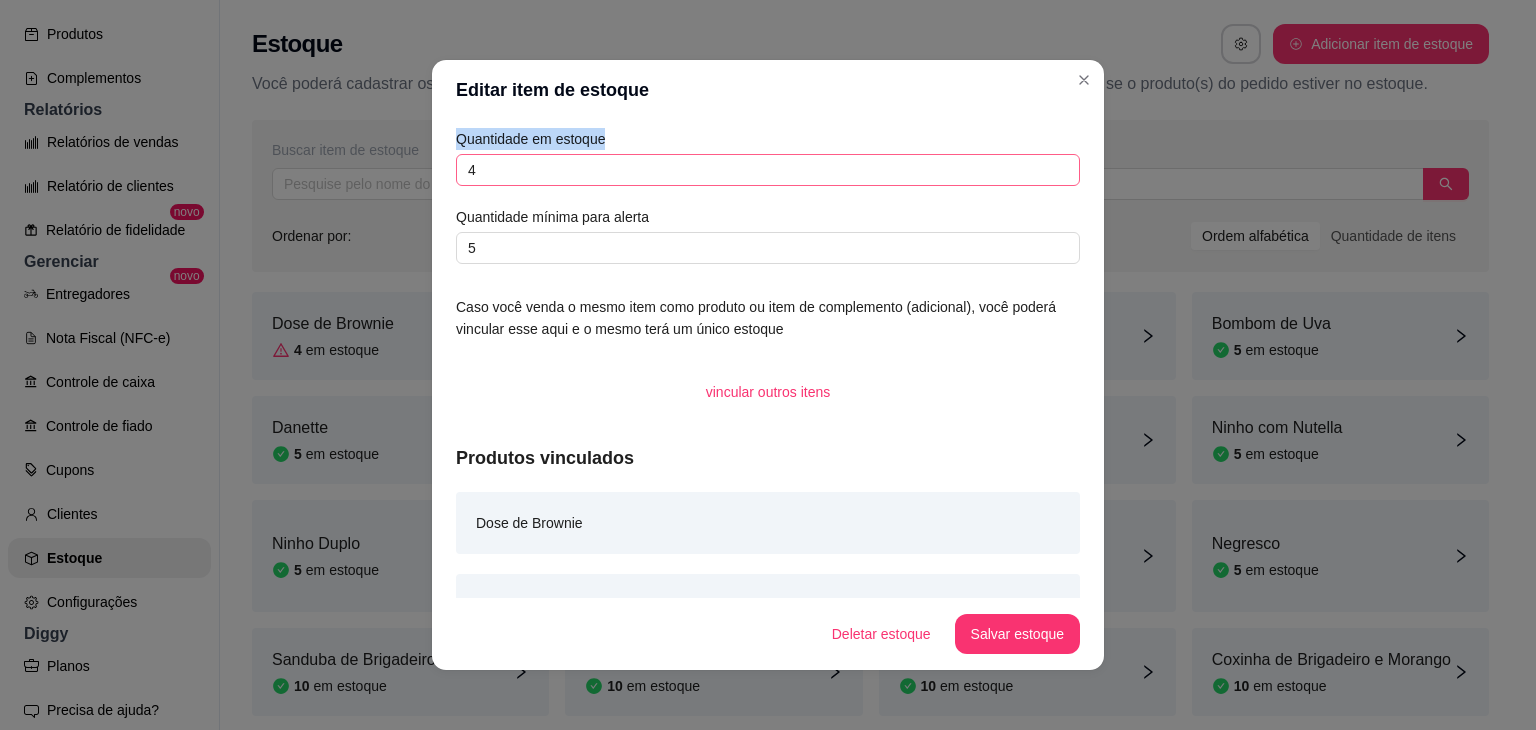 drag, startPoint x: 568, startPoint y: 150, endPoint x: 568, endPoint y: 163, distance: 13 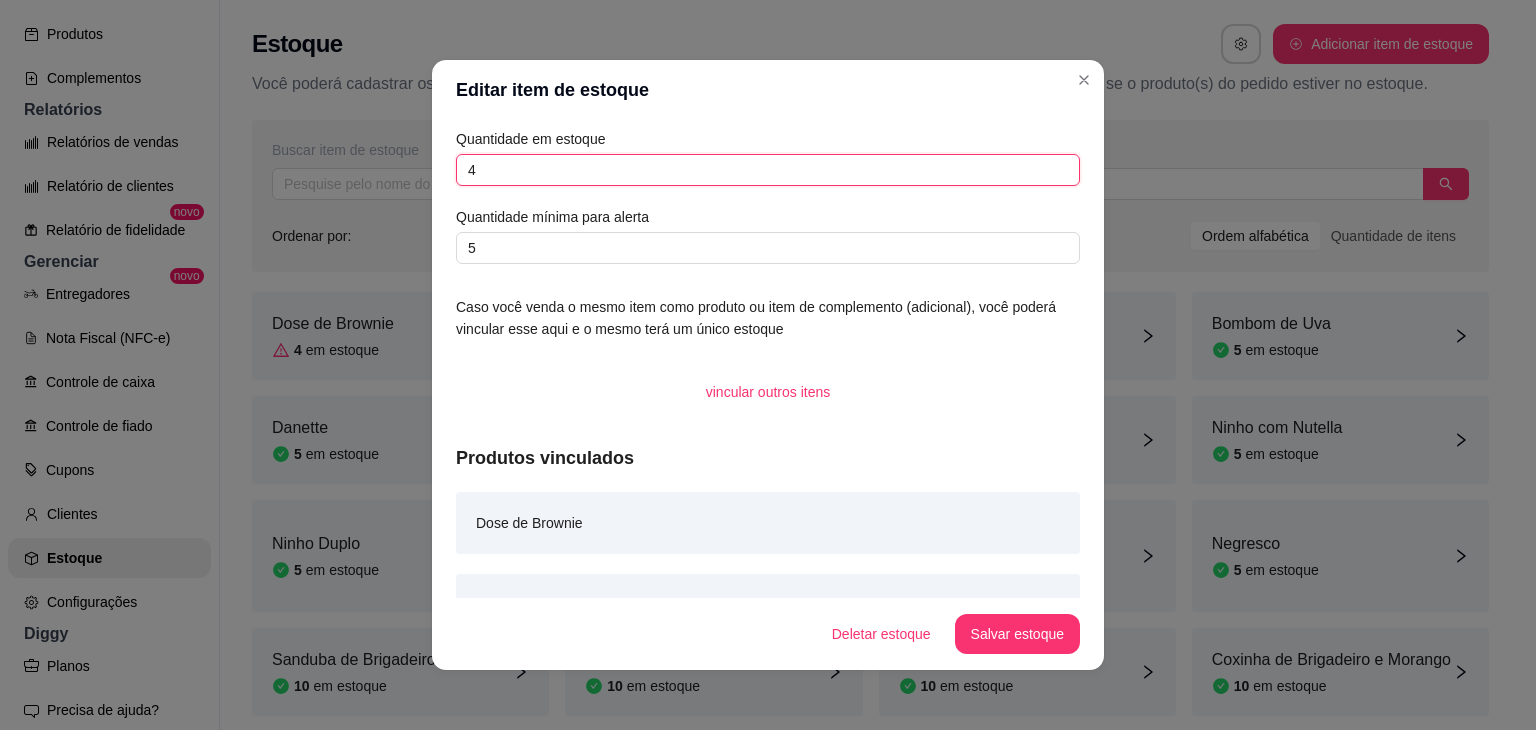 drag, startPoint x: 568, startPoint y: 163, endPoint x: 348, endPoint y: 190, distance: 221.65062 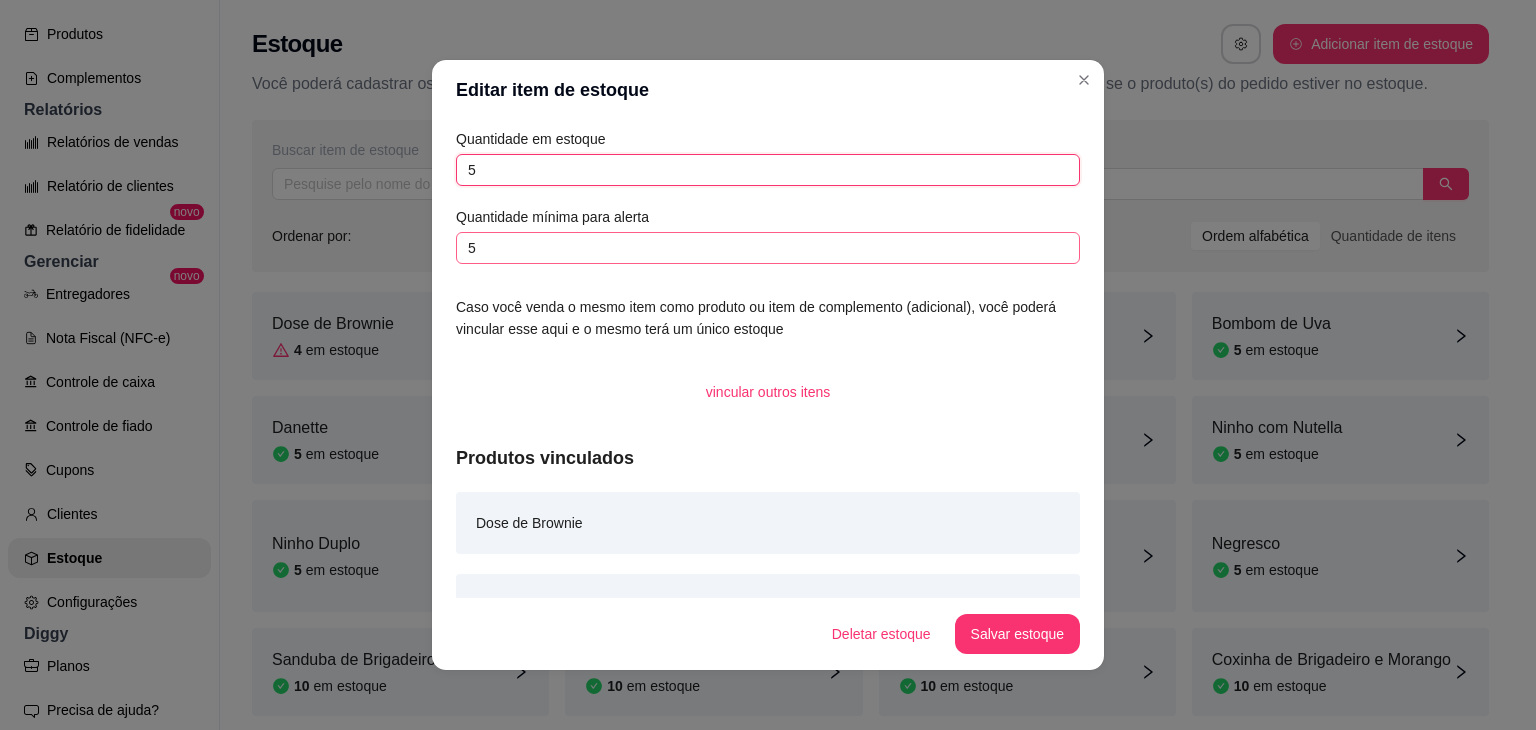 type on "5" 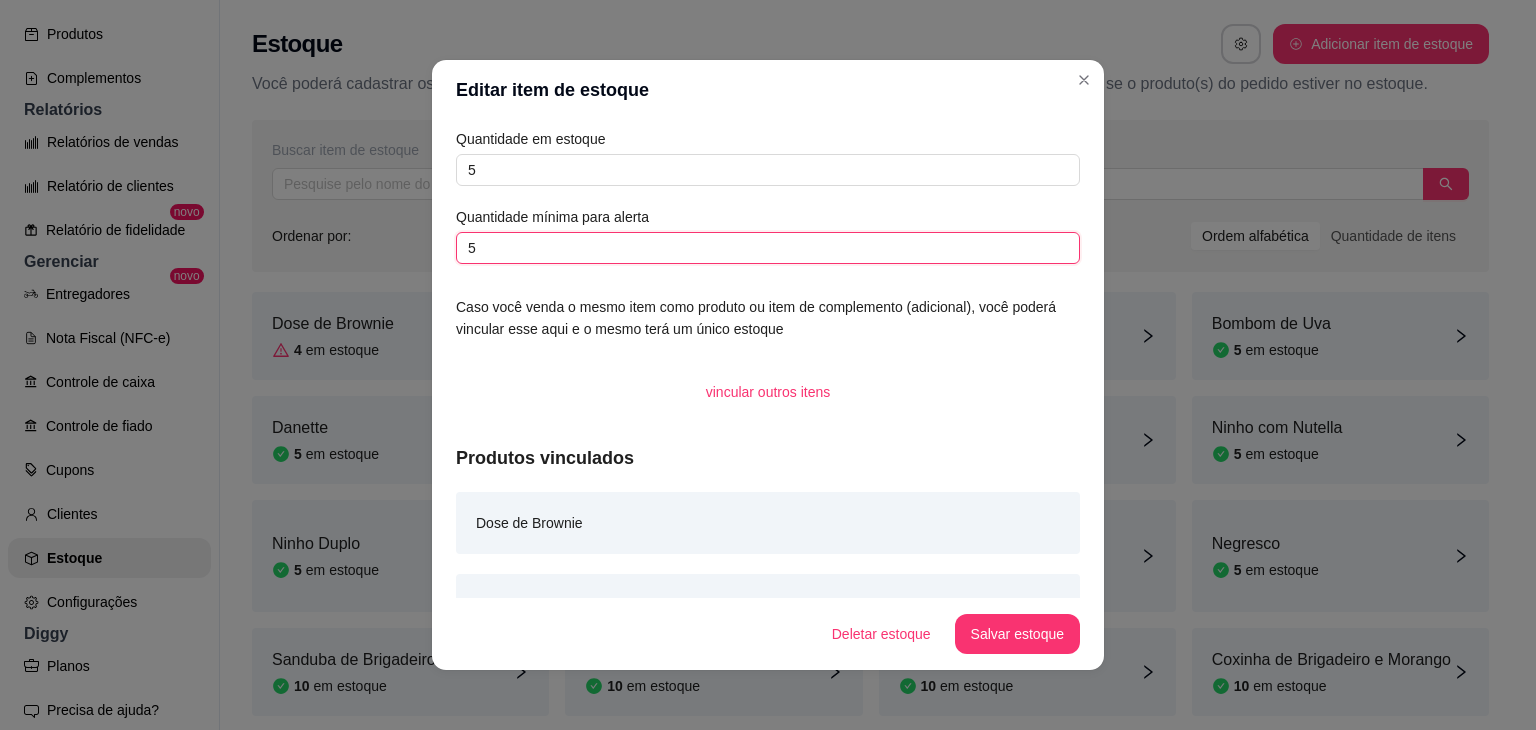 drag, startPoint x: 473, startPoint y: 239, endPoint x: 246, endPoint y: 257, distance: 227.71254 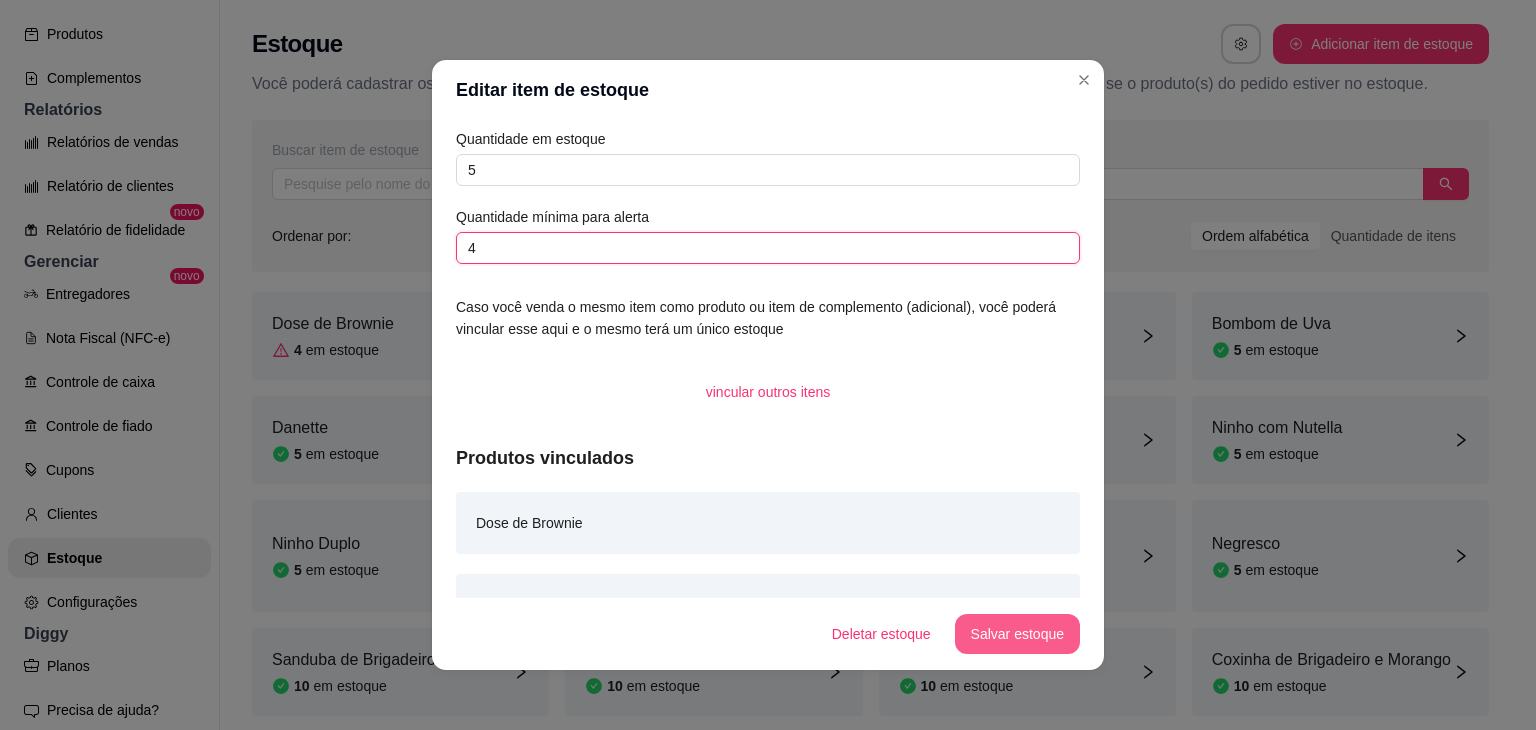 type on "4" 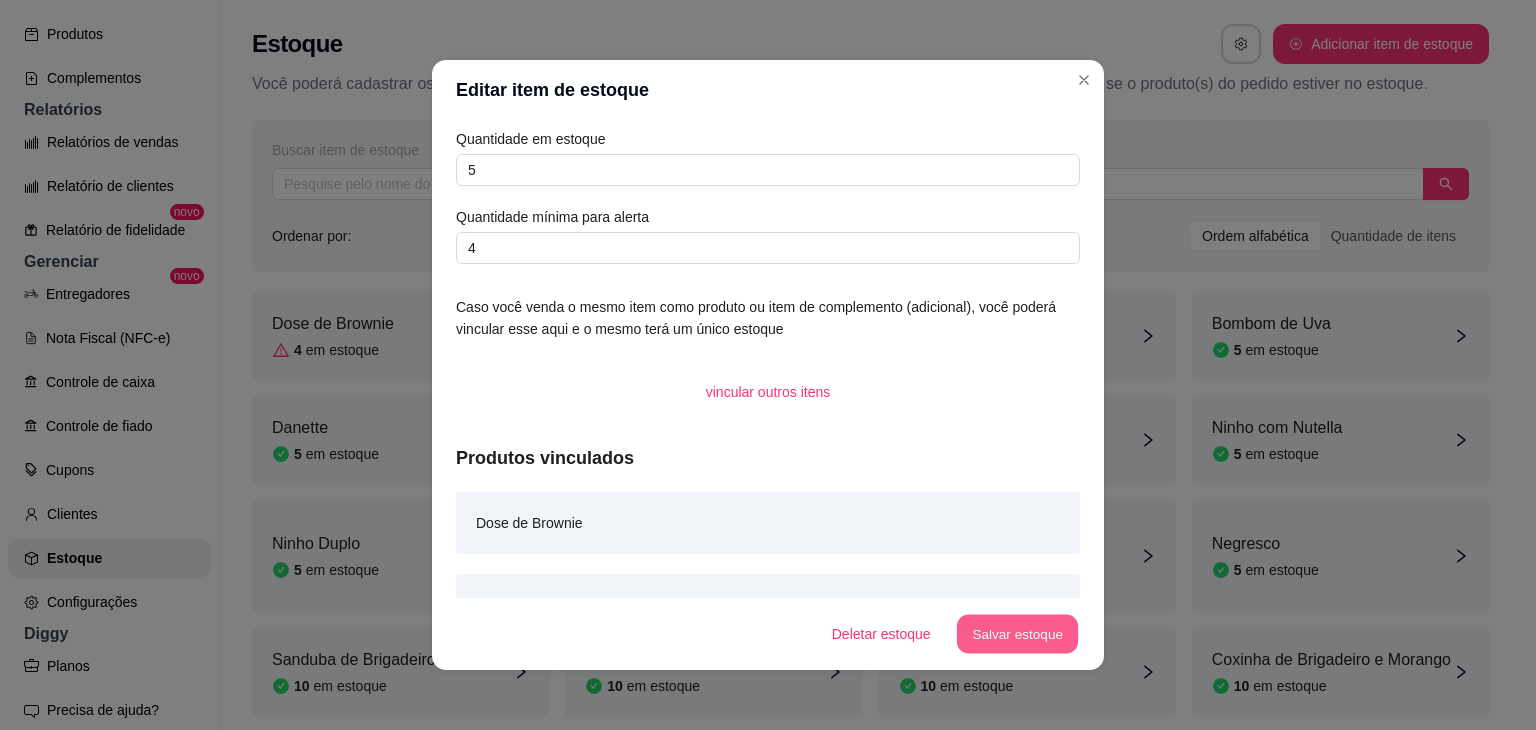 click on "Salvar estoque" at bounding box center (1017, 634) 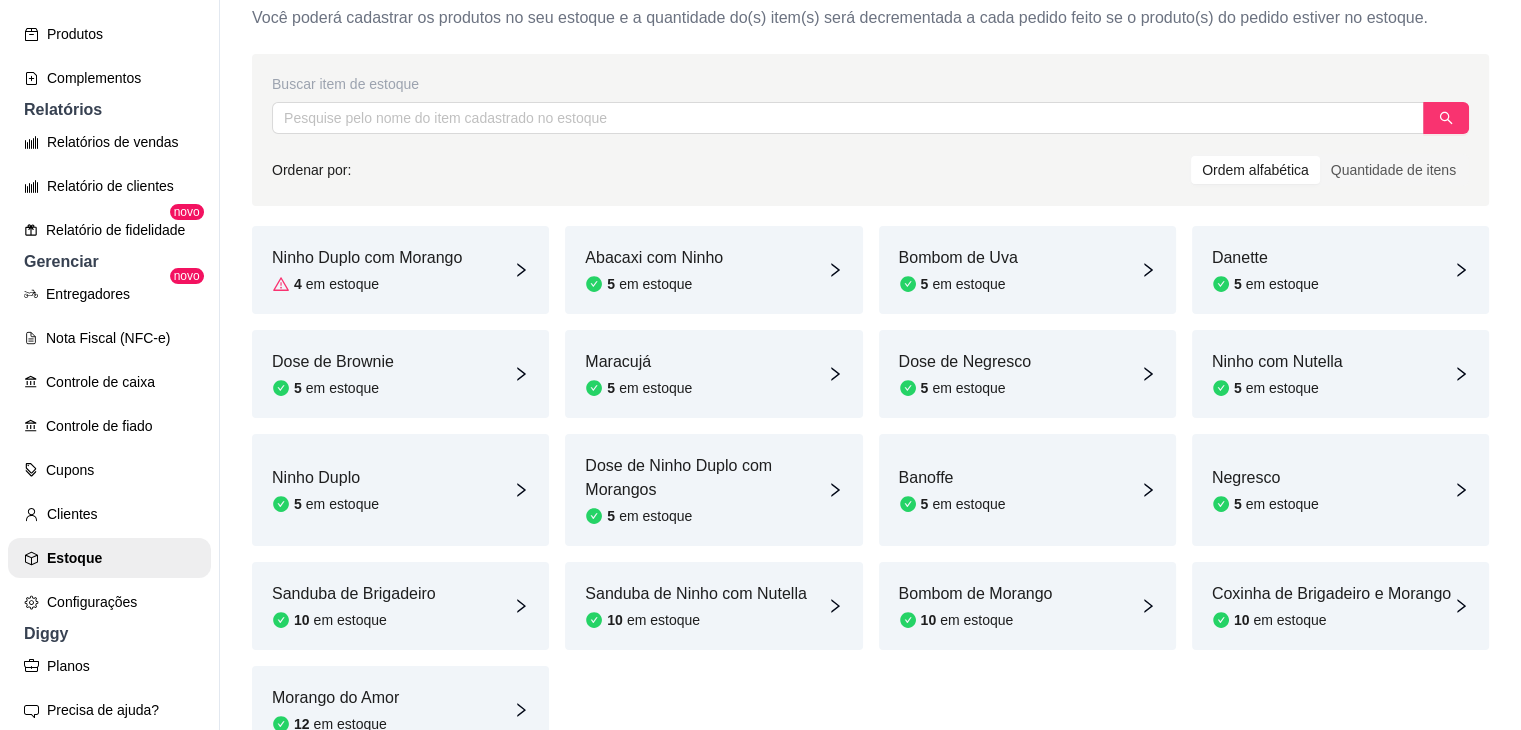 scroll, scrollTop: 67, scrollLeft: 0, axis: vertical 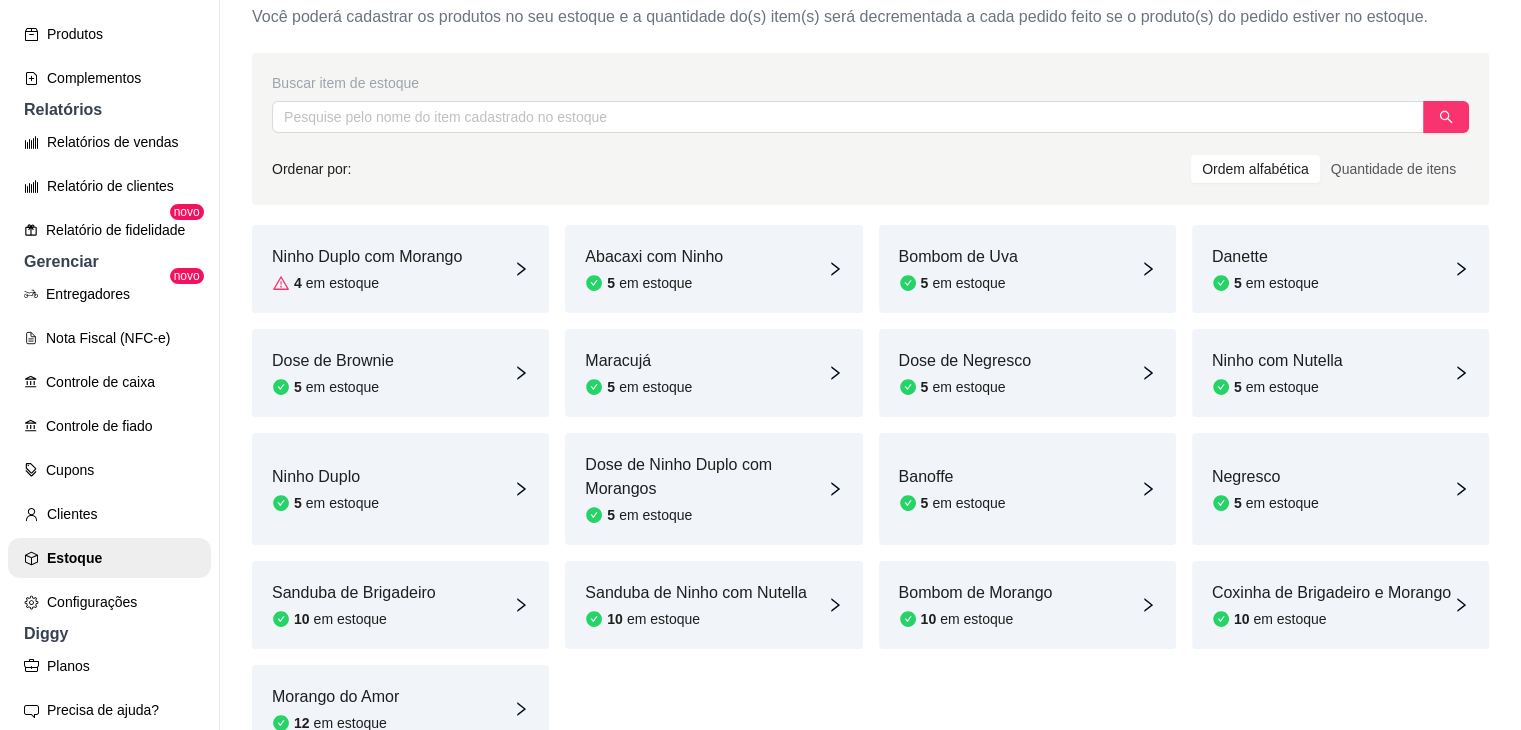 click on "Ninho Duplo com Morango" at bounding box center [367, 257] 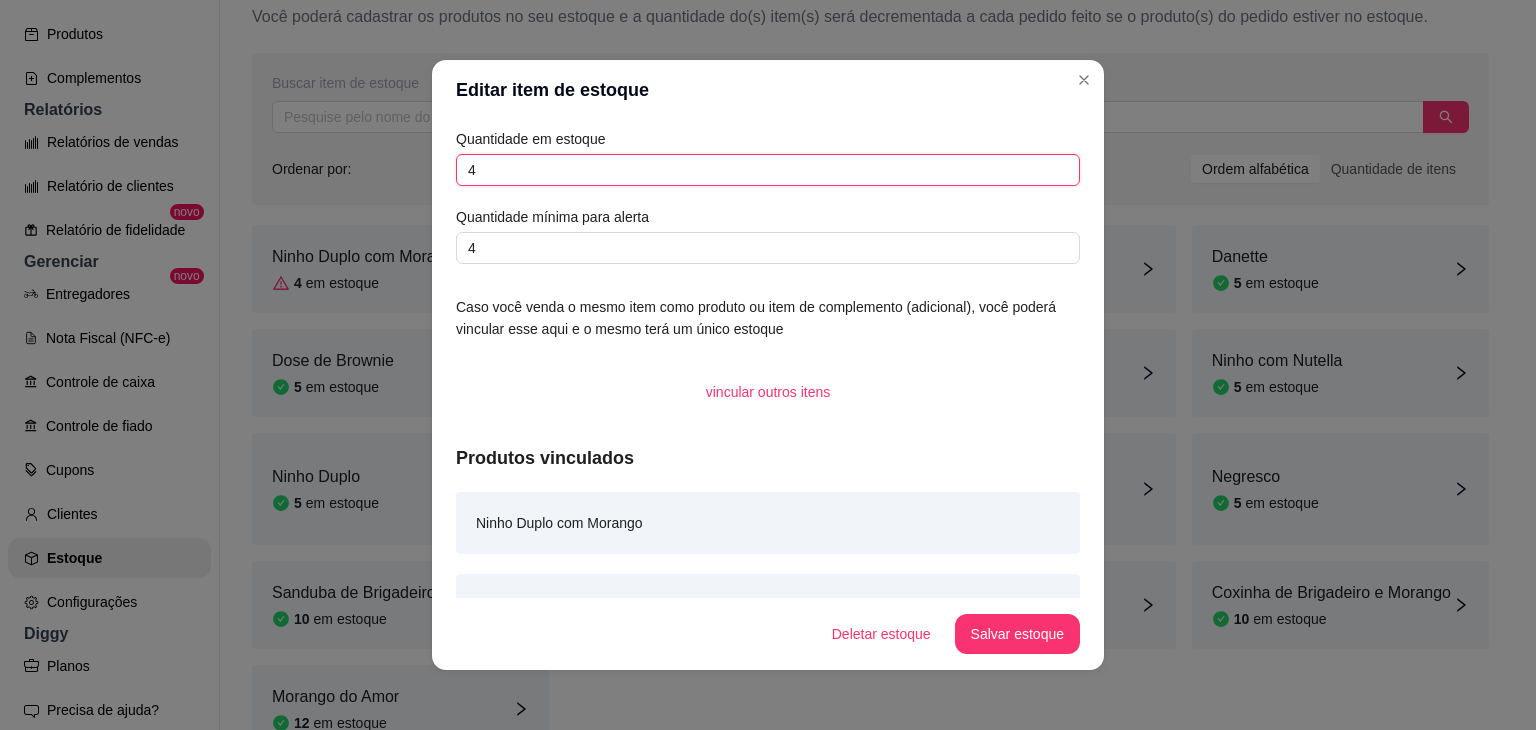 drag, startPoint x: 506, startPoint y: 169, endPoint x: 328, endPoint y: 172, distance: 178.02528 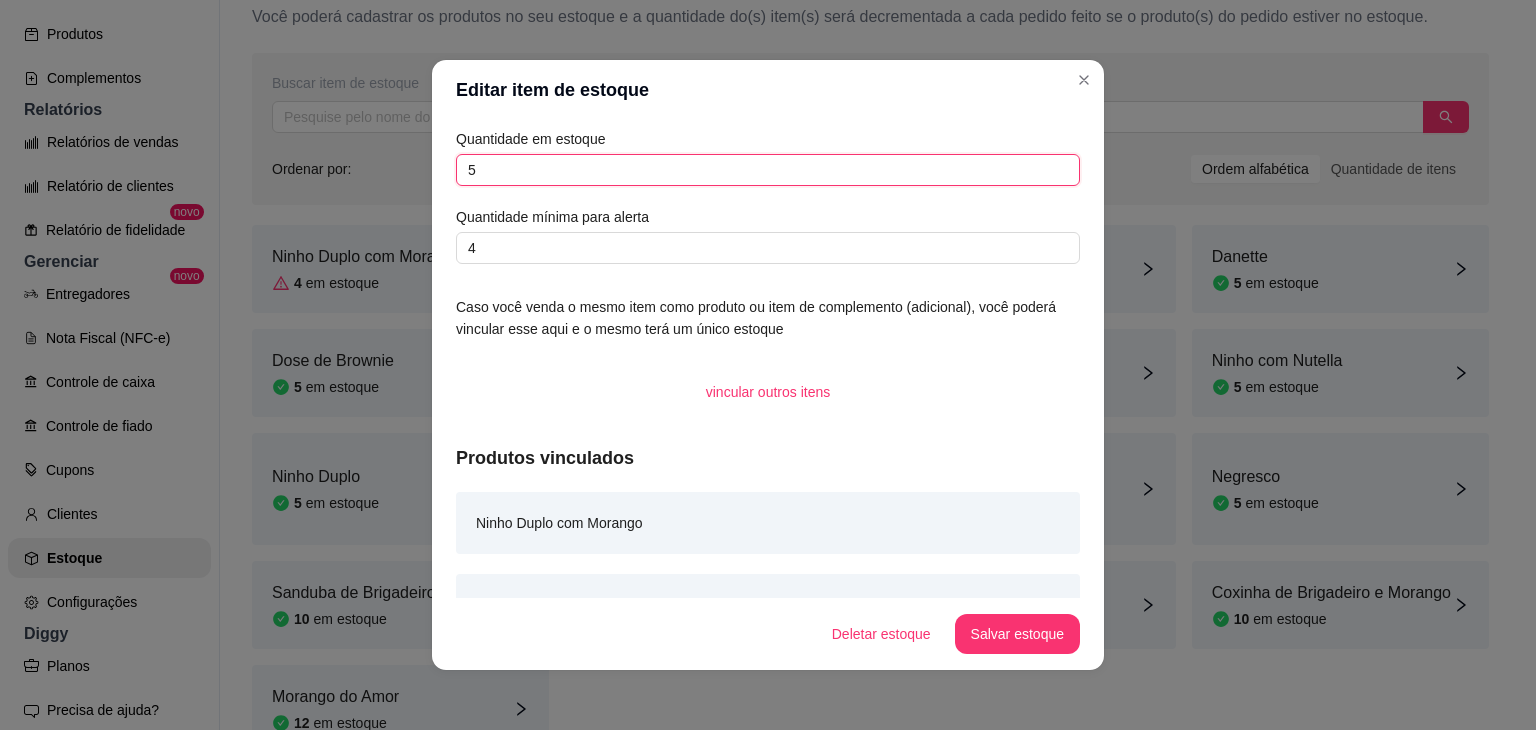 type on "5" 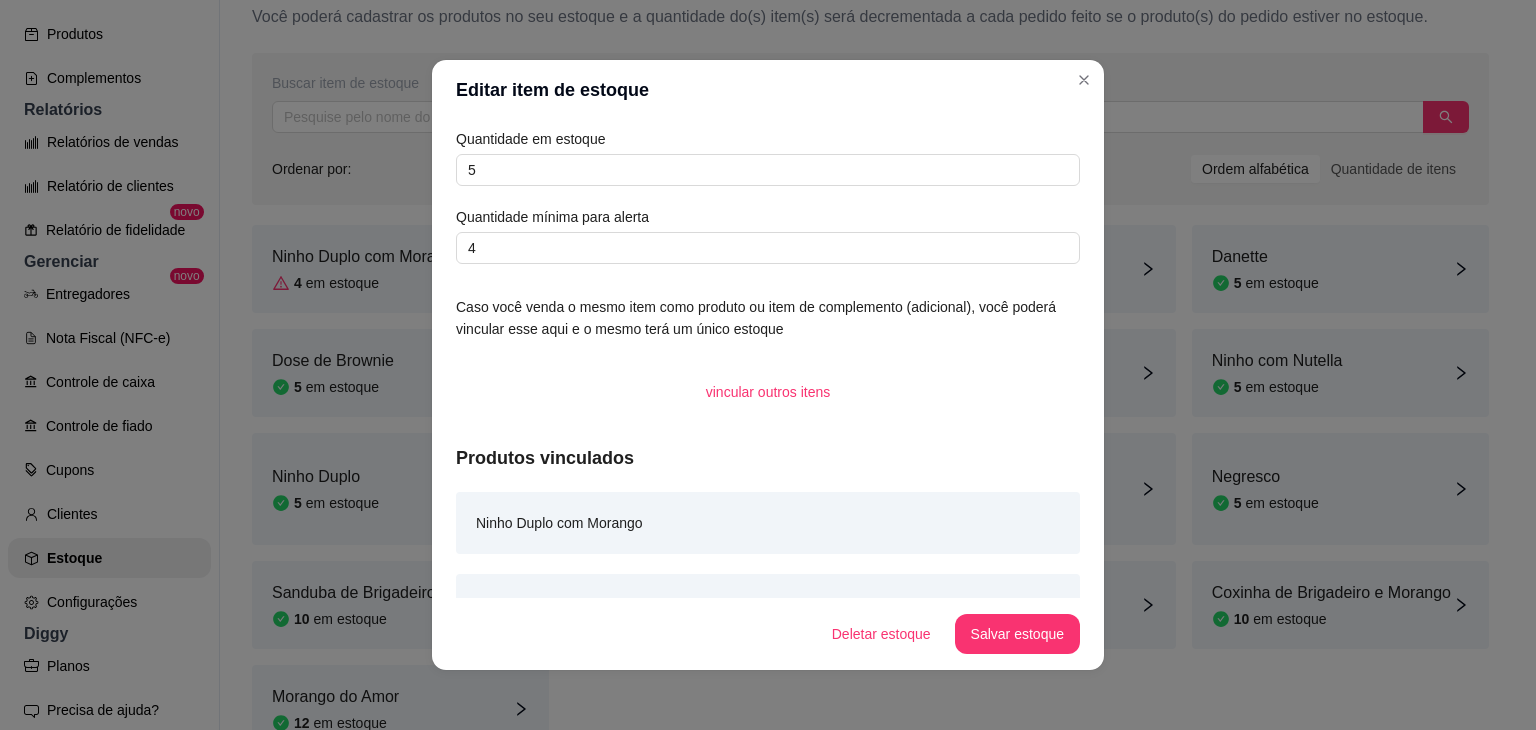 click on "Deletar estoque Salvar estoque" at bounding box center (768, 634) 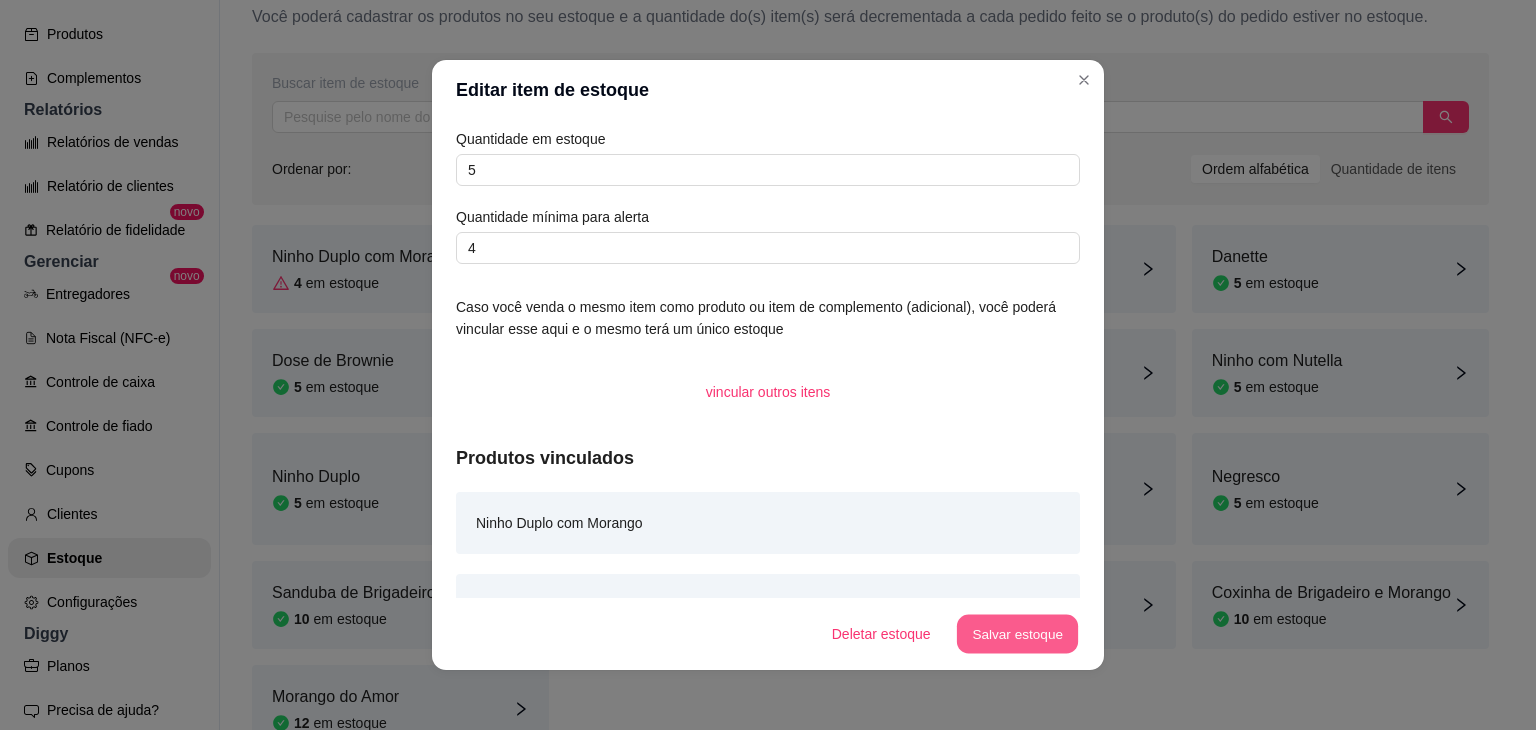click on "Salvar estoque" at bounding box center (1017, 634) 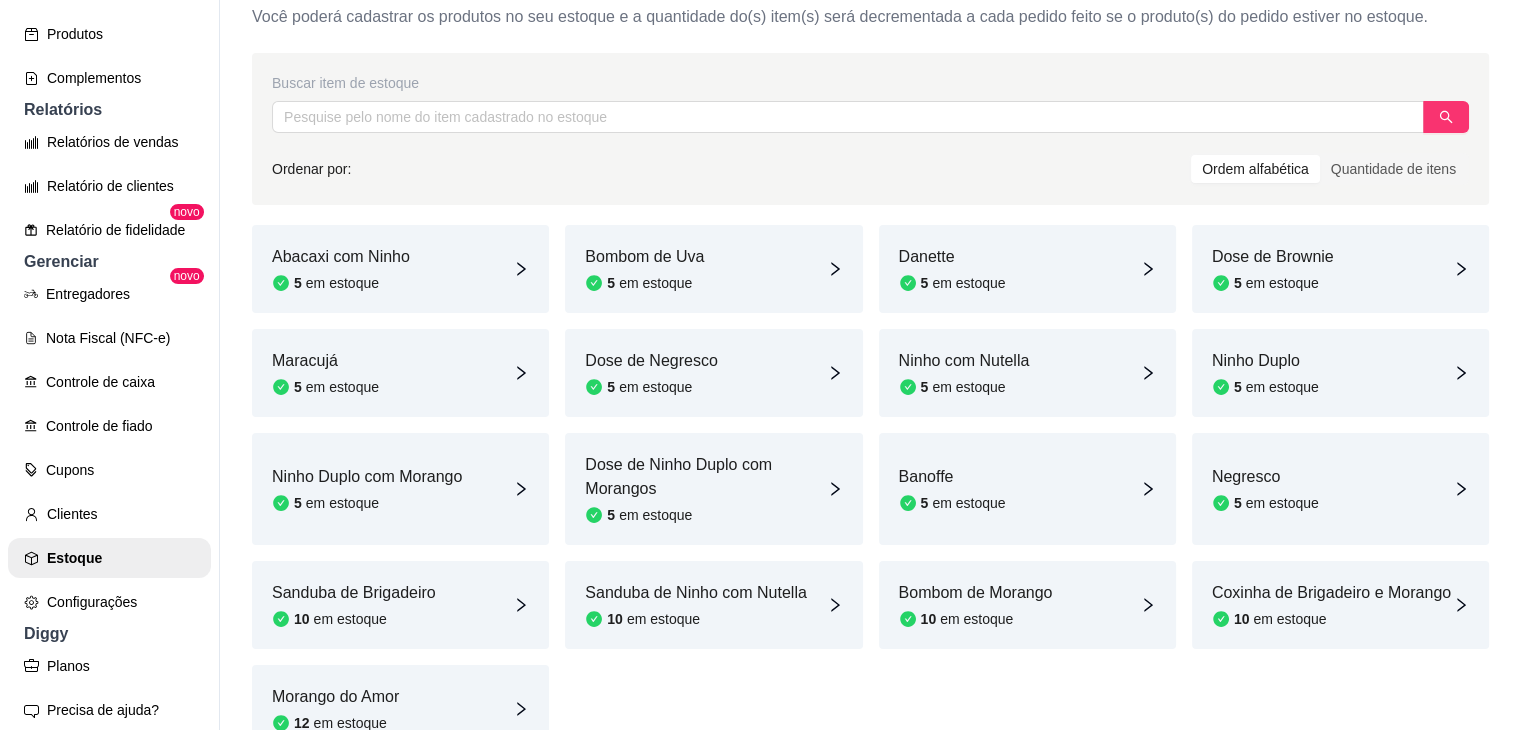 scroll, scrollTop: 209, scrollLeft: 0, axis: vertical 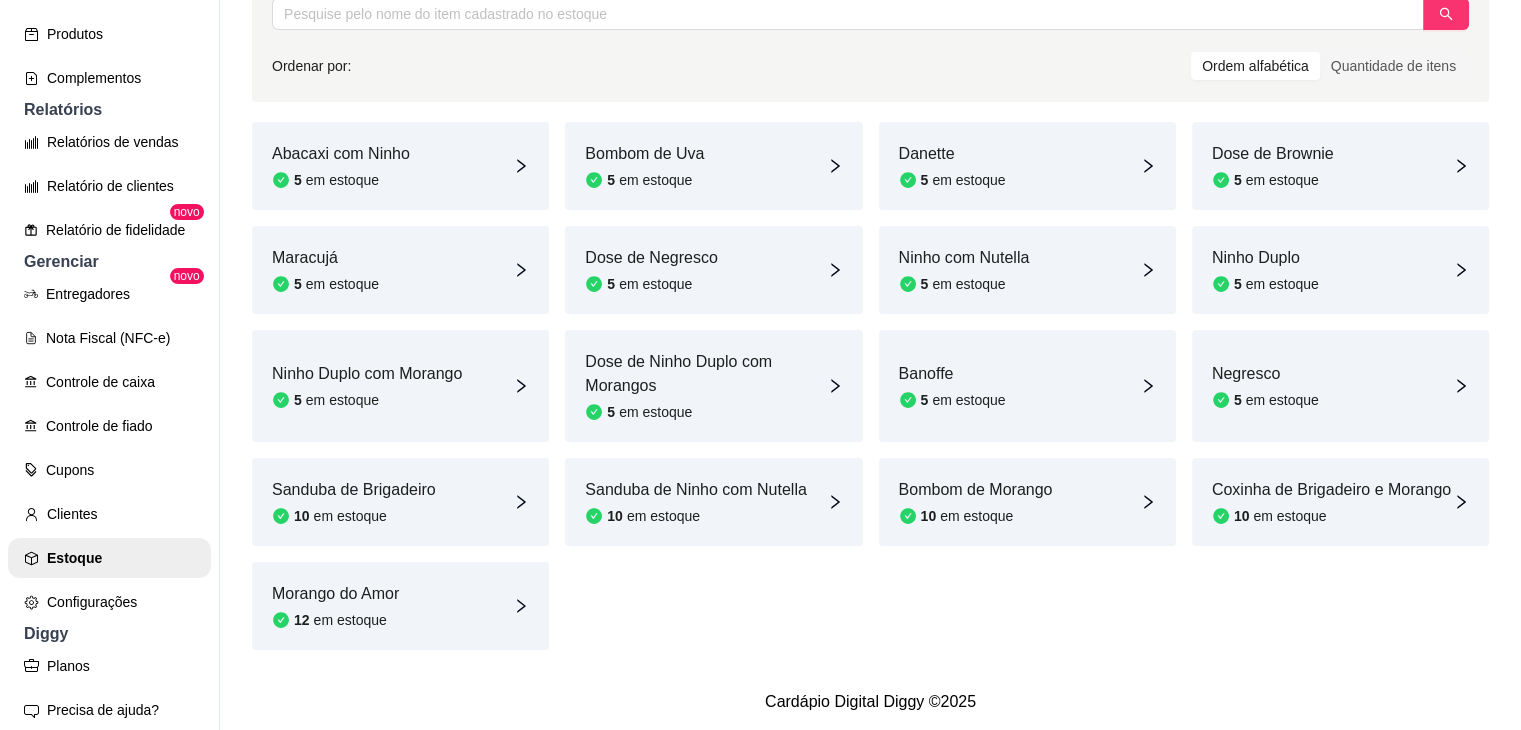 click on "Morango do Amor 12 em estoque" at bounding box center (400, 606) 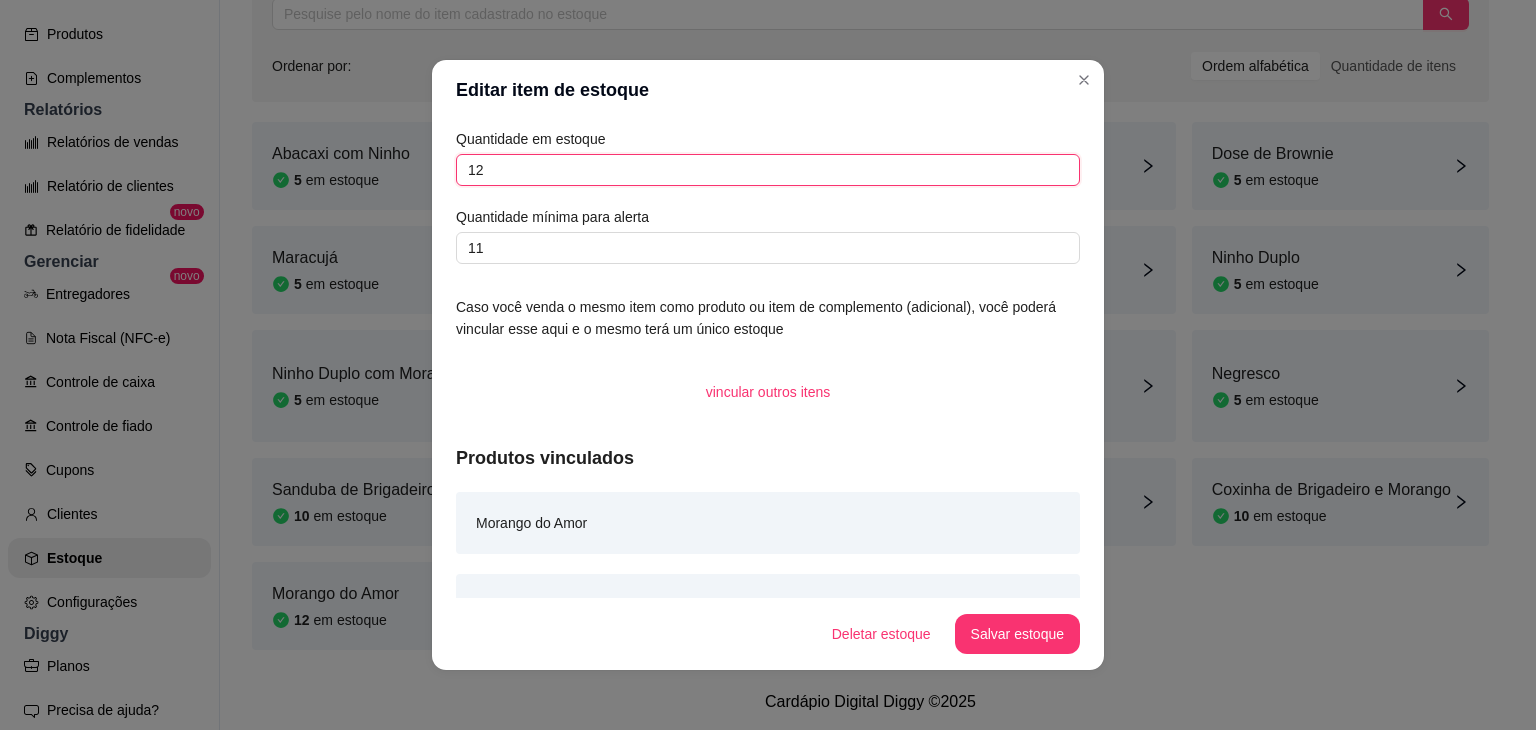 drag, startPoint x: 488, startPoint y: 185, endPoint x: 365, endPoint y: 187, distance: 123.01626 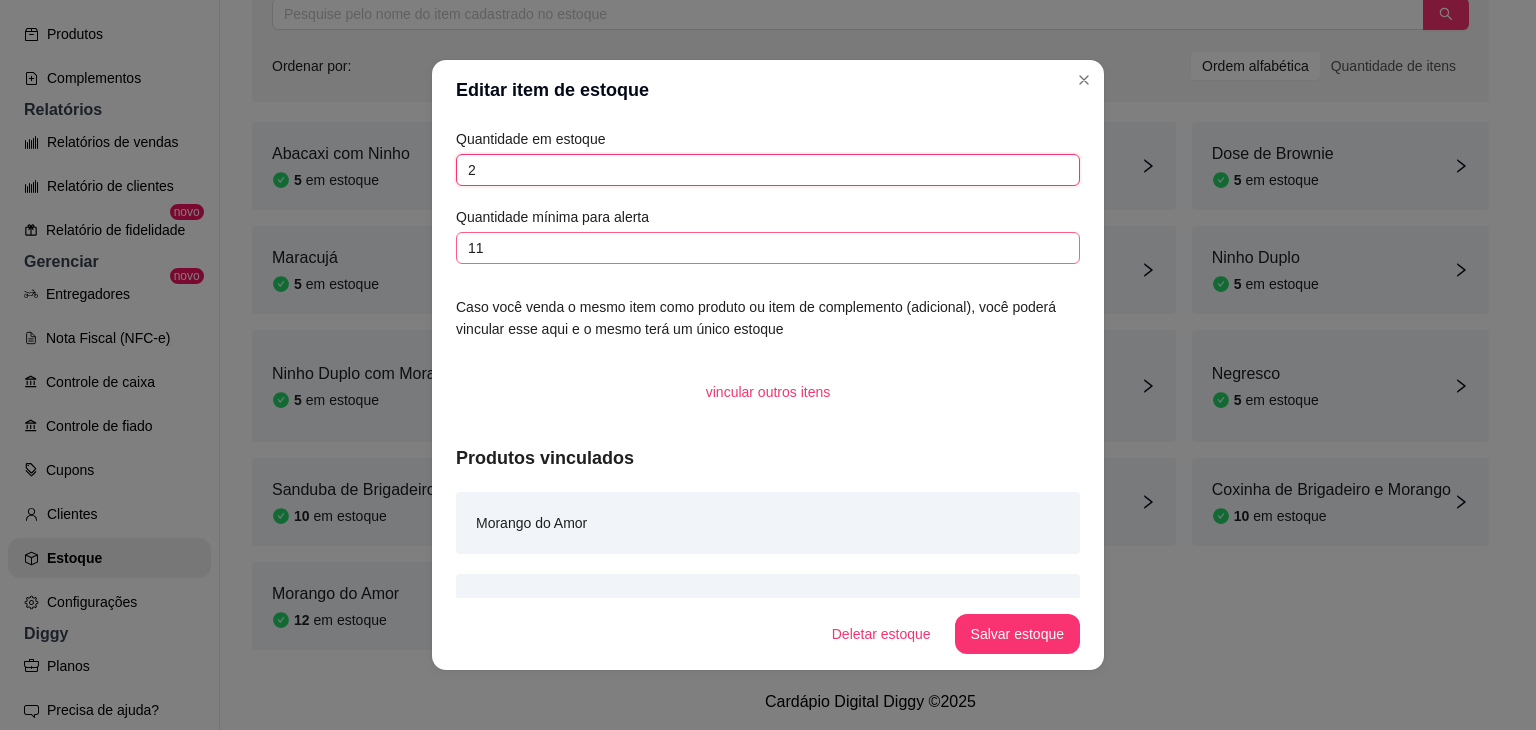 type on "2" 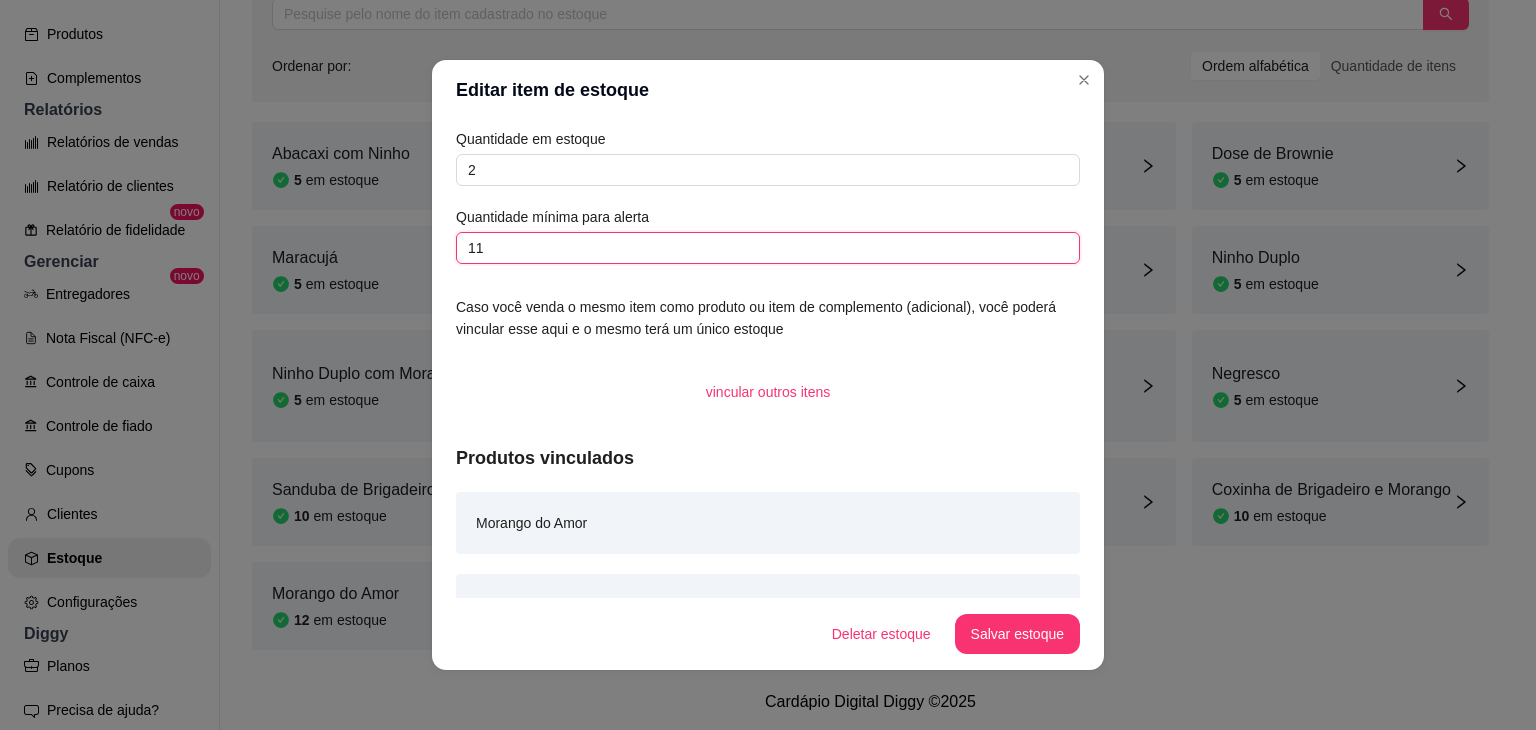click on "11" at bounding box center [768, 248] 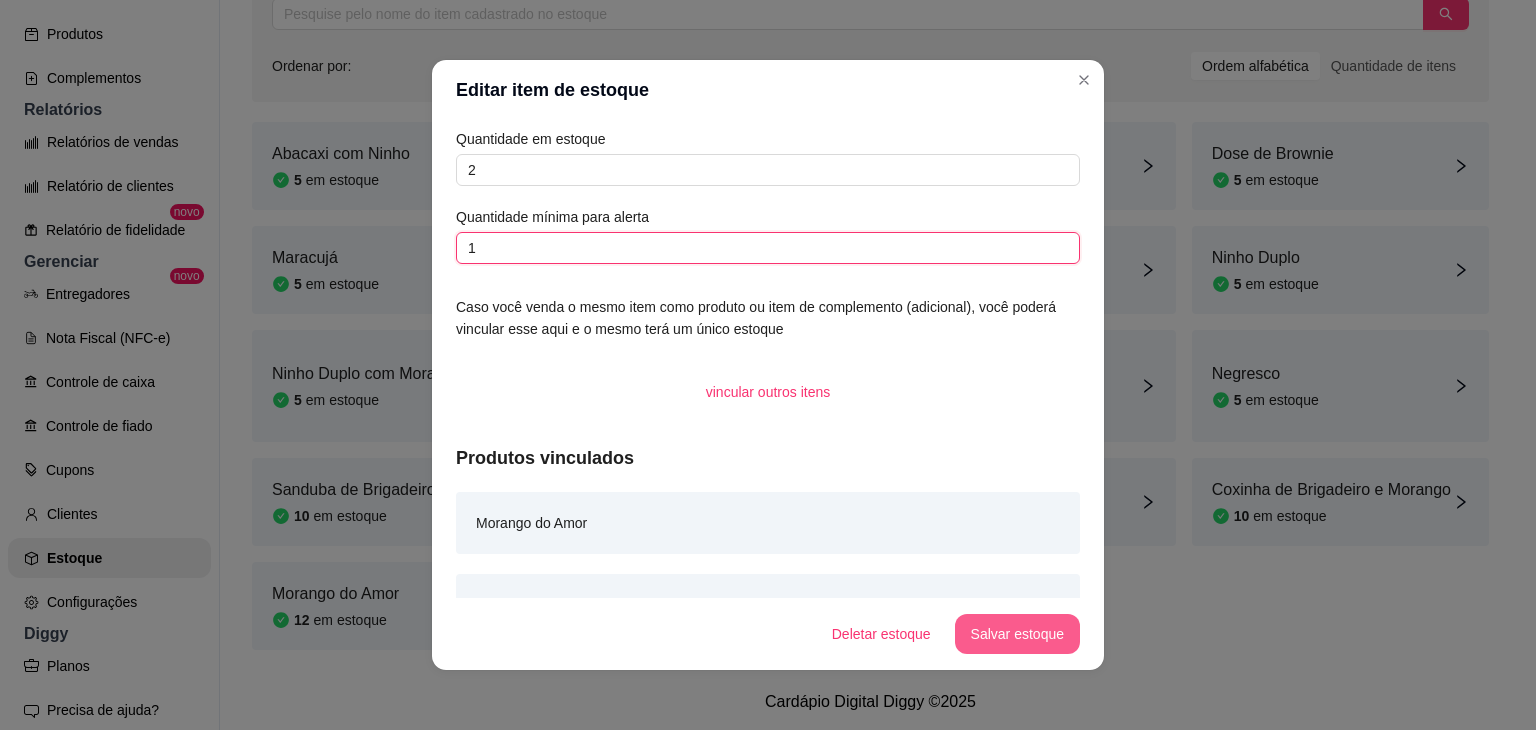 type on "1" 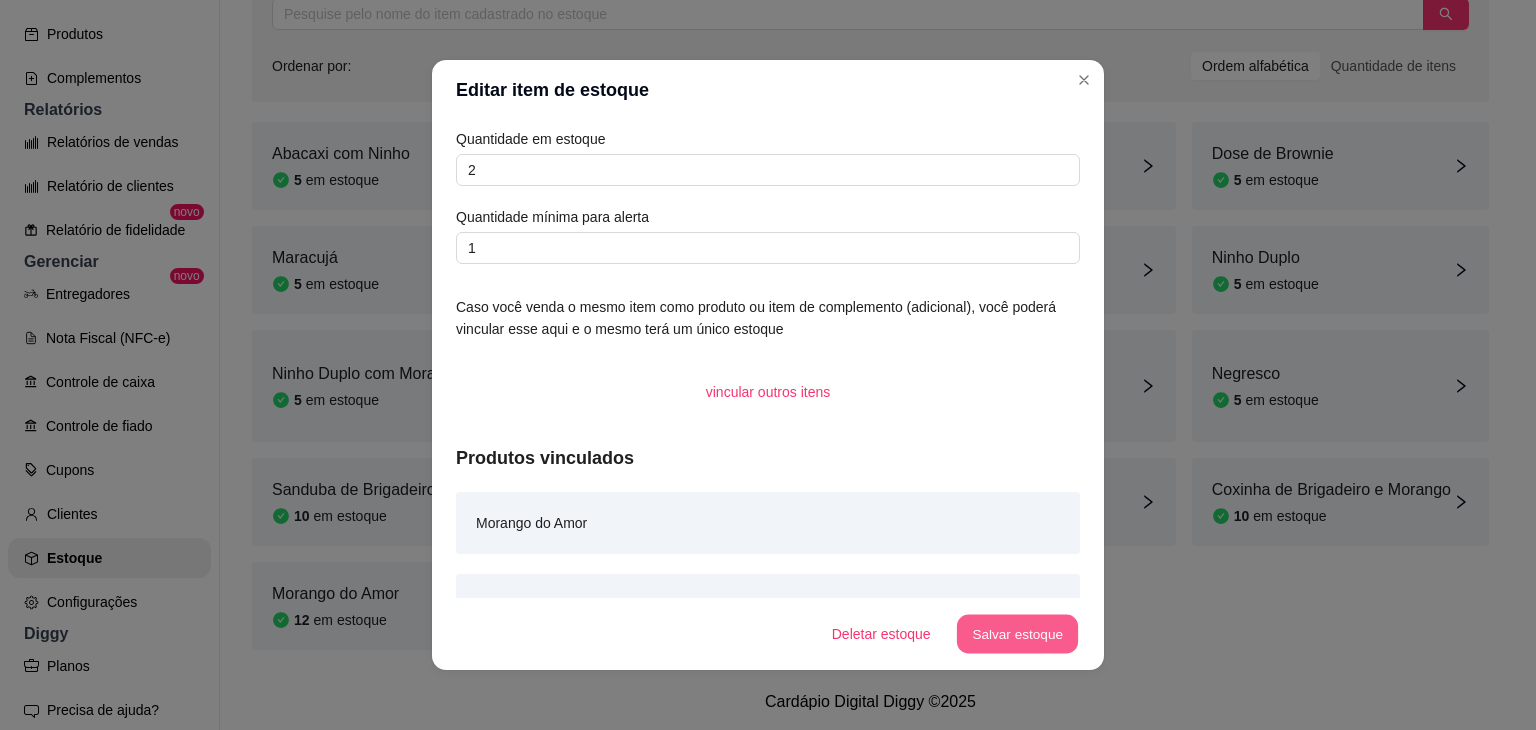 click on "Salvar estoque" at bounding box center (1017, 634) 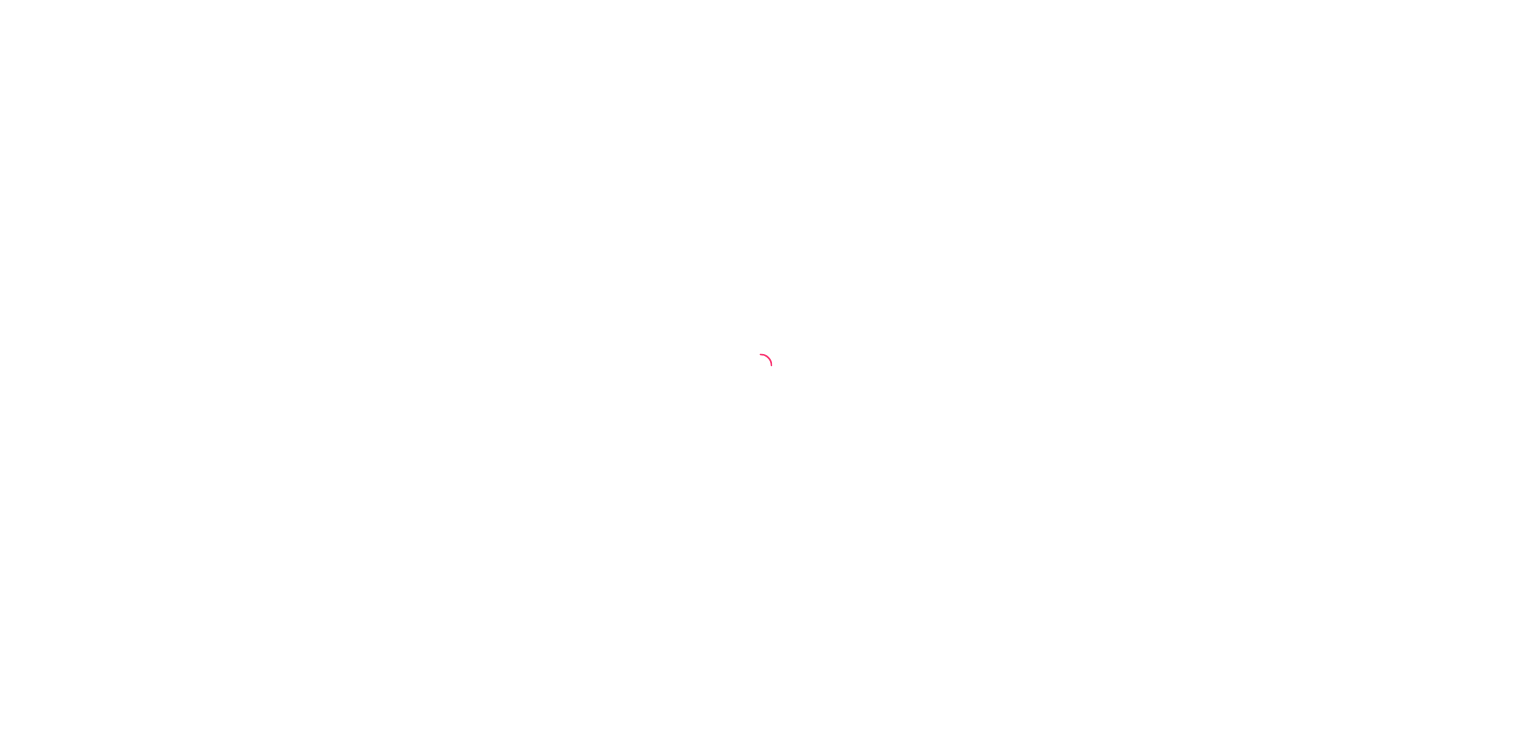 scroll, scrollTop: 0, scrollLeft: 0, axis: both 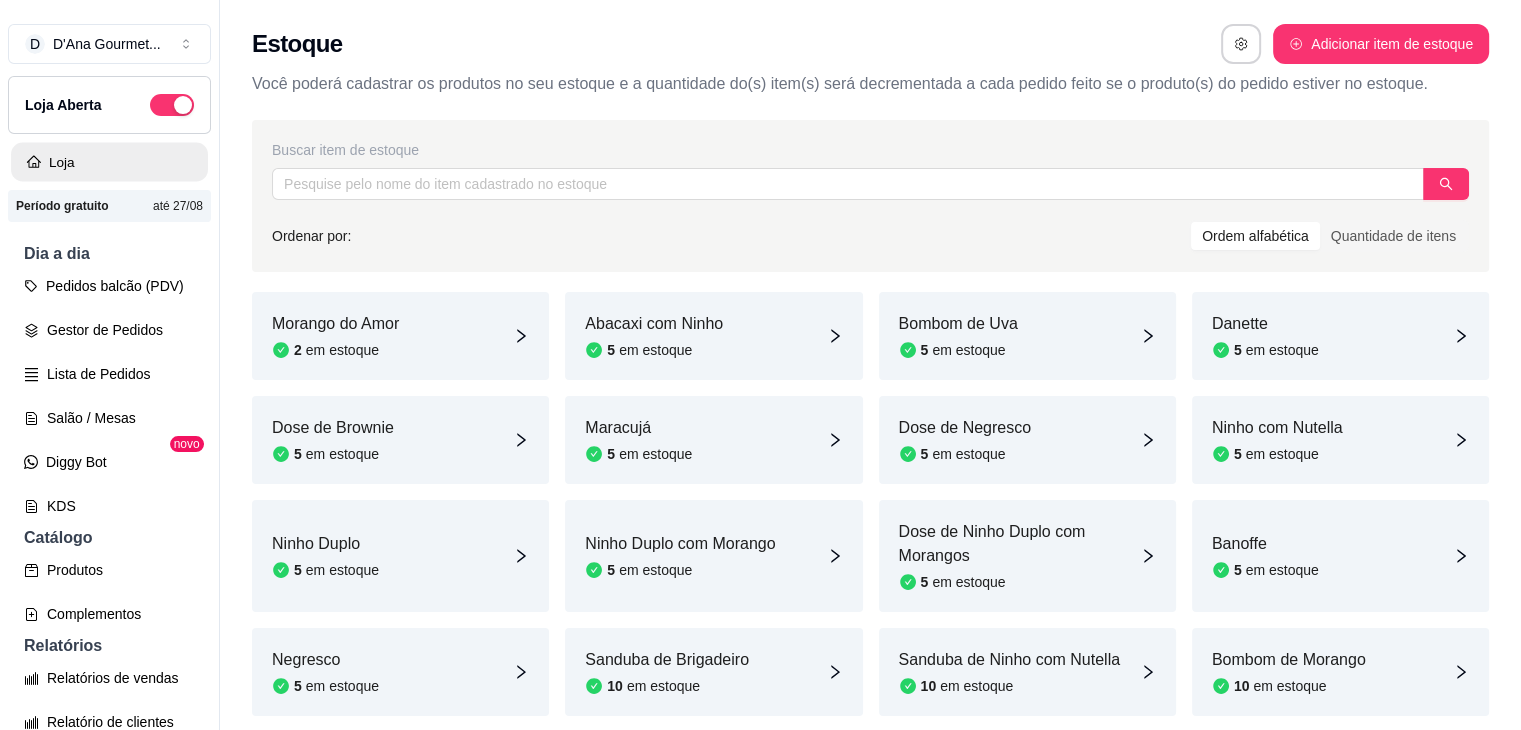 click on "Loja" at bounding box center (109, 162) 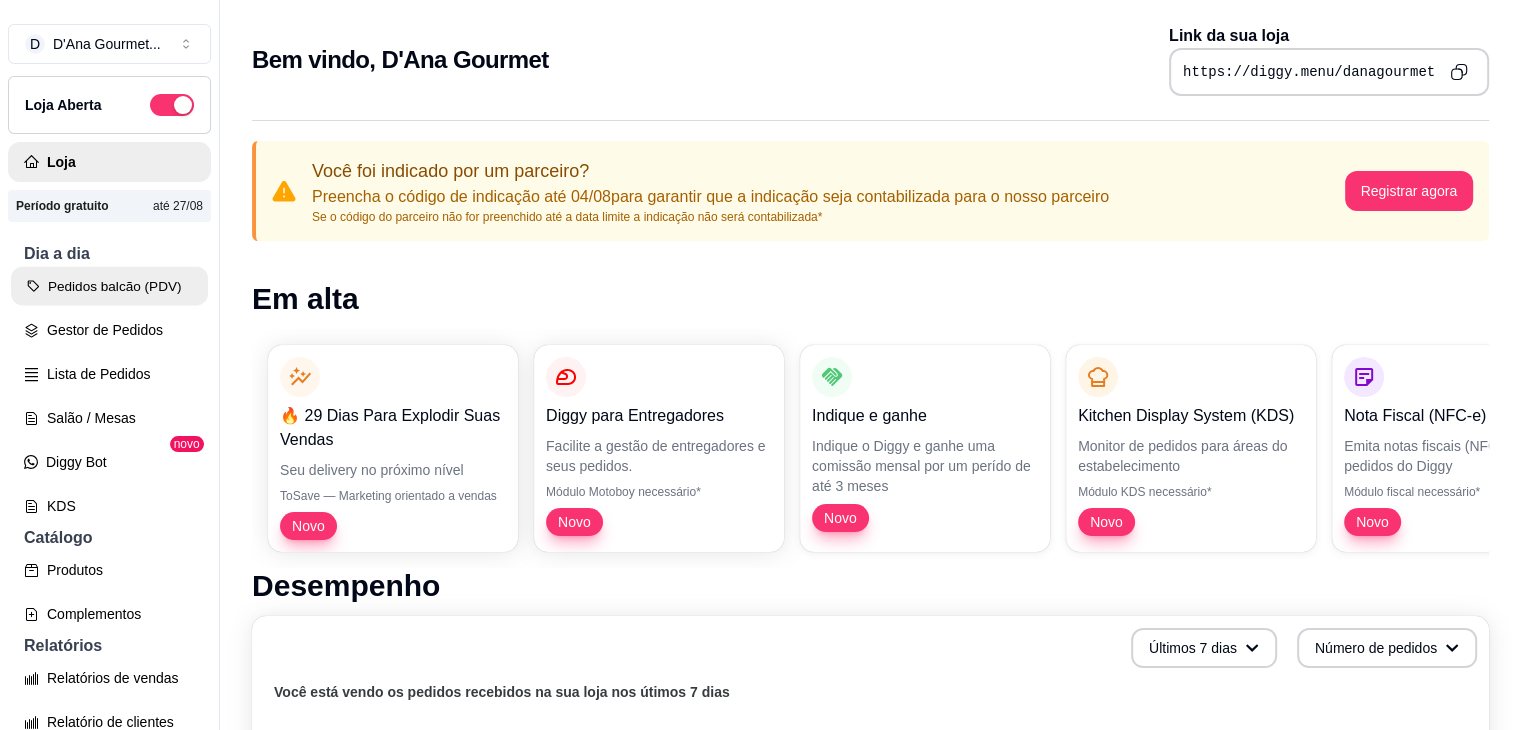 click on "Pedidos balcão (PDV)" at bounding box center (109, 286) 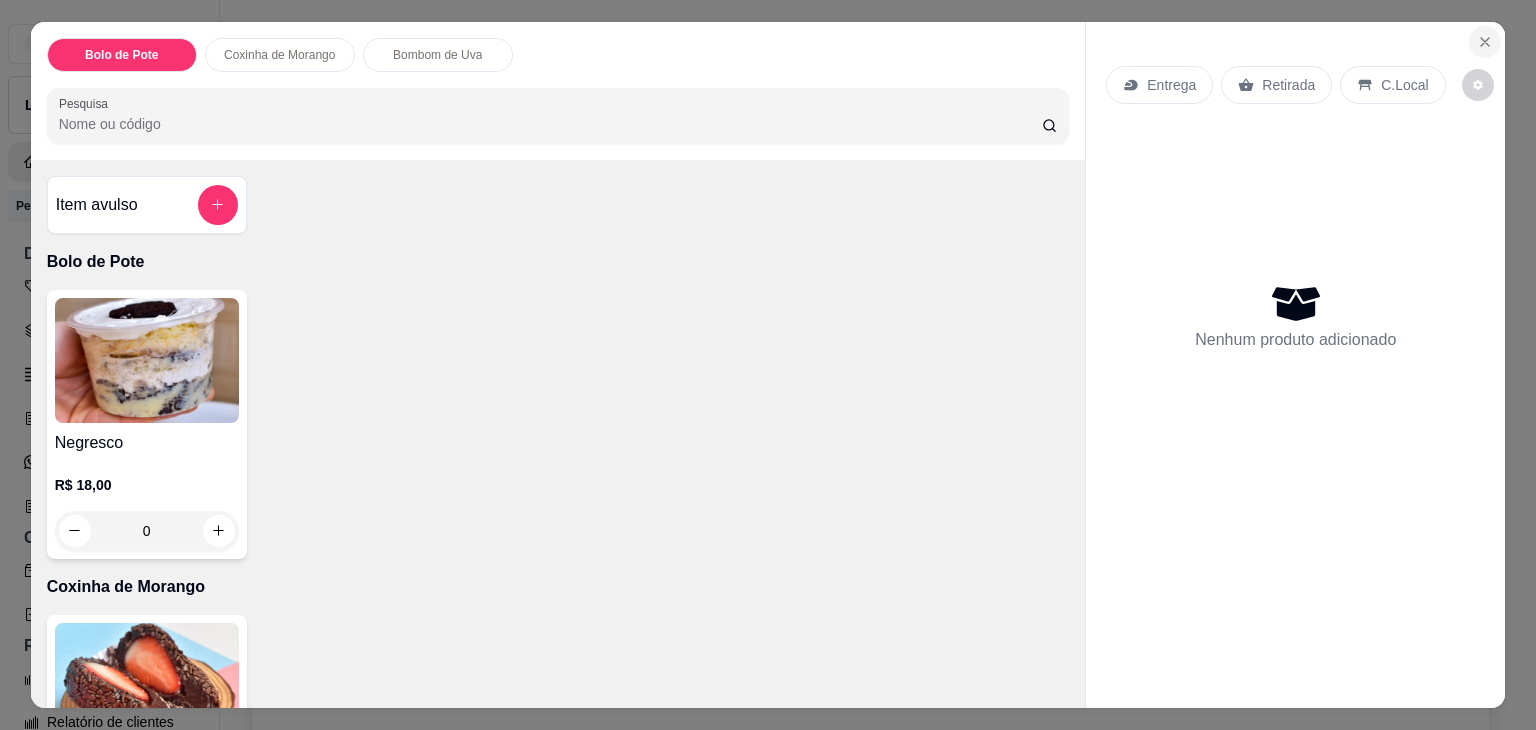 click 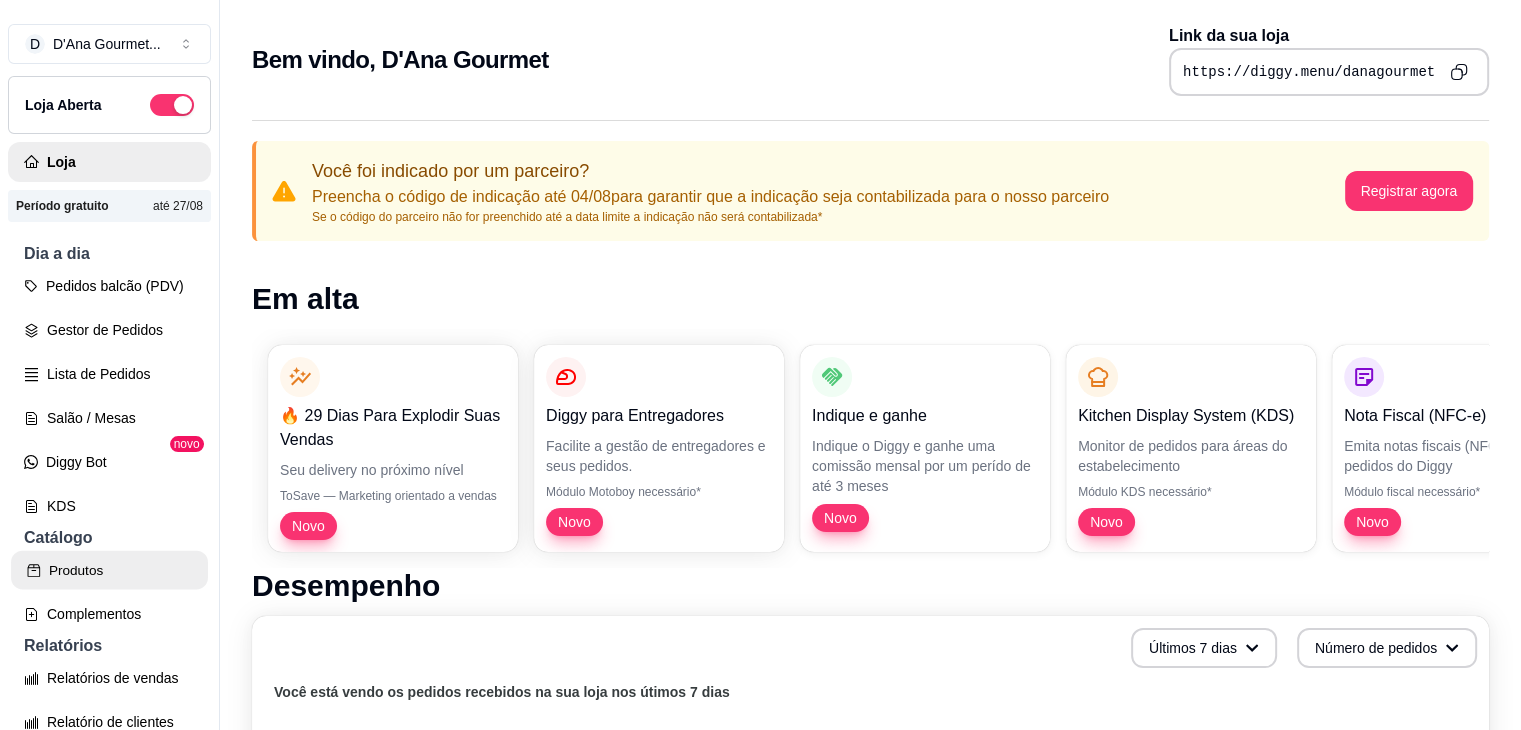 click on "Produtos" at bounding box center (109, 570) 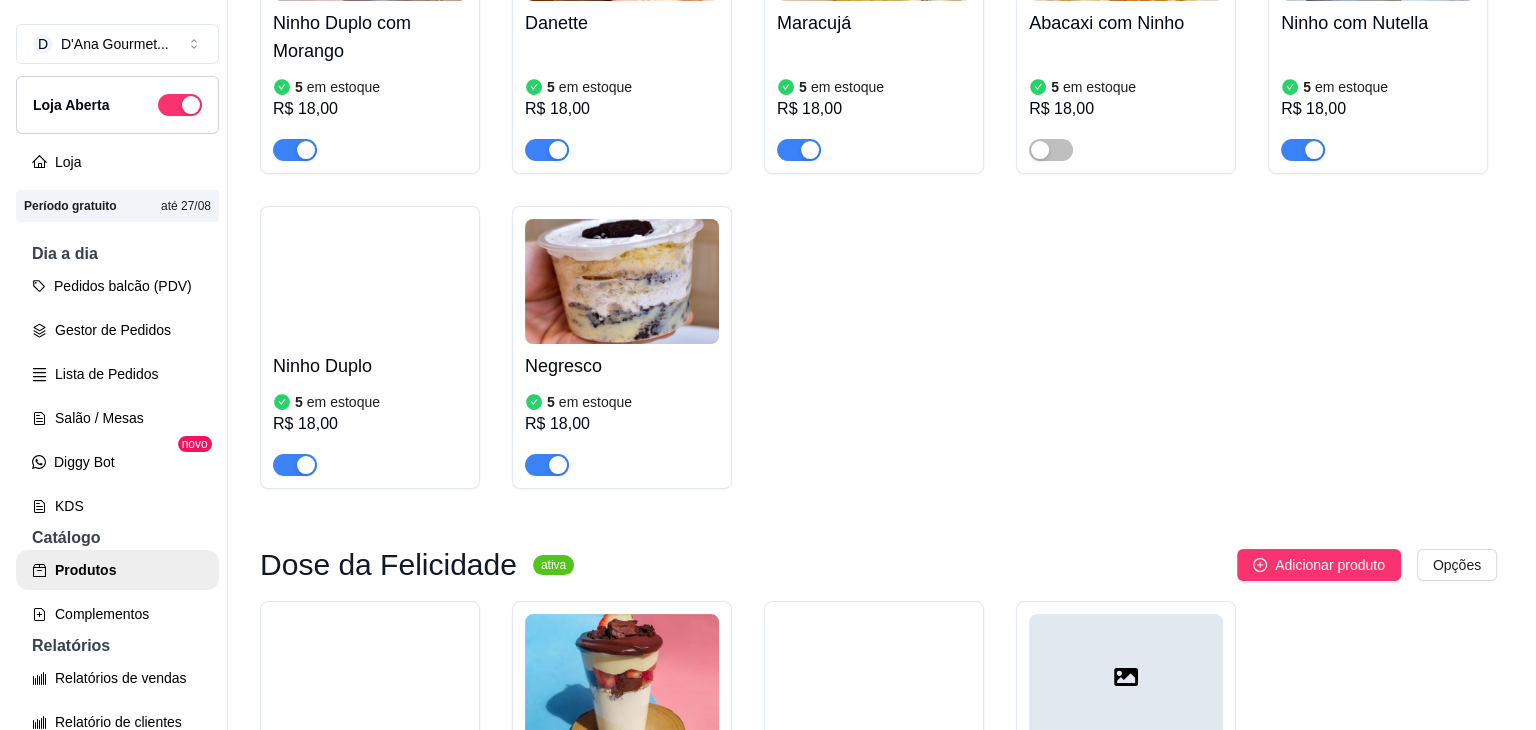 scroll, scrollTop: 748, scrollLeft: 0, axis: vertical 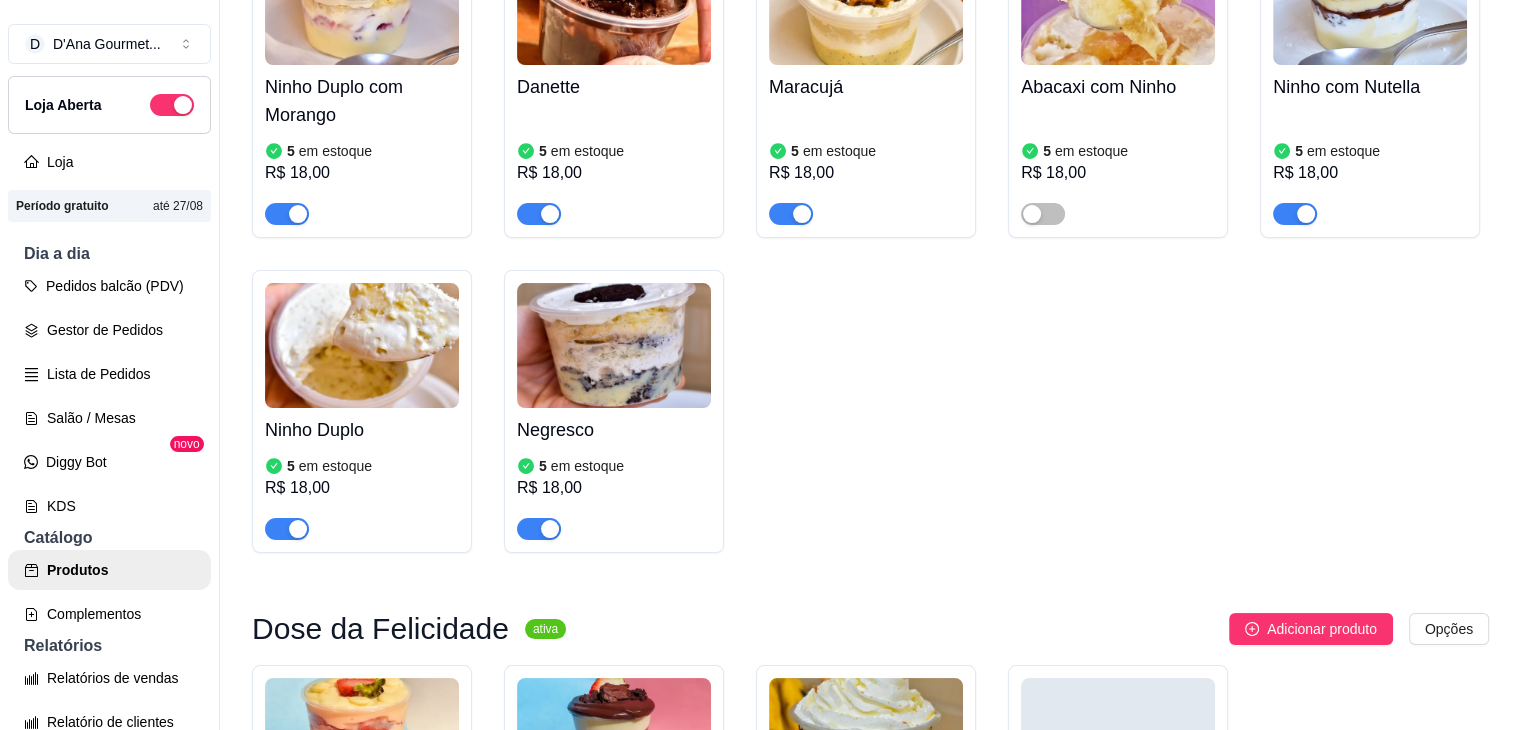 click at bounding box center (614, 345) 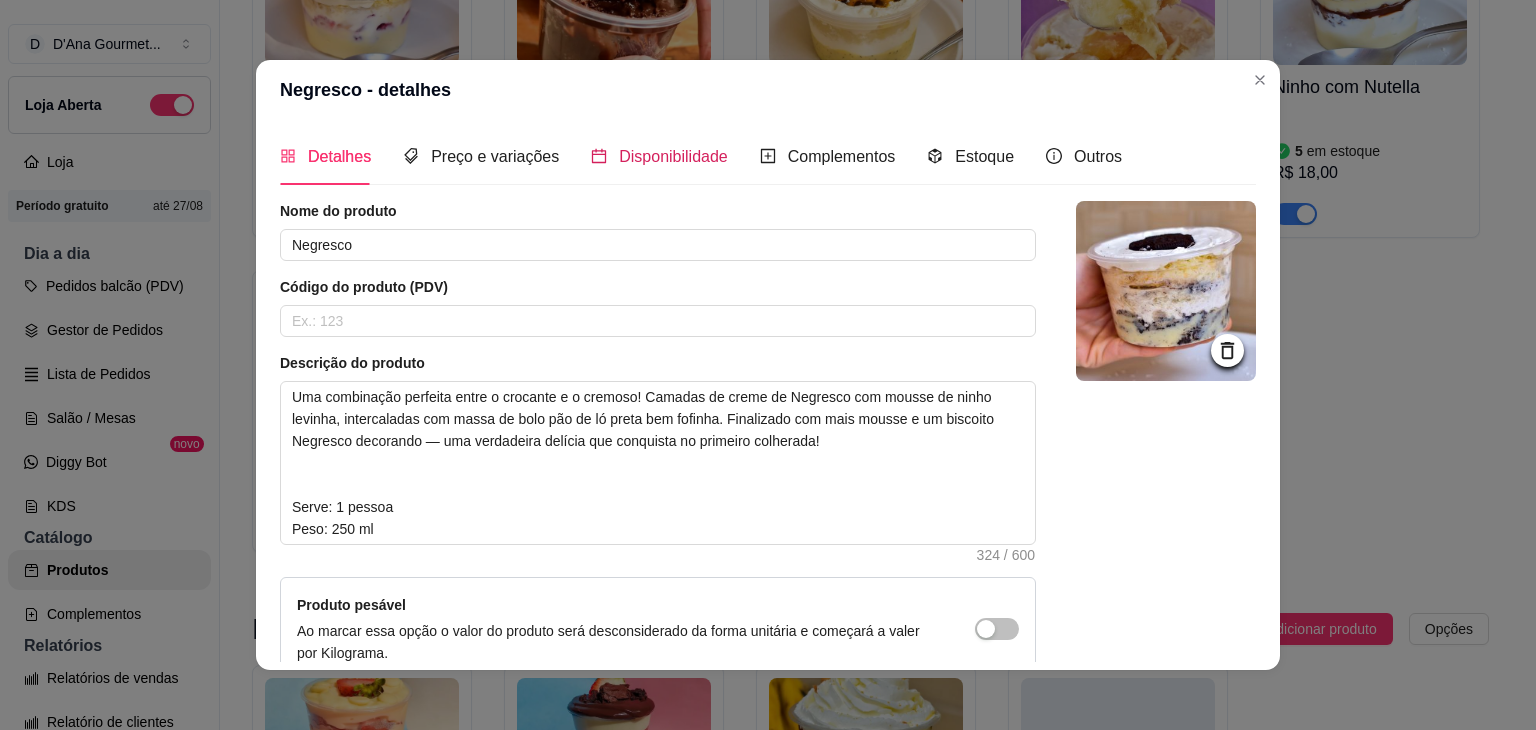 click on "Disponibilidade" at bounding box center (673, 156) 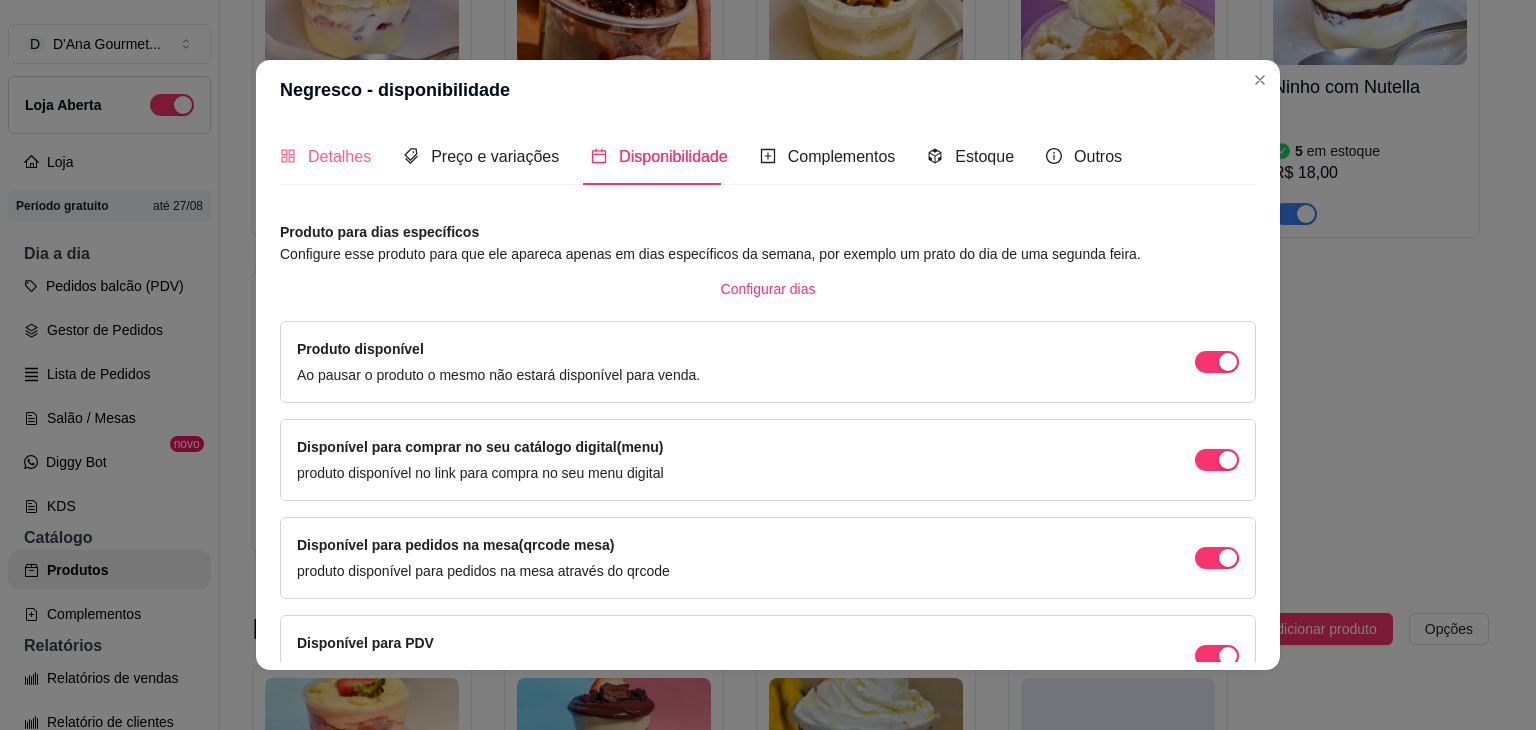 click on "Detalhes" at bounding box center [325, 156] 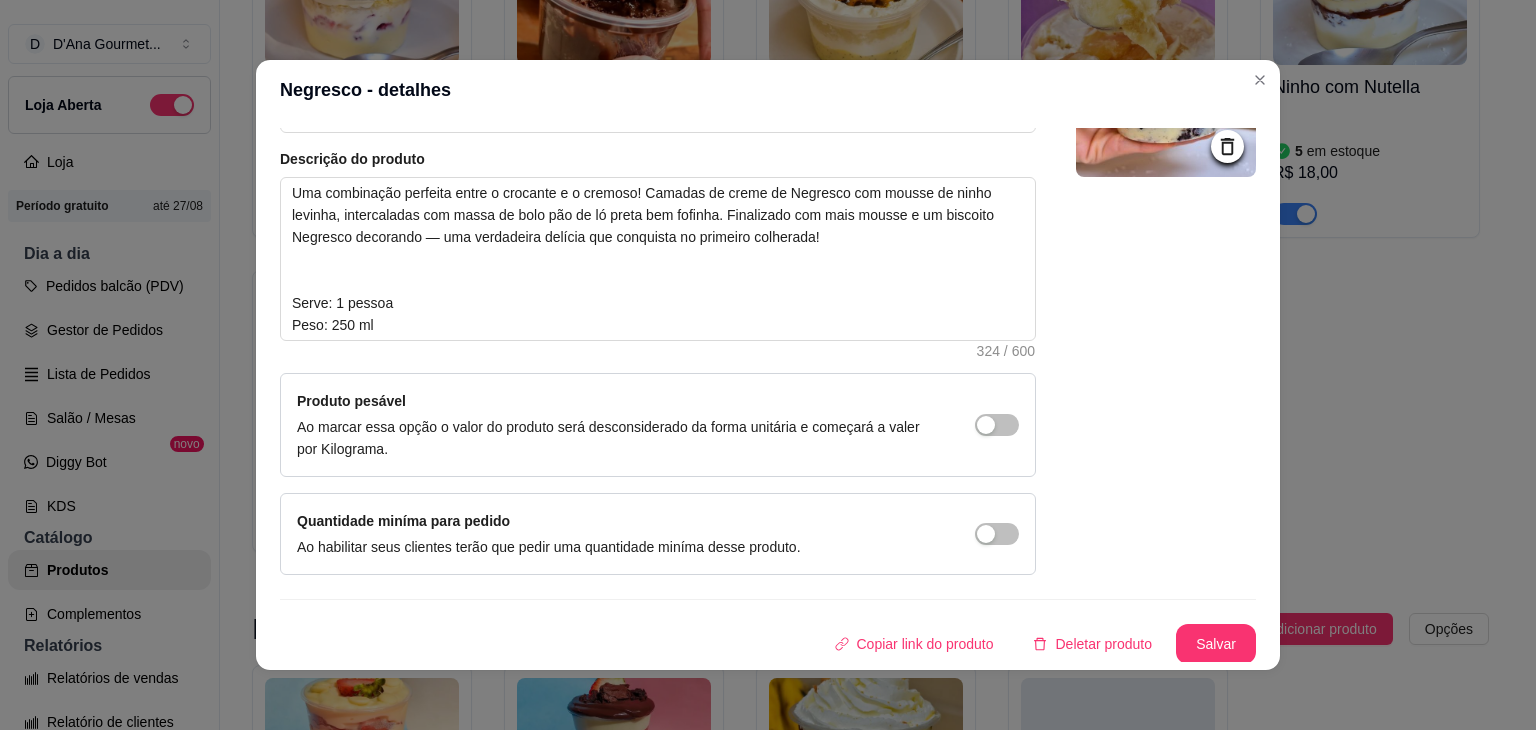 scroll, scrollTop: 0, scrollLeft: 0, axis: both 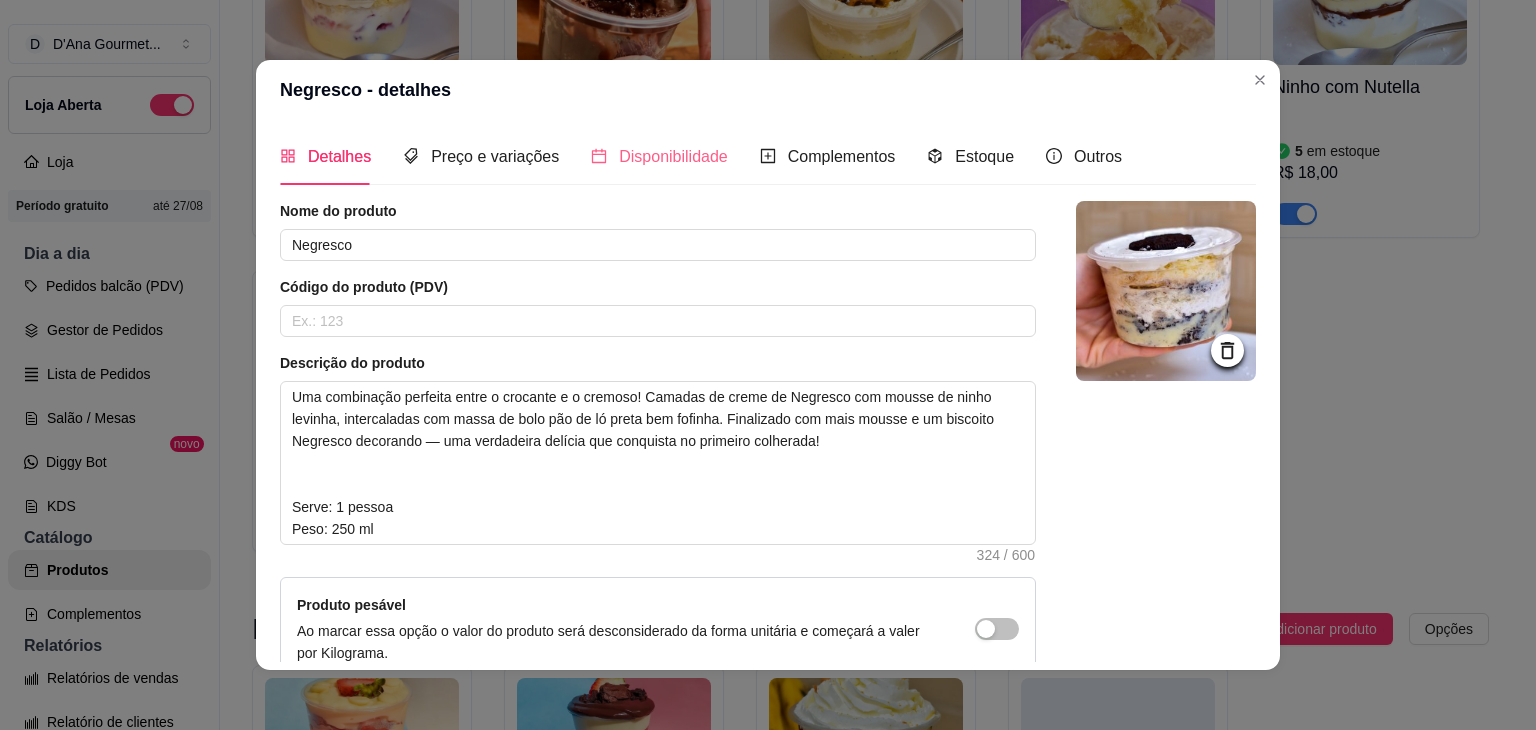 click on "Disponibilidade" at bounding box center [659, 156] 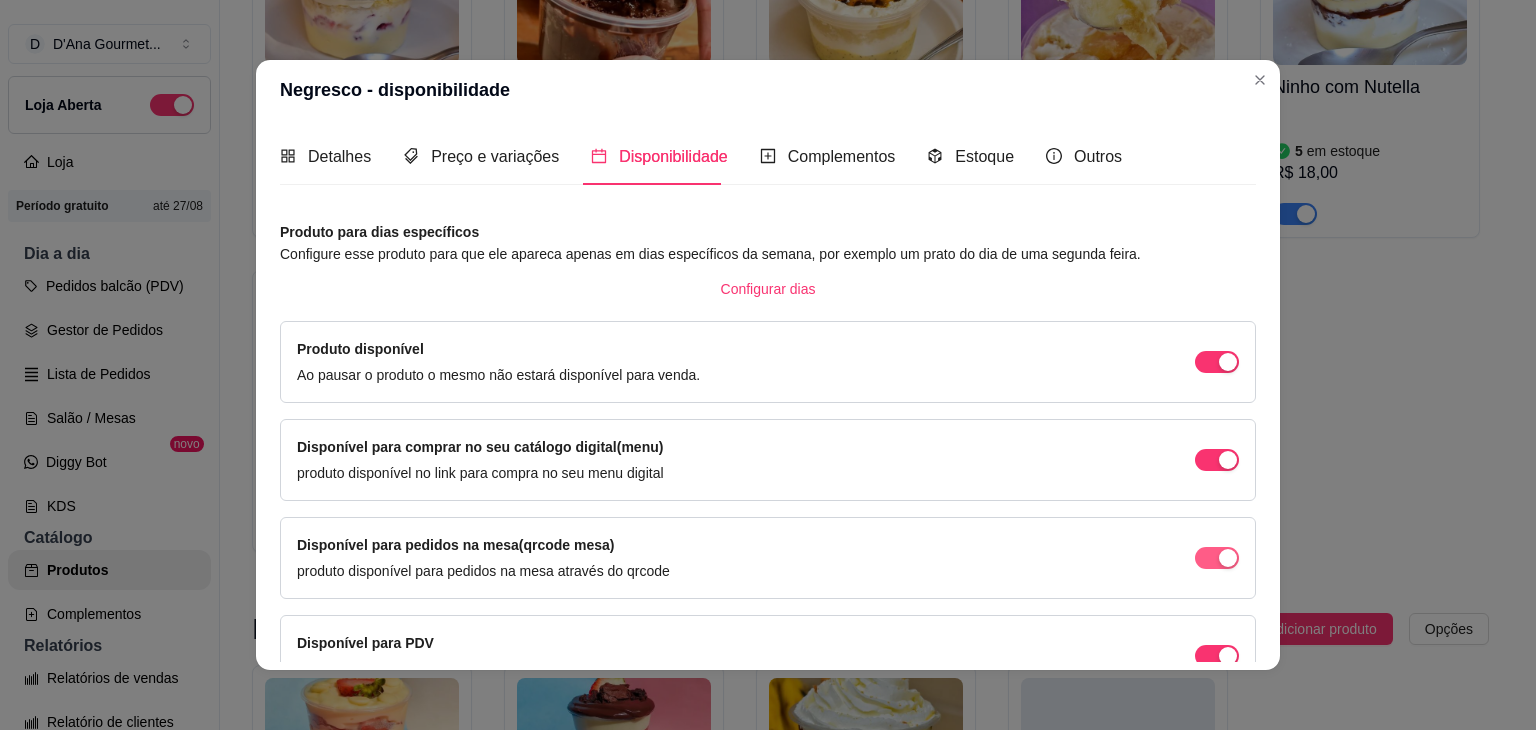 click at bounding box center [1217, 362] 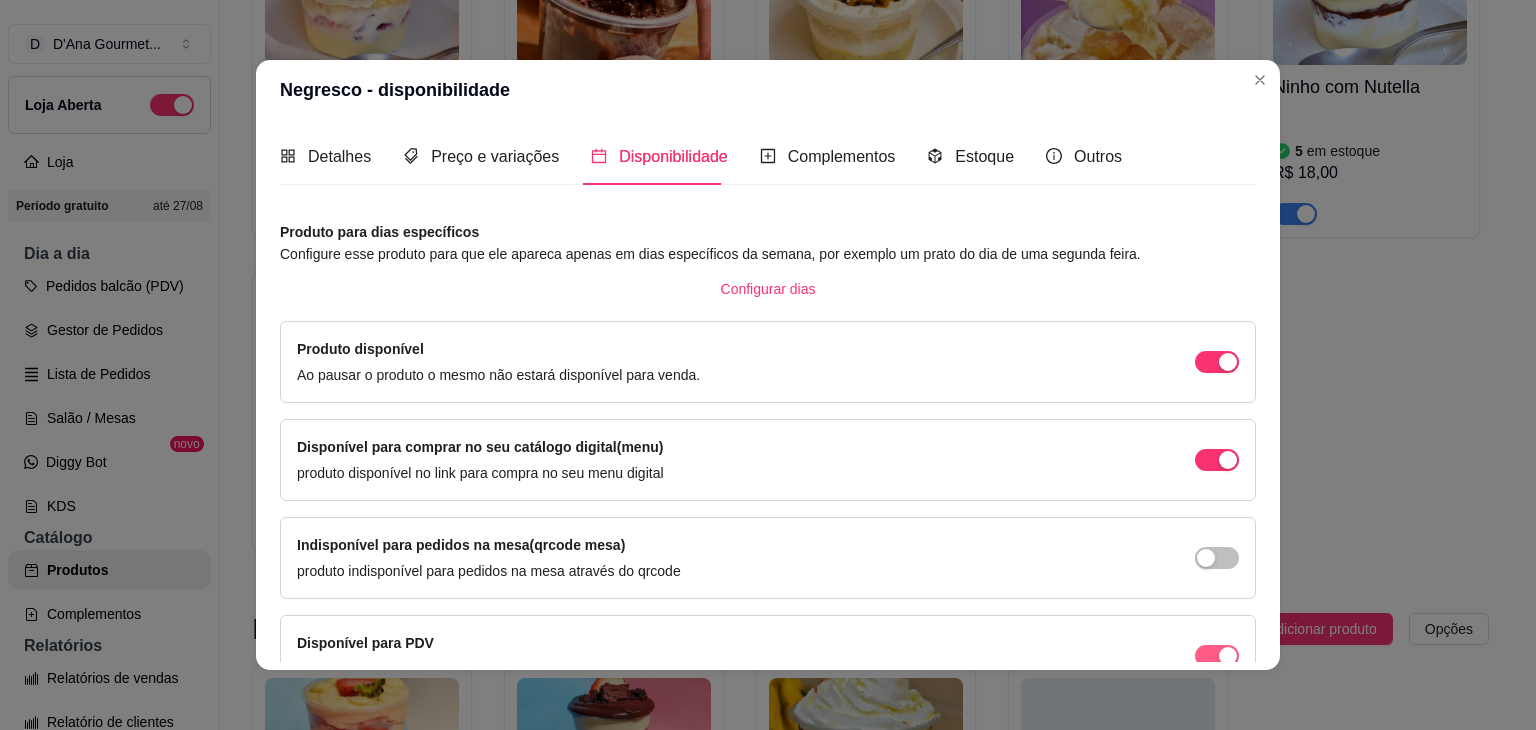click at bounding box center (1217, 362) 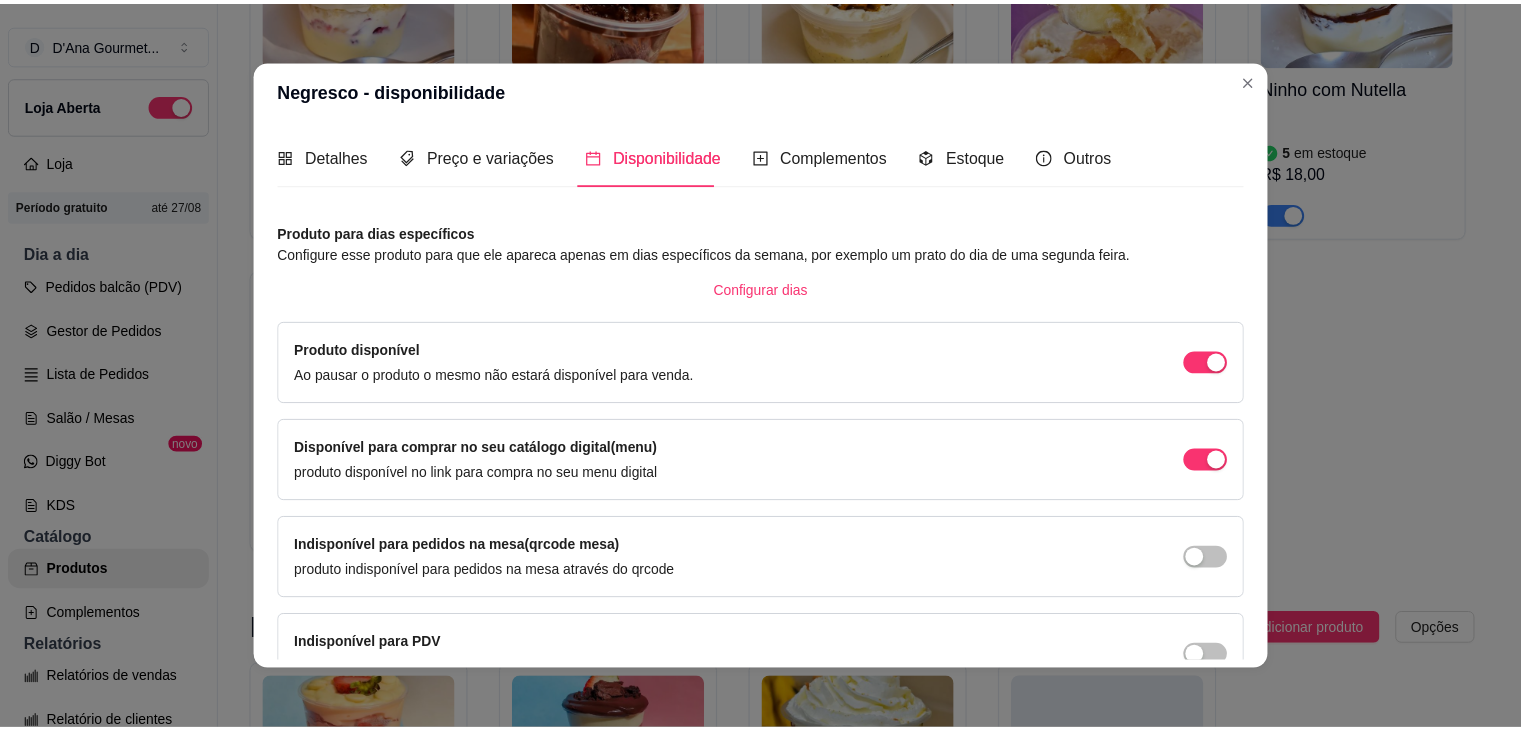 scroll, scrollTop: 114, scrollLeft: 0, axis: vertical 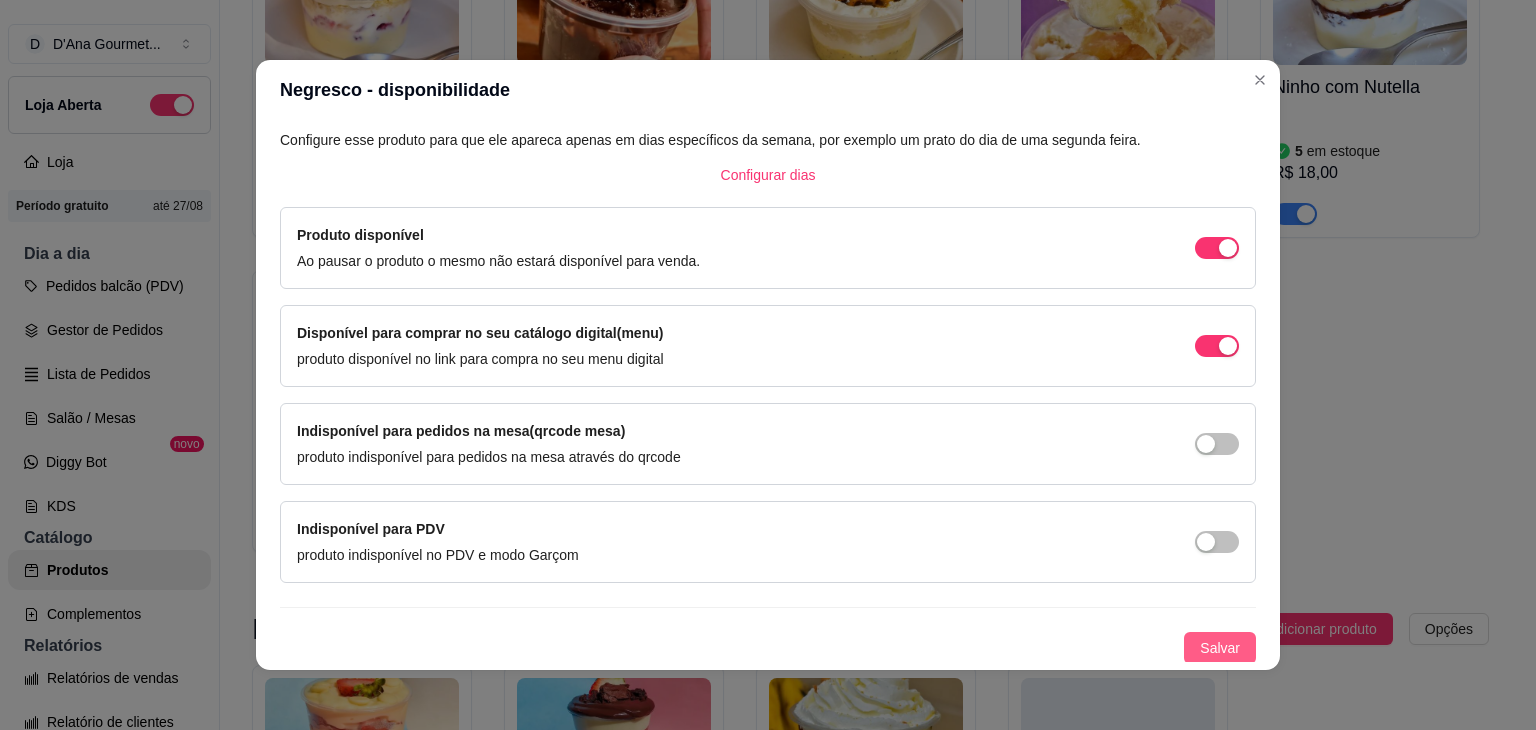 click on "Salvar" at bounding box center (1220, 648) 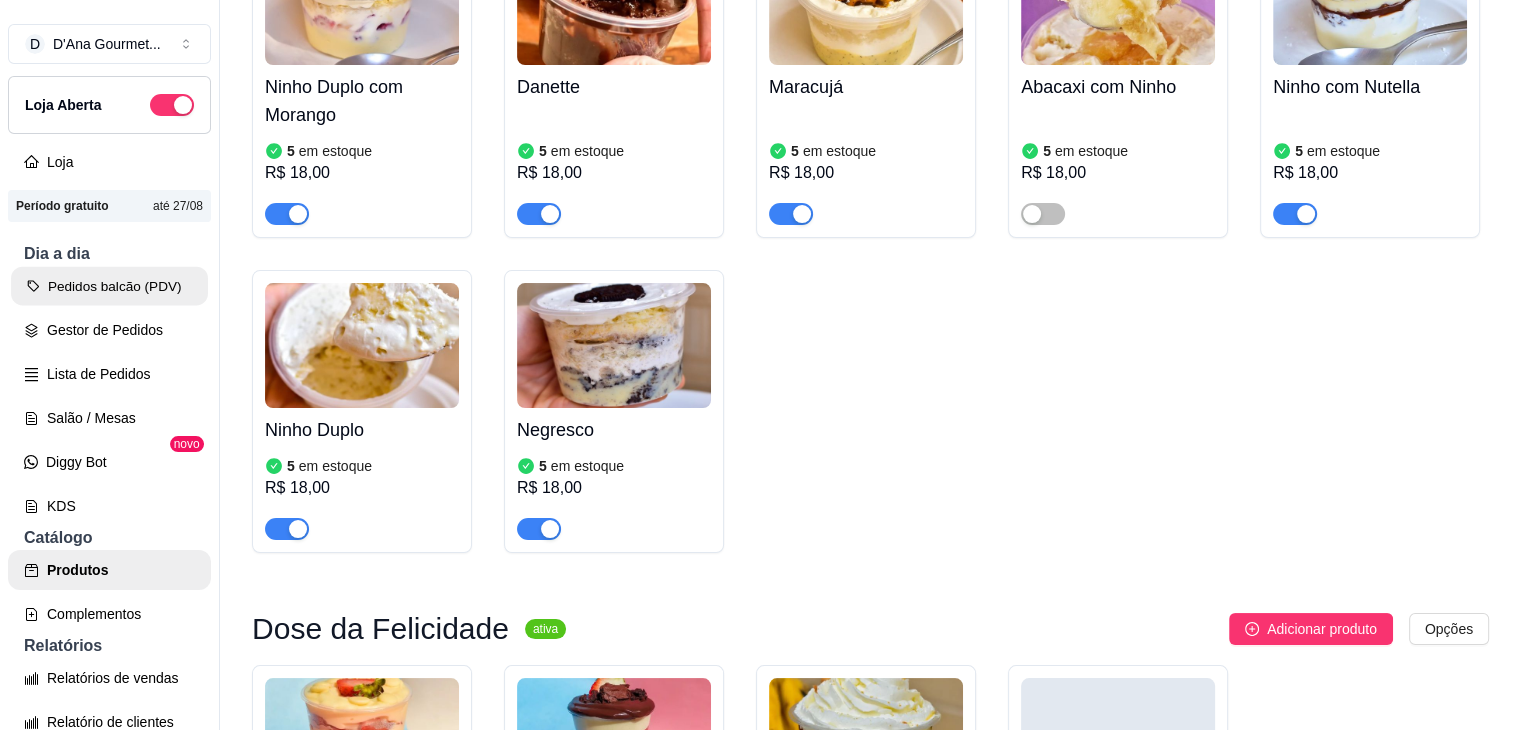 click on "Pedidos balcão (PDV)" at bounding box center [109, 286] 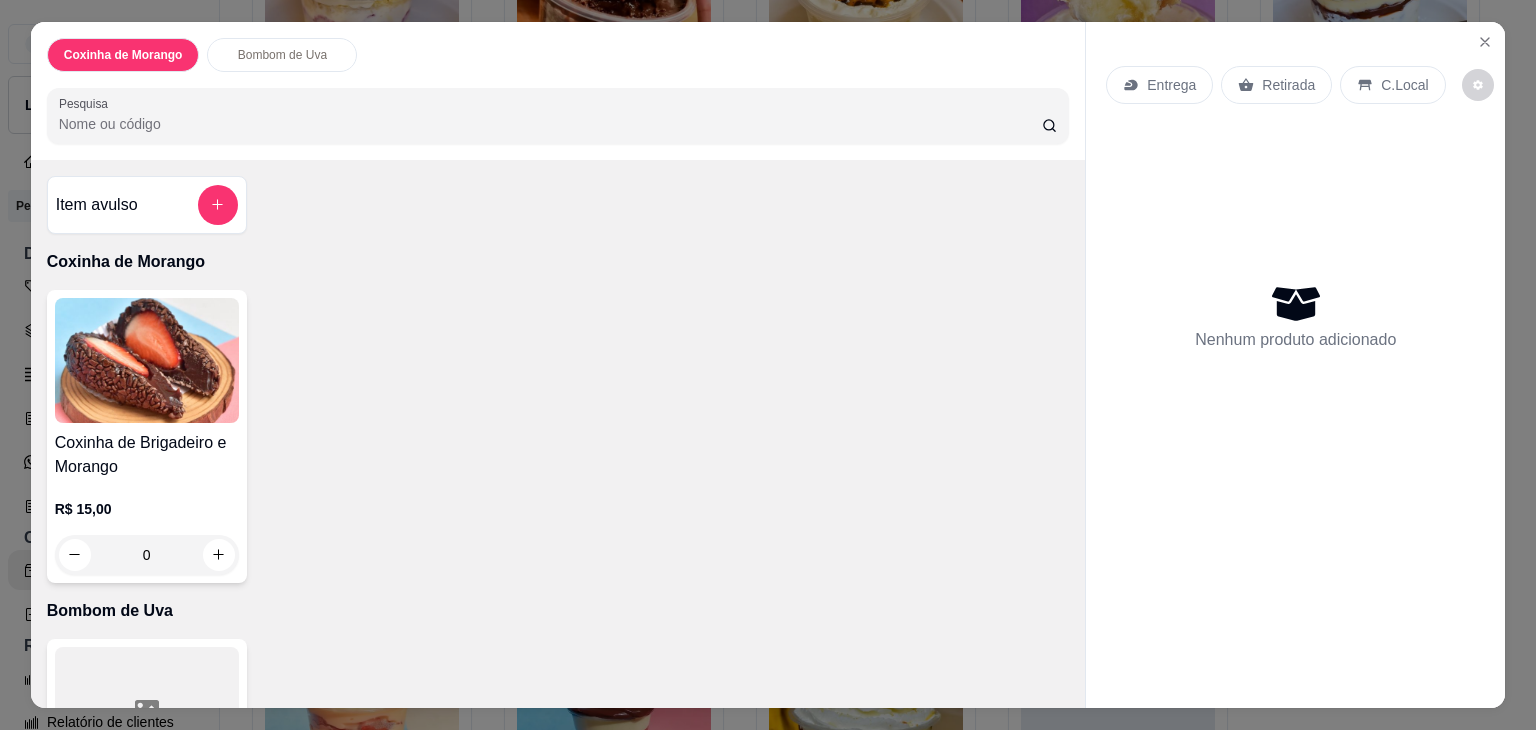 click at bounding box center [147, 360] 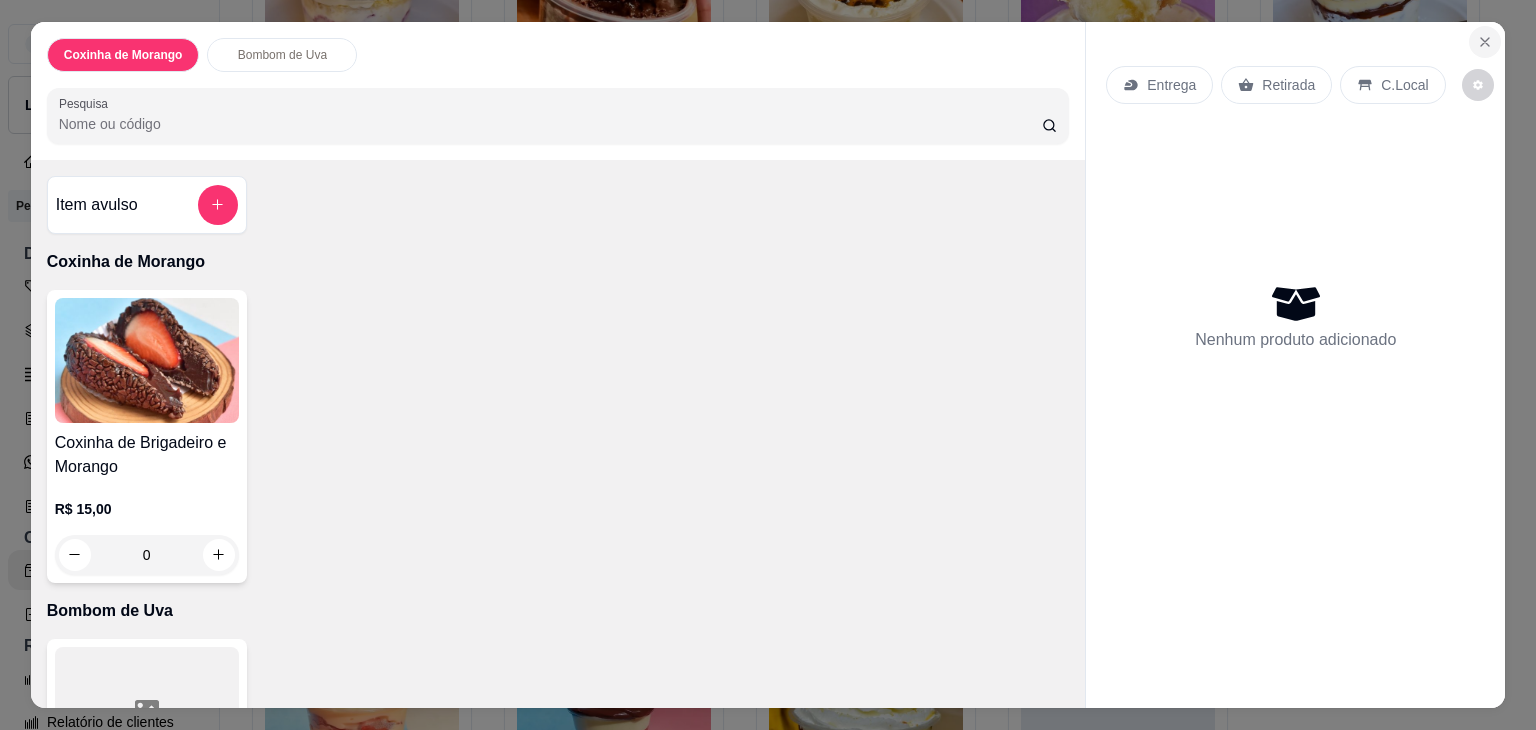 click 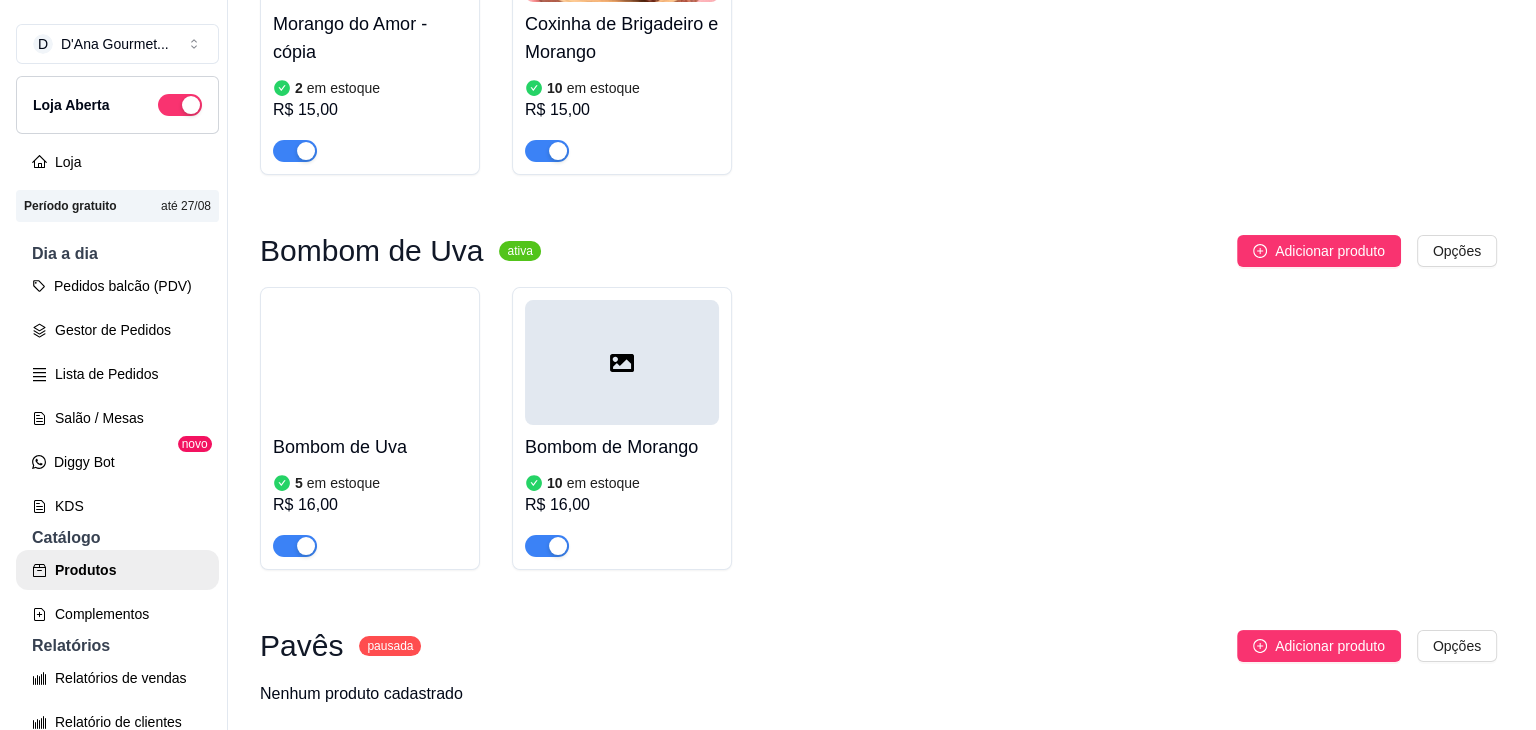 scroll, scrollTop: 1676, scrollLeft: 0, axis: vertical 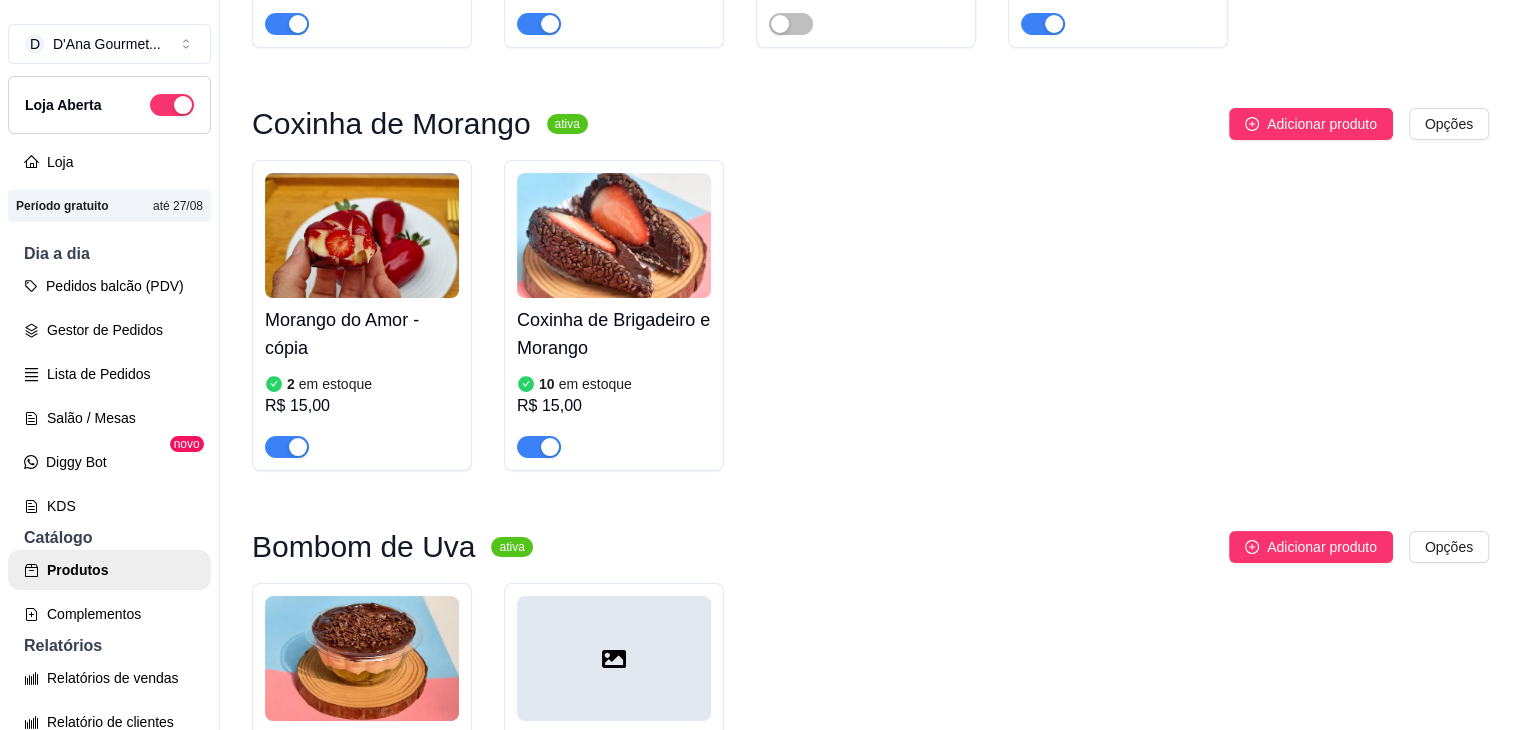 click on "Coxinha de Brigadeiro e Morango   10 em estoque R$ 15,00" at bounding box center [614, 378] 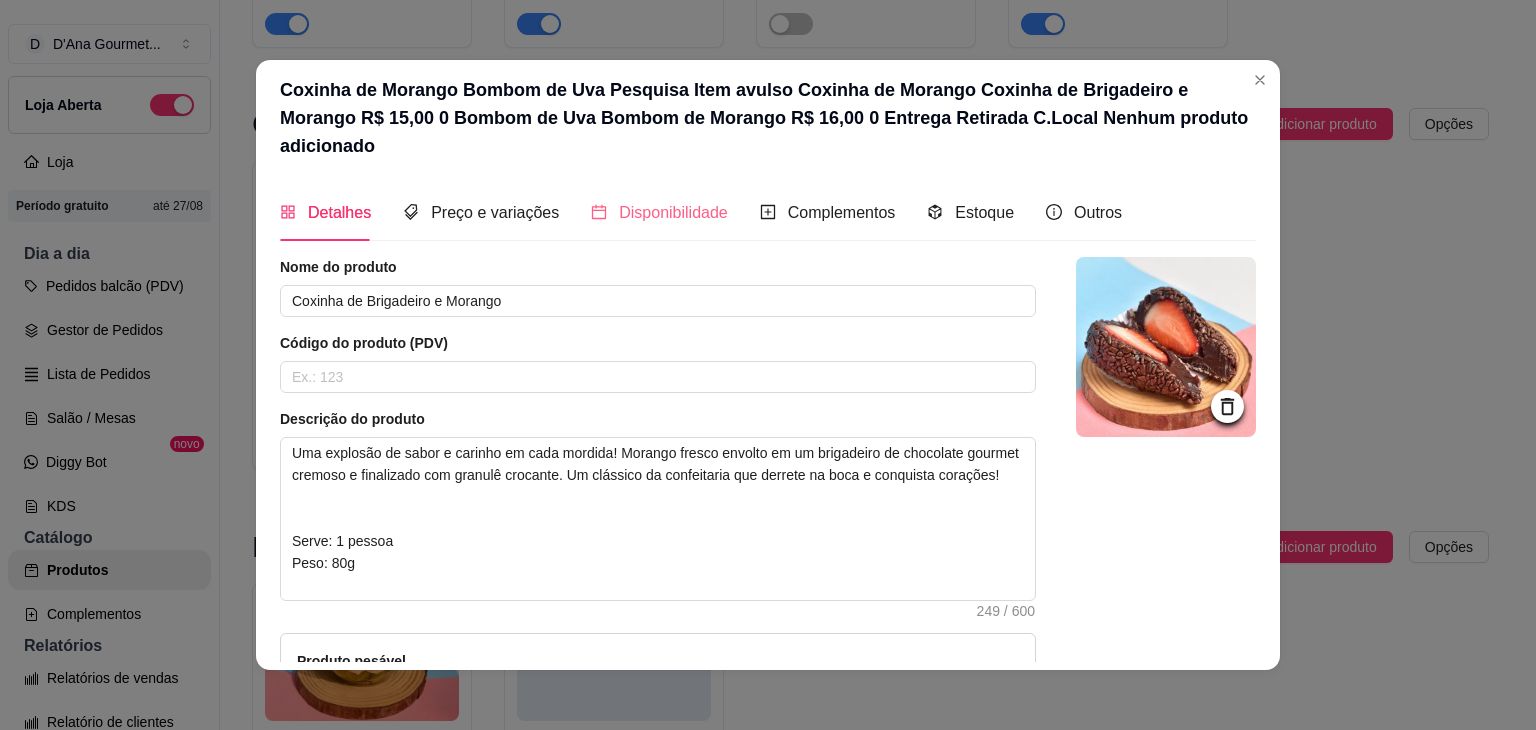 click on "Disponibilidade" at bounding box center [659, 212] 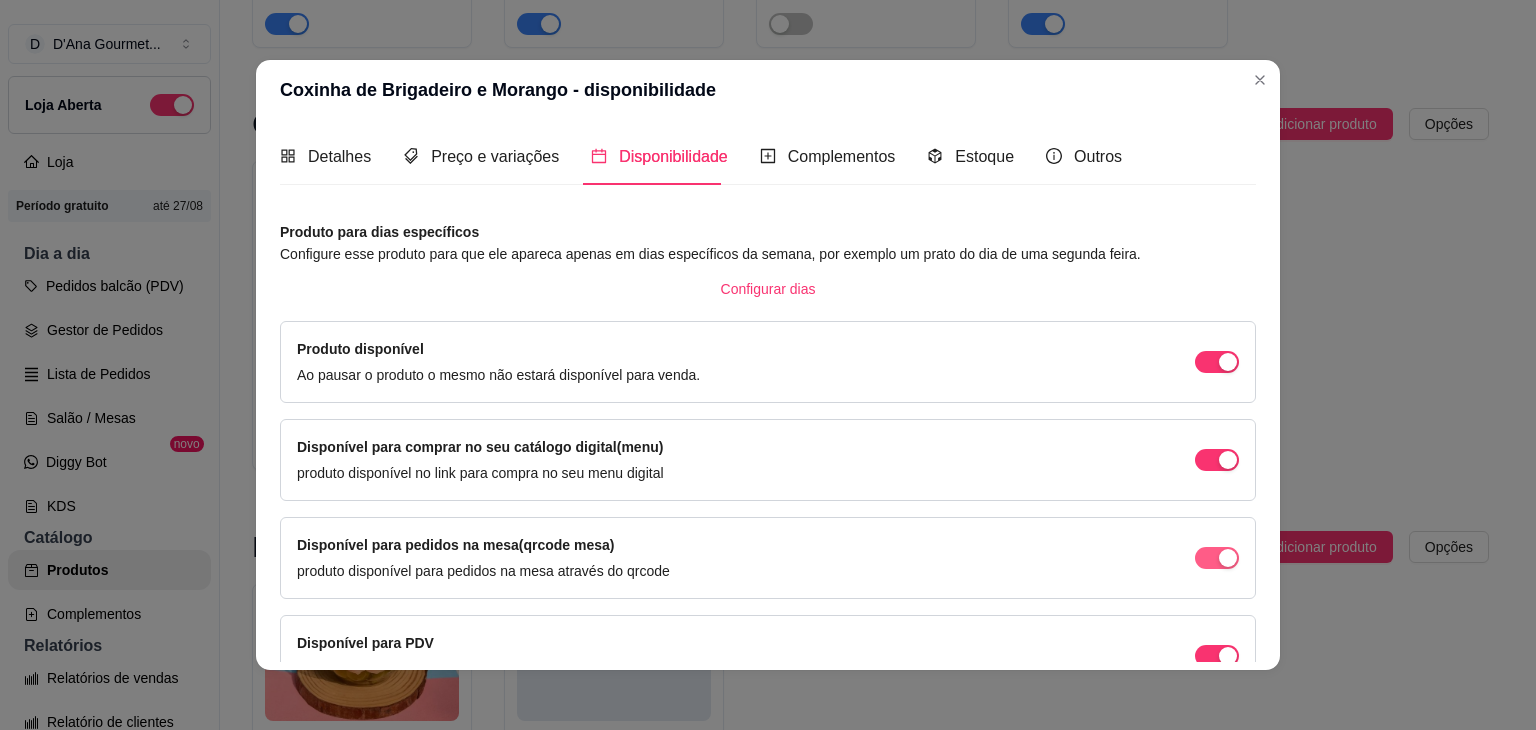 click at bounding box center [1217, 362] 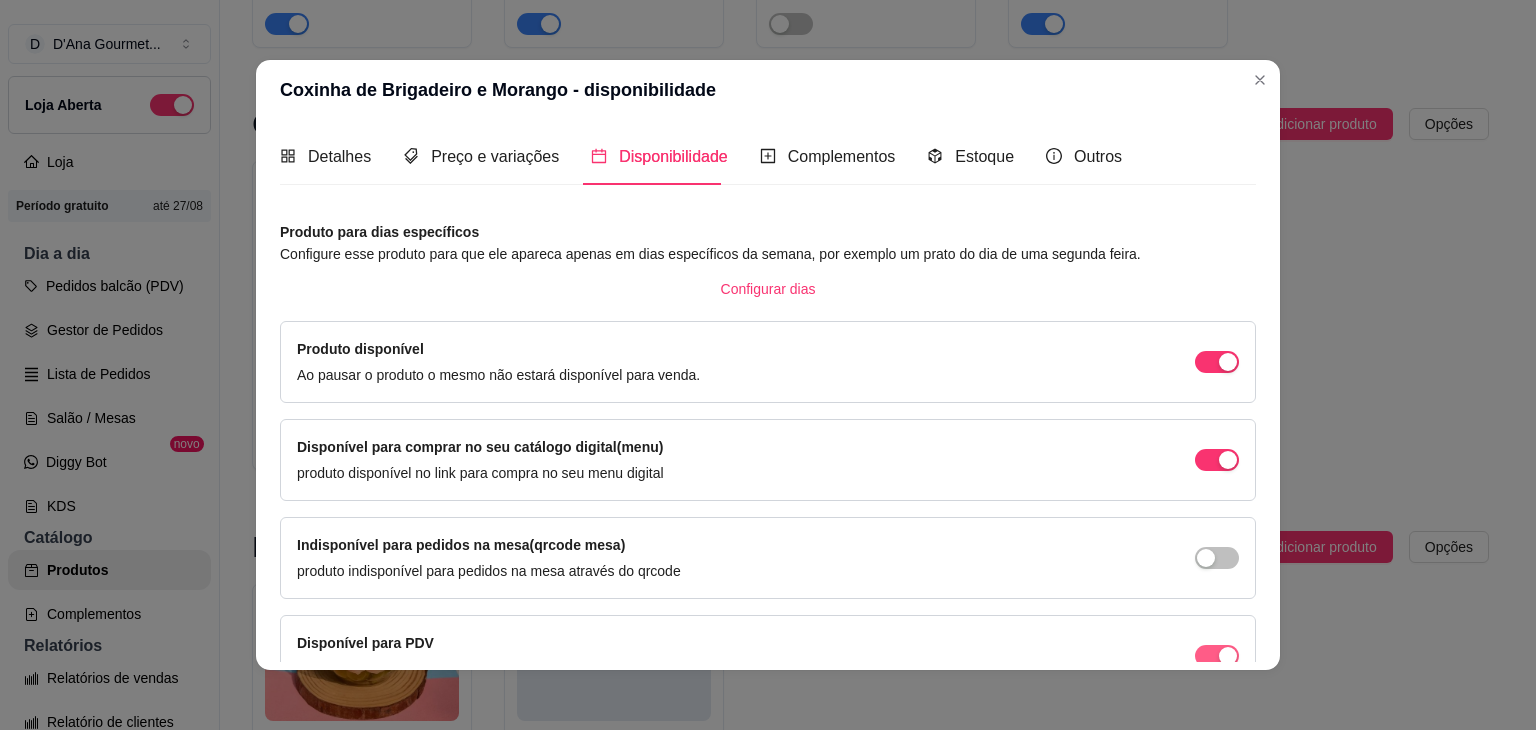 click at bounding box center (1217, 362) 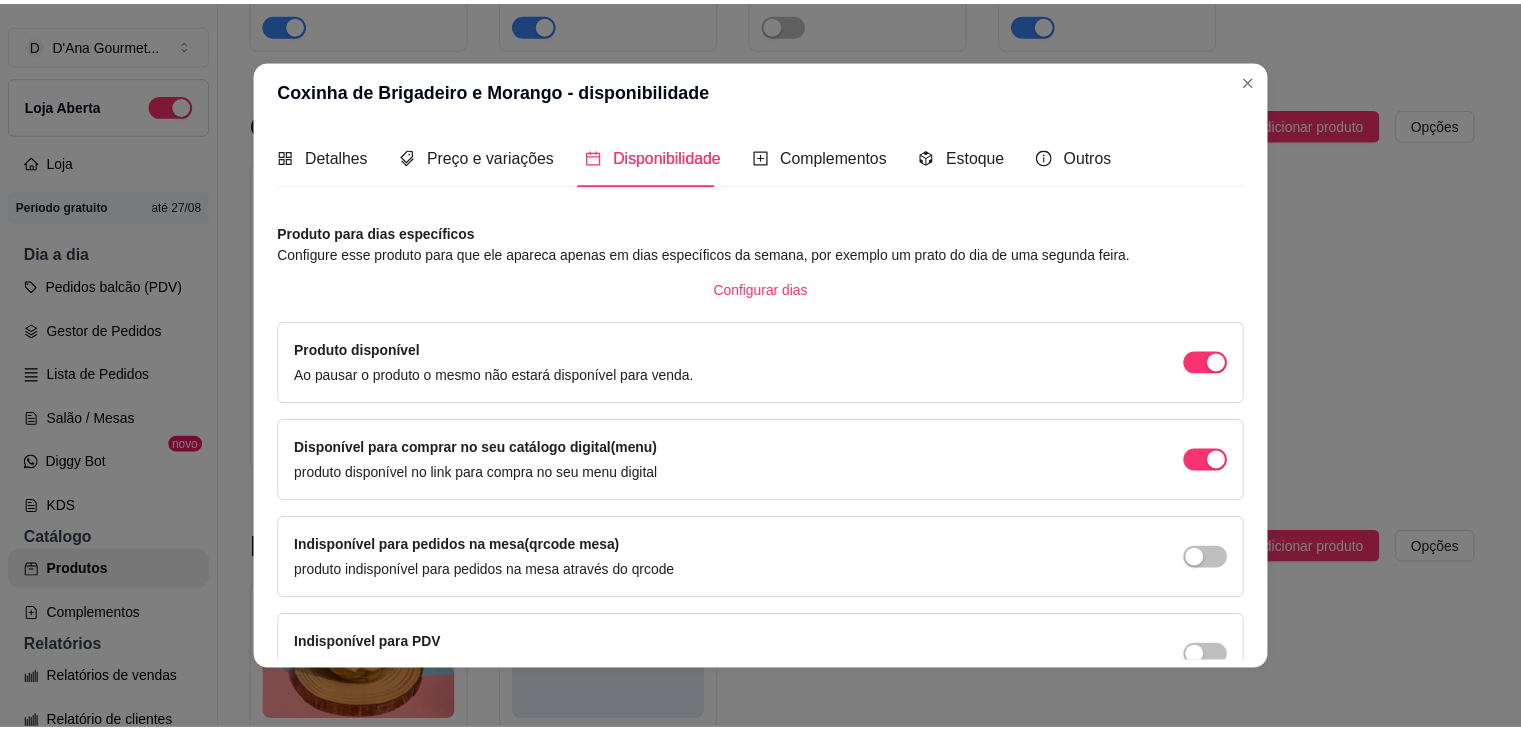 scroll, scrollTop: 114, scrollLeft: 0, axis: vertical 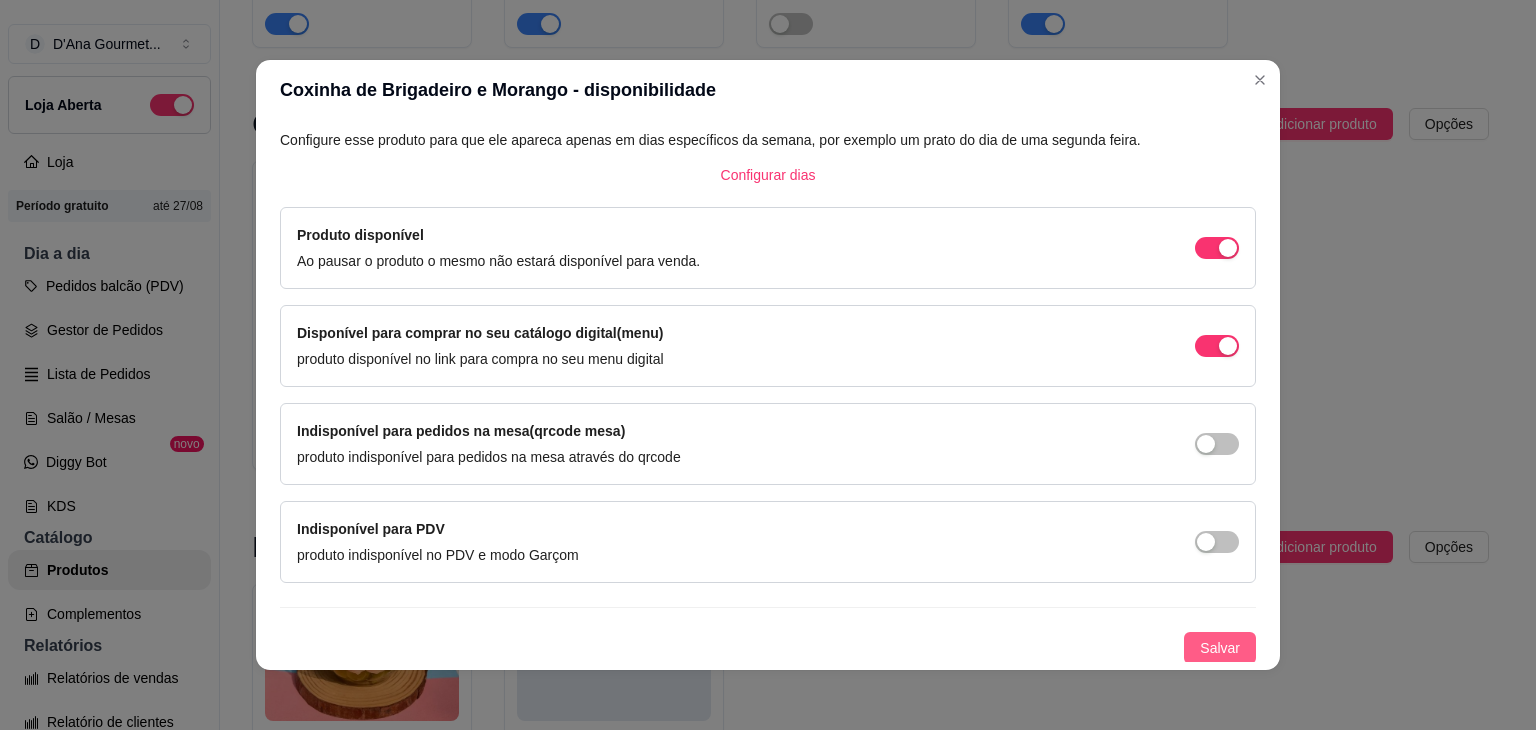 click on "Salvar" at bounding box center [1220, 648] 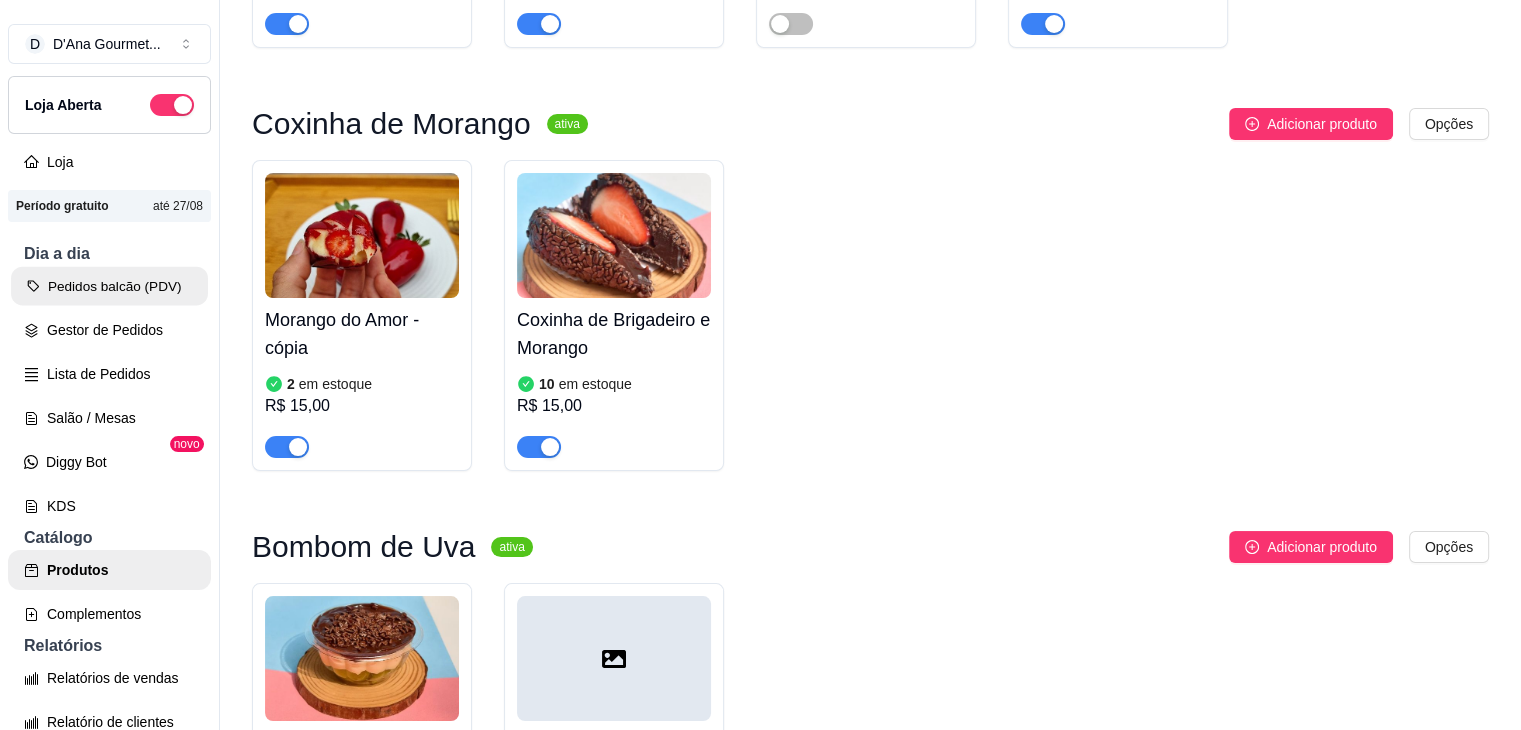 click on "Pedidos balcão (PDV)" at bounding box center [109, 286] 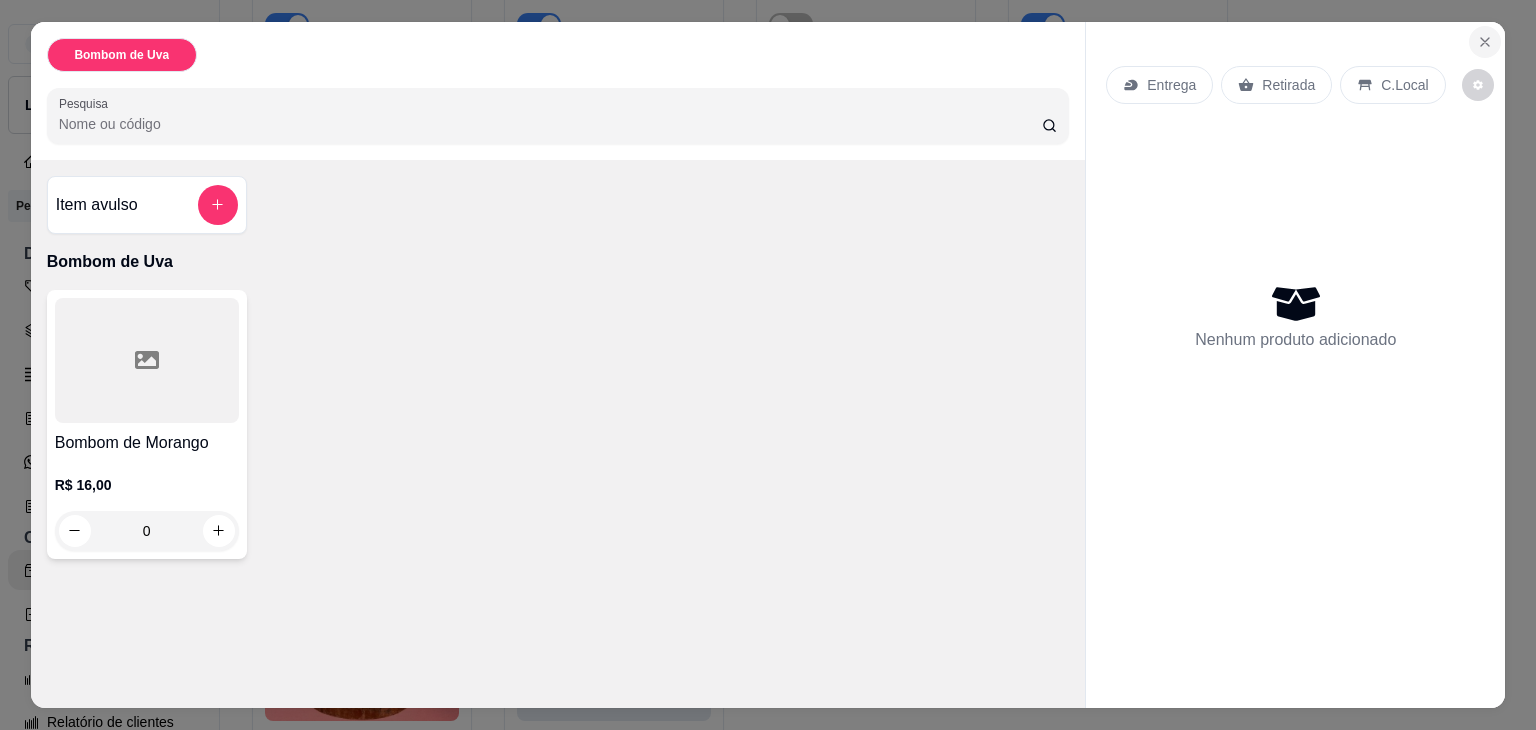 click 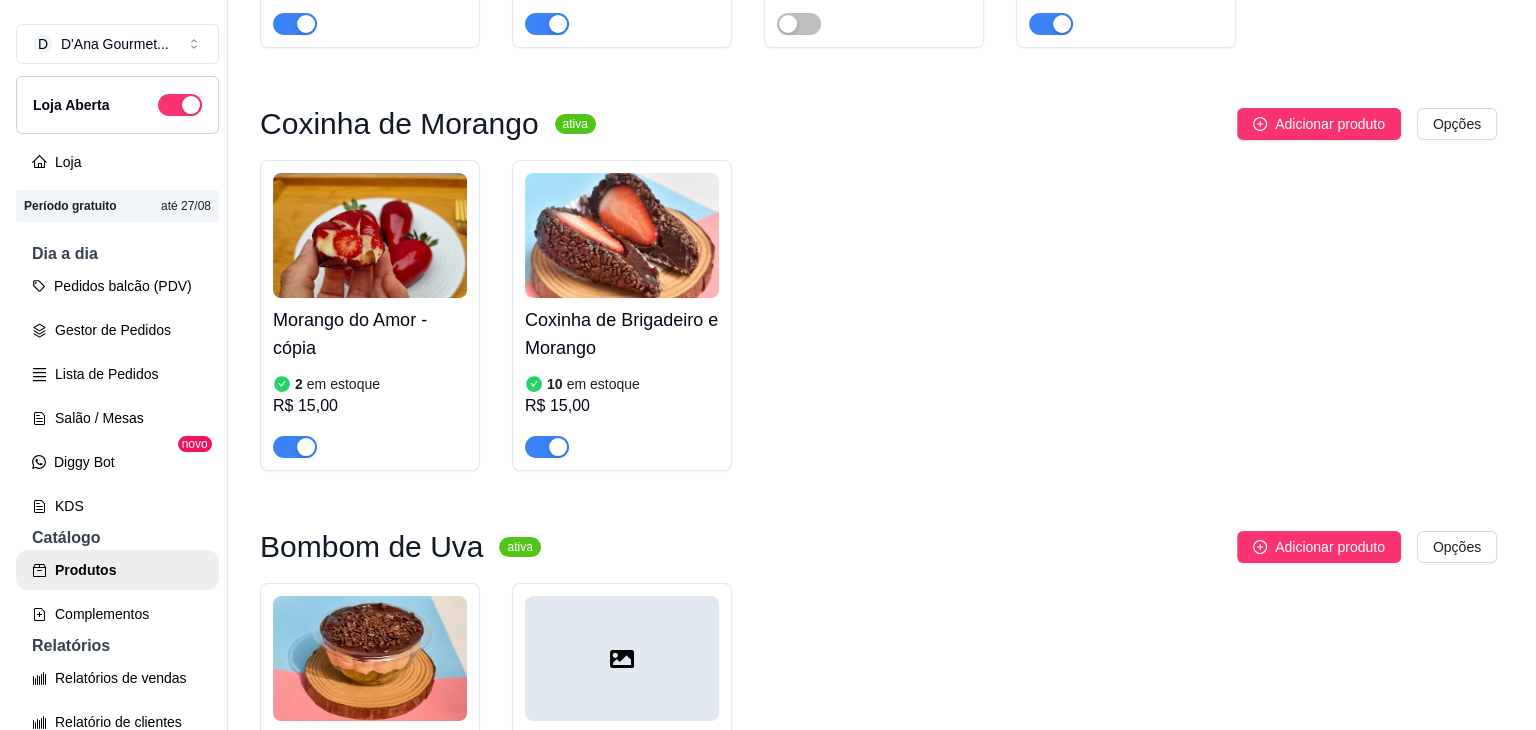 scroll, scrollTop: 2046, scrollLeft: 0, axis: vertical 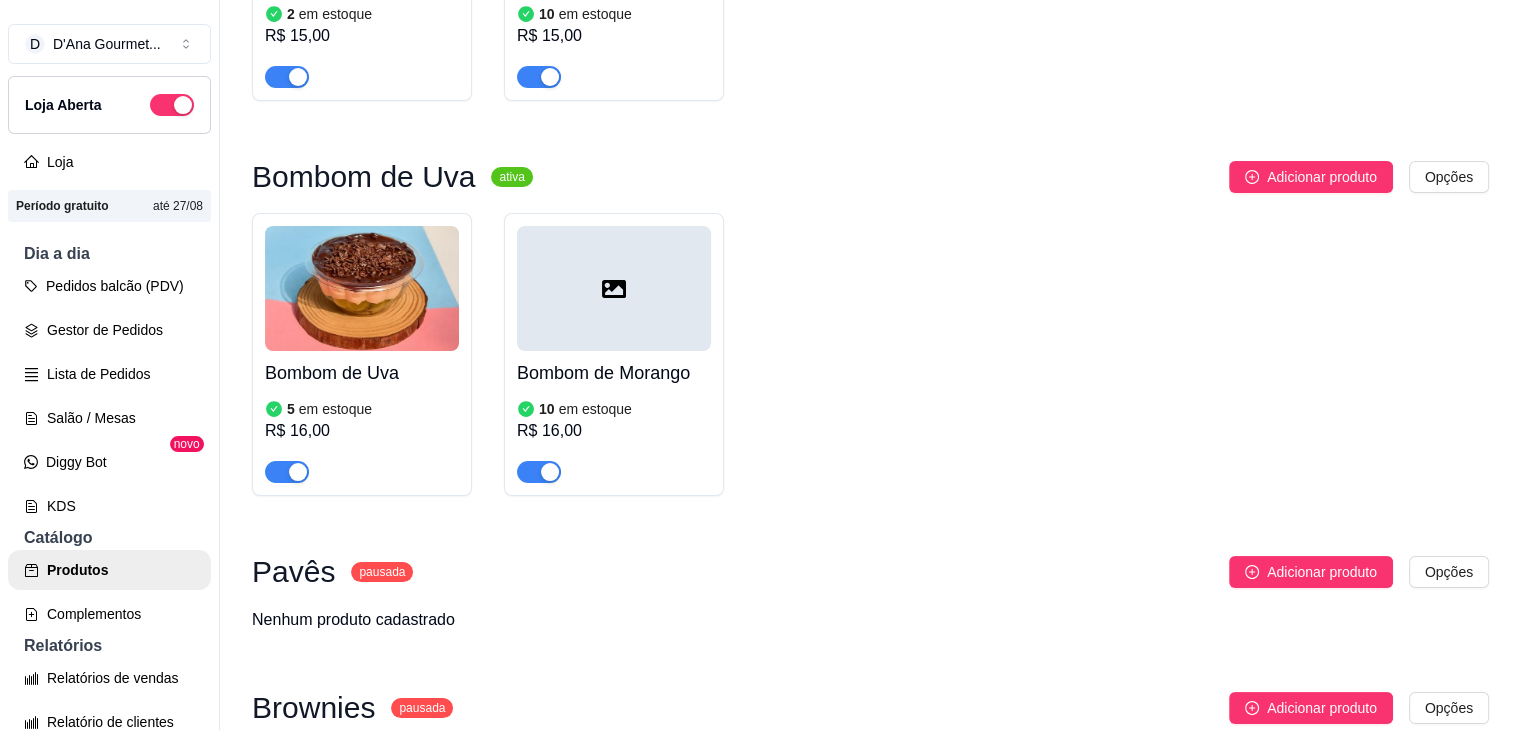 click on "10 em estoque" at bounding box center (614, 409) 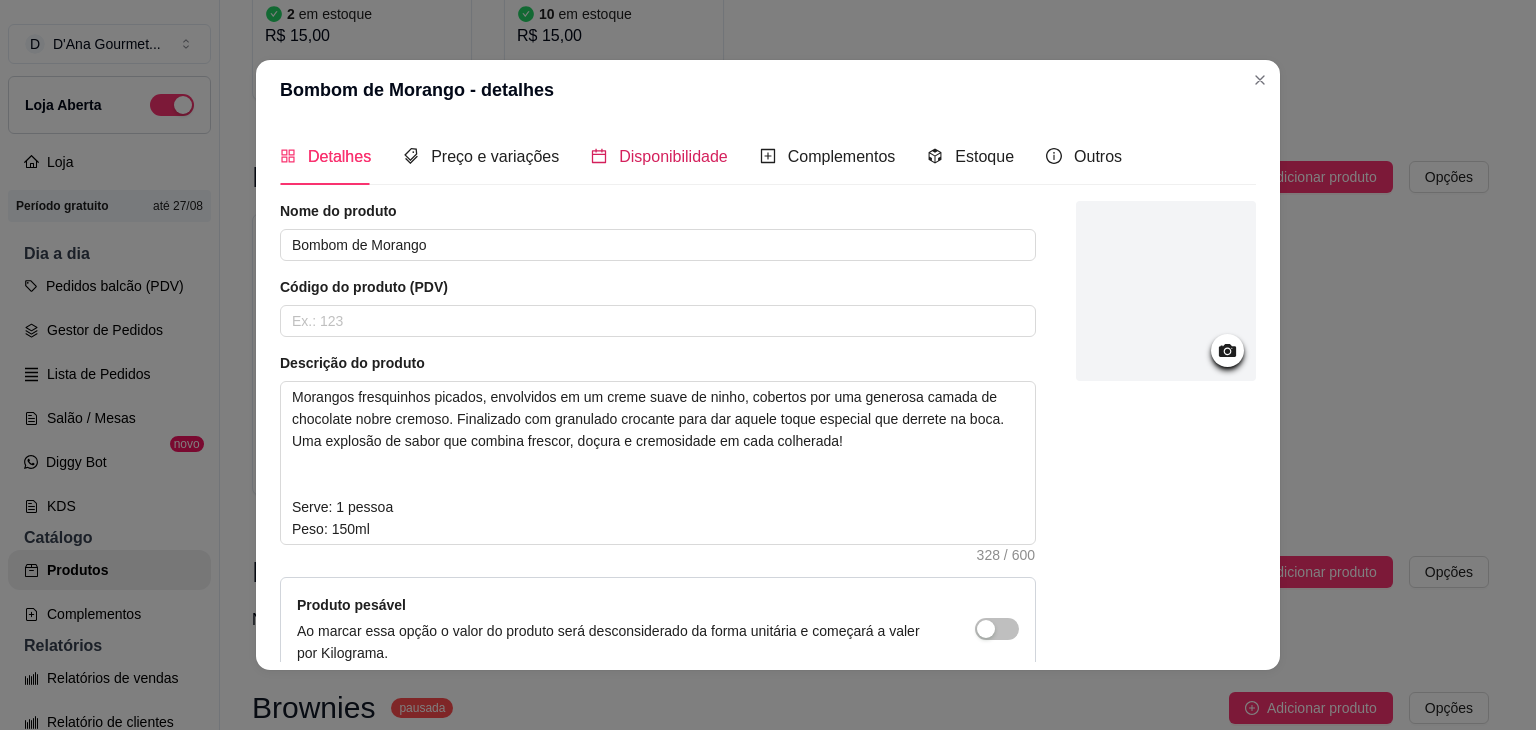 click on "Disponibilidade" at bounding box center [673, 156] 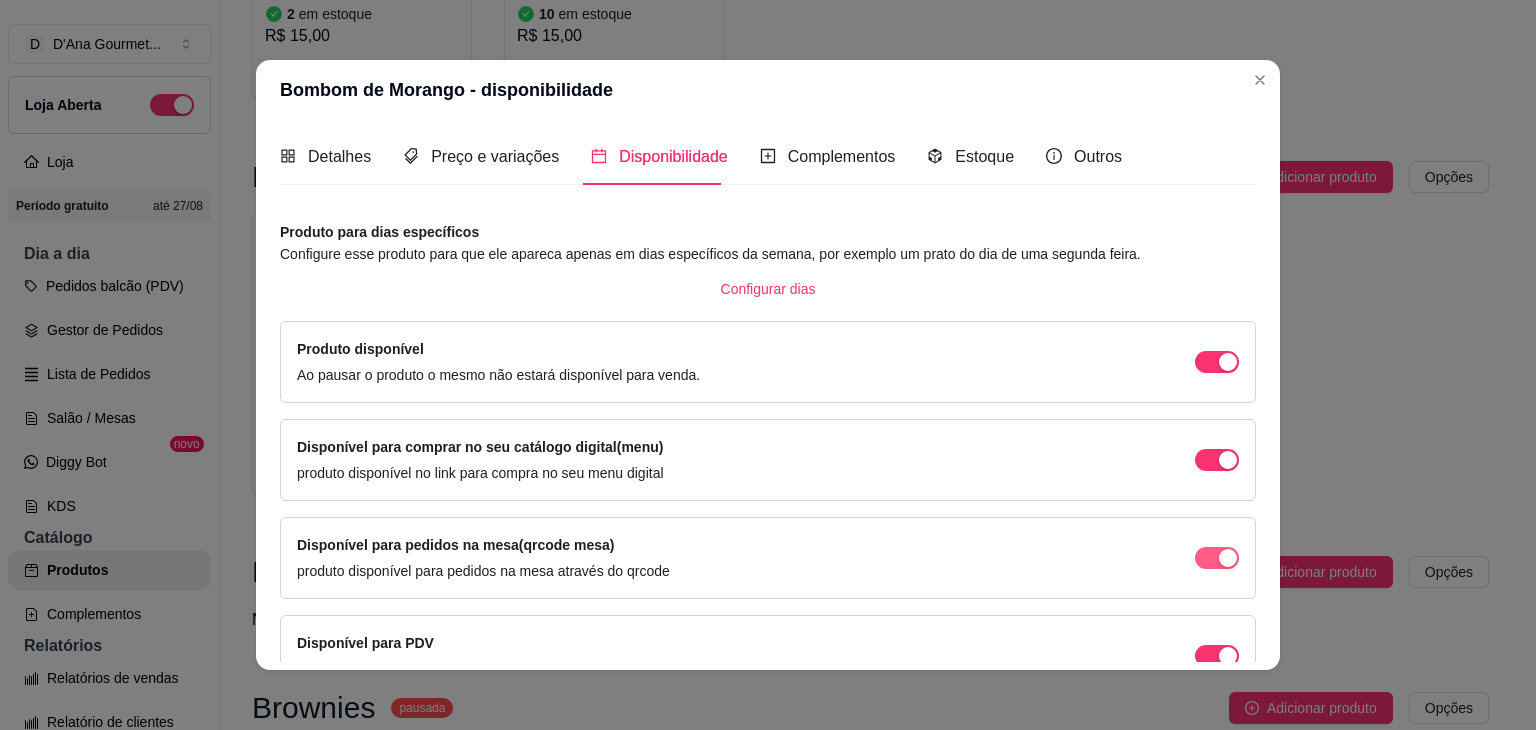 click at bounding box center [1228, 362] 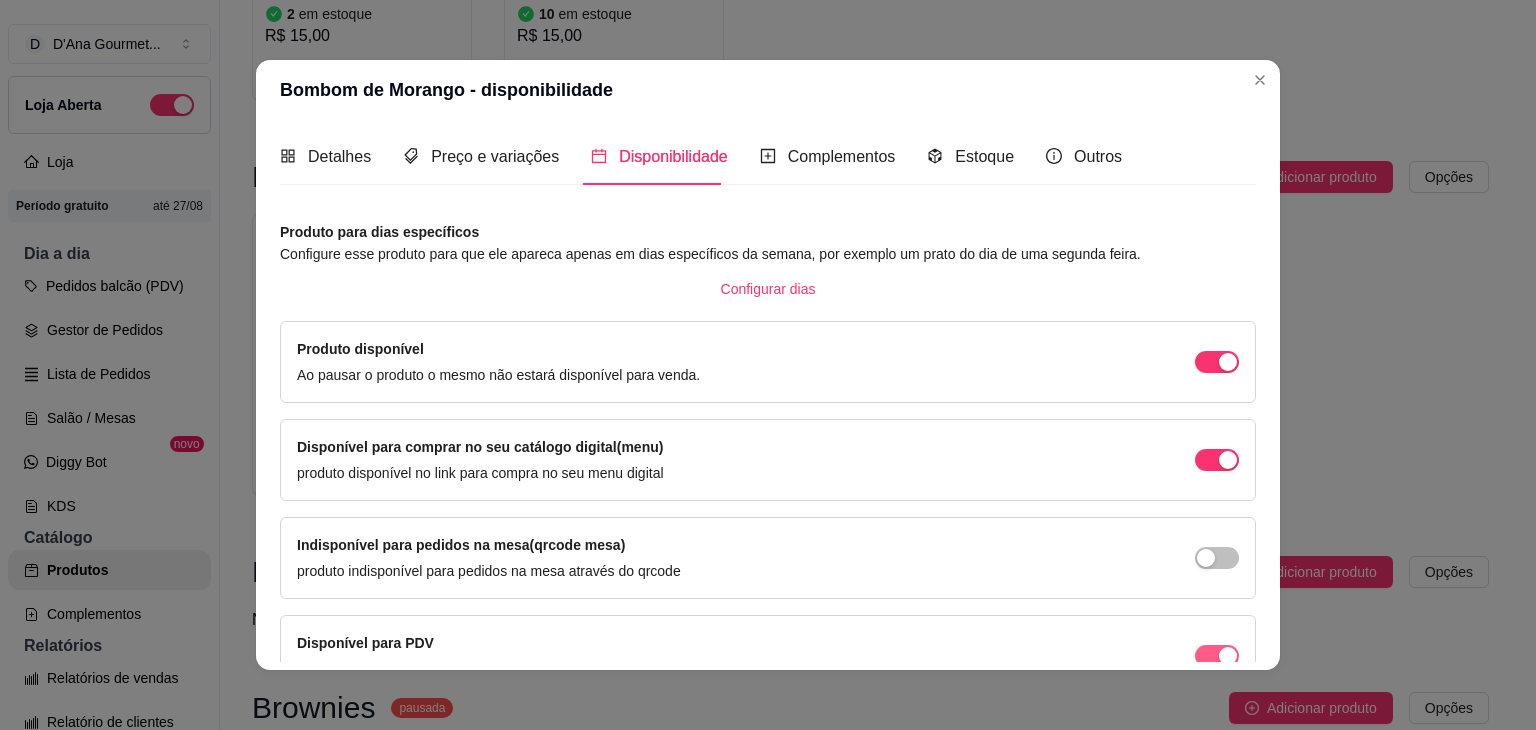 click at bounding box center [1228, 362] 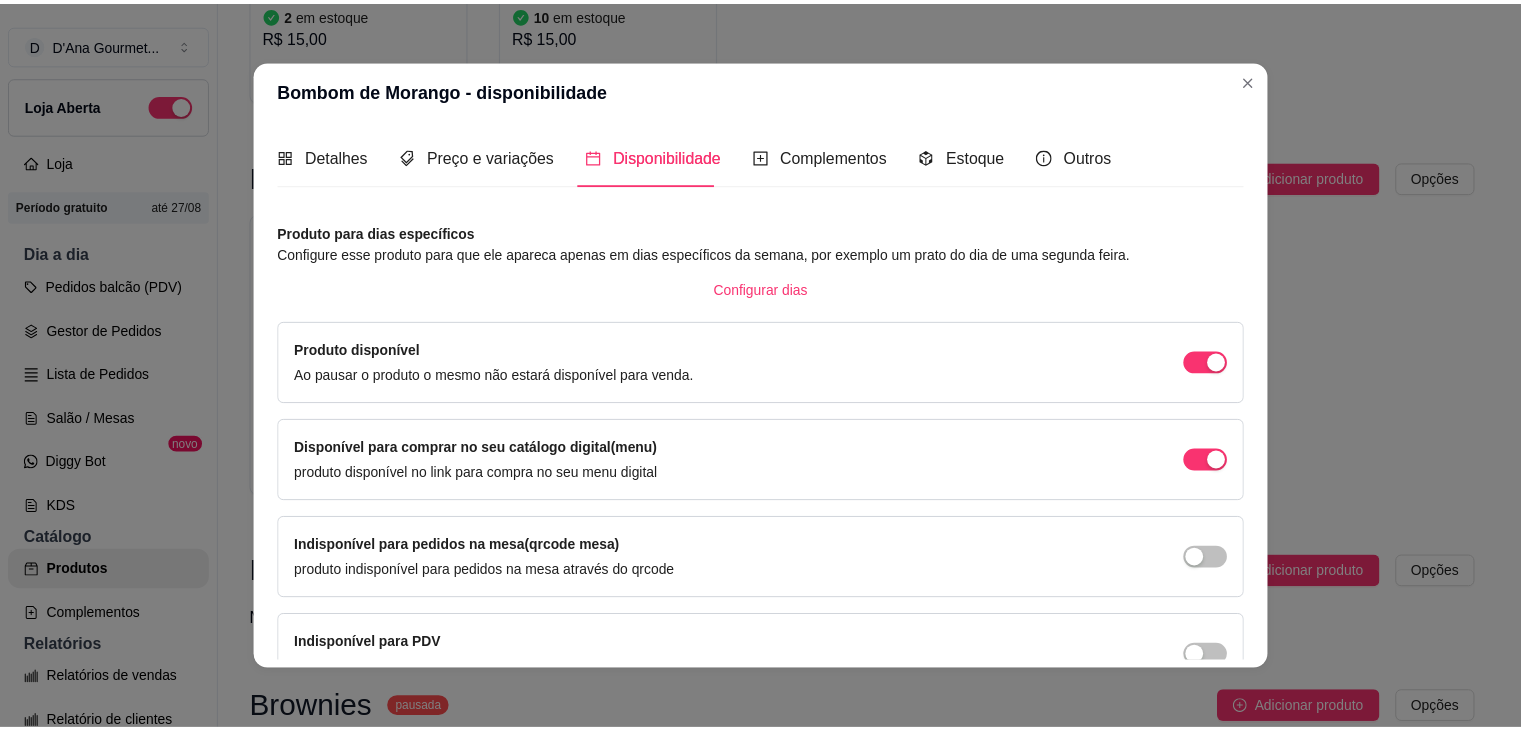 scroll, scrollTop: 95, scrollLeft: 0, axis: vertical 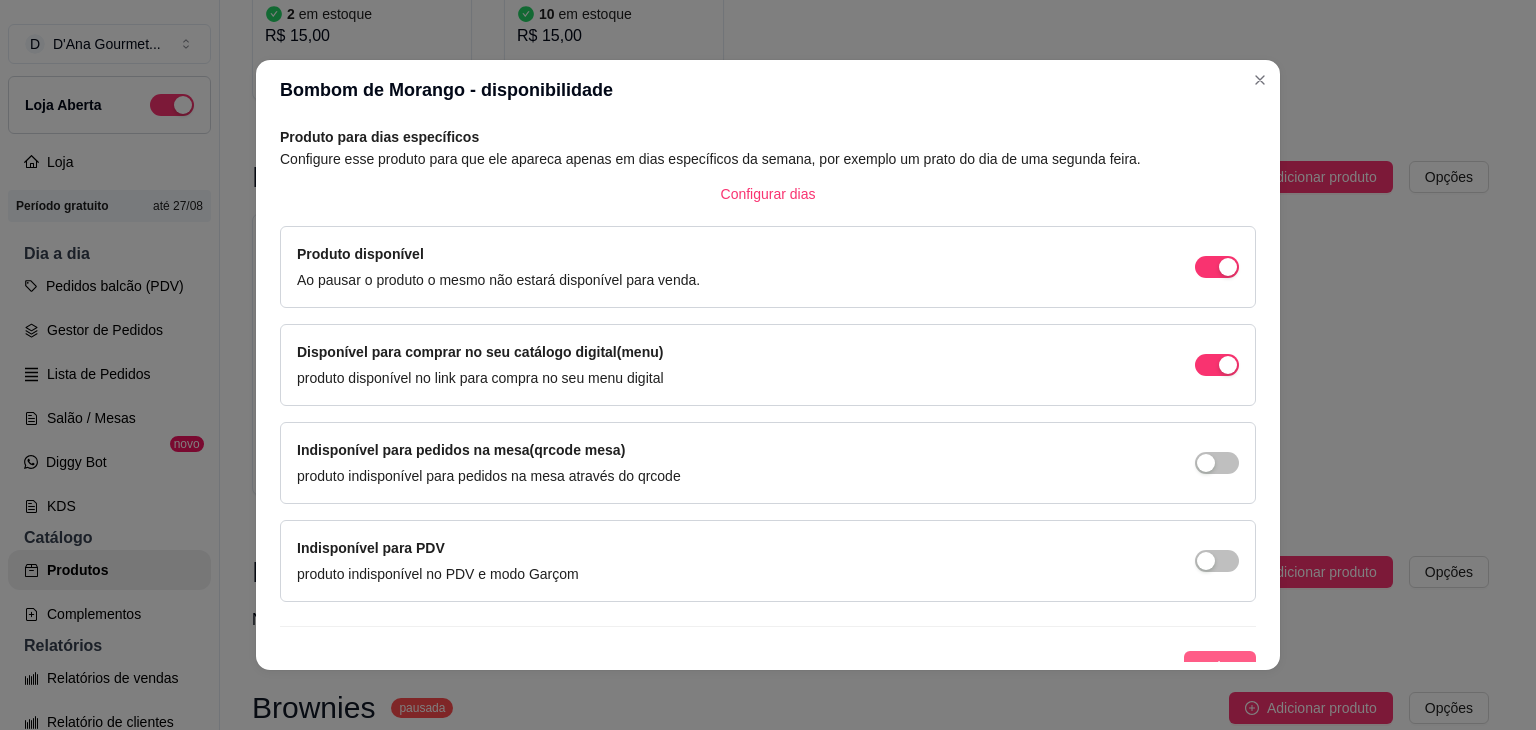 click on "Salvar" at bounding box center [1220, 667] 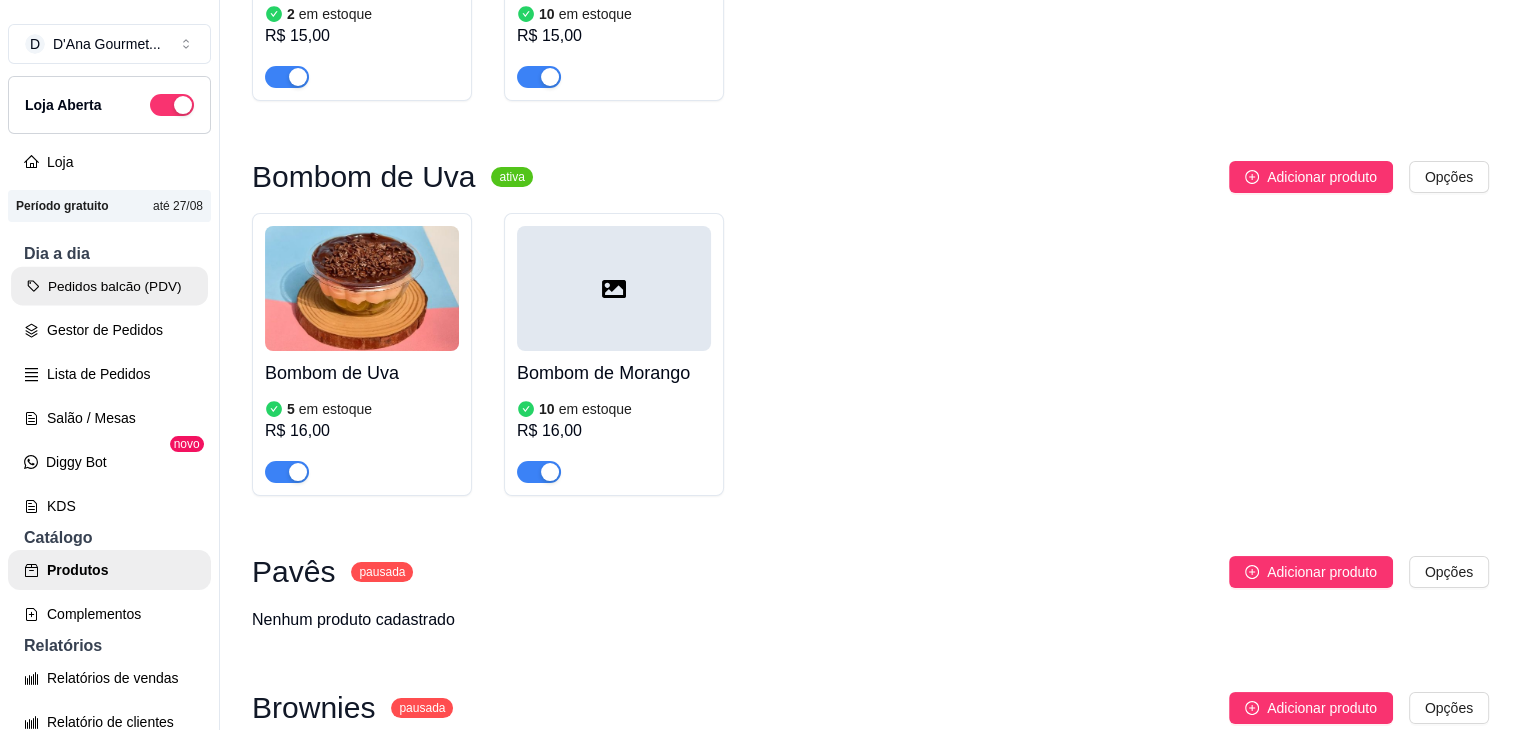 click on "Pedidos balcão (PDV)" at bounding box center (109, 286) 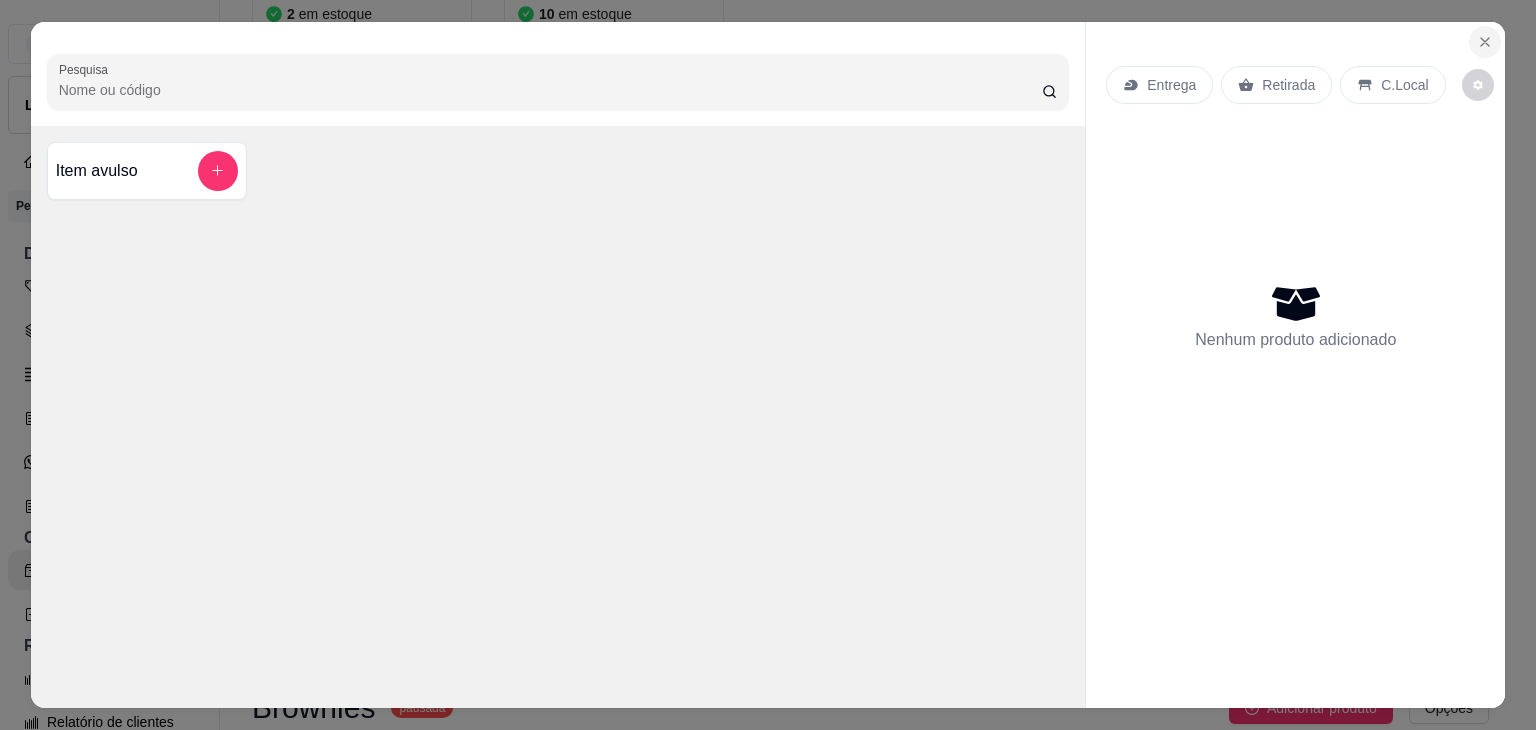 click 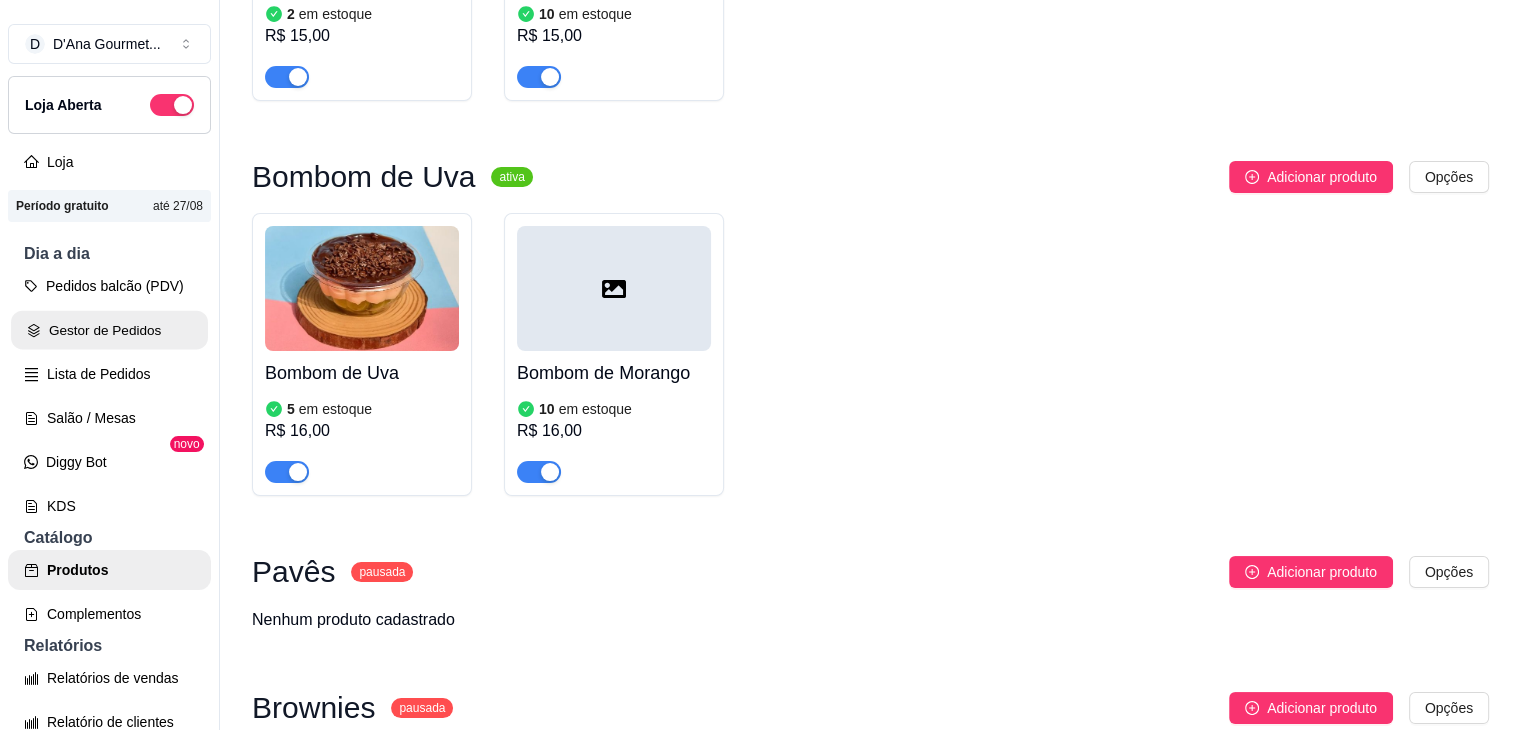 click on "Gestor de Pedidos" at bounding box center (109, 330) 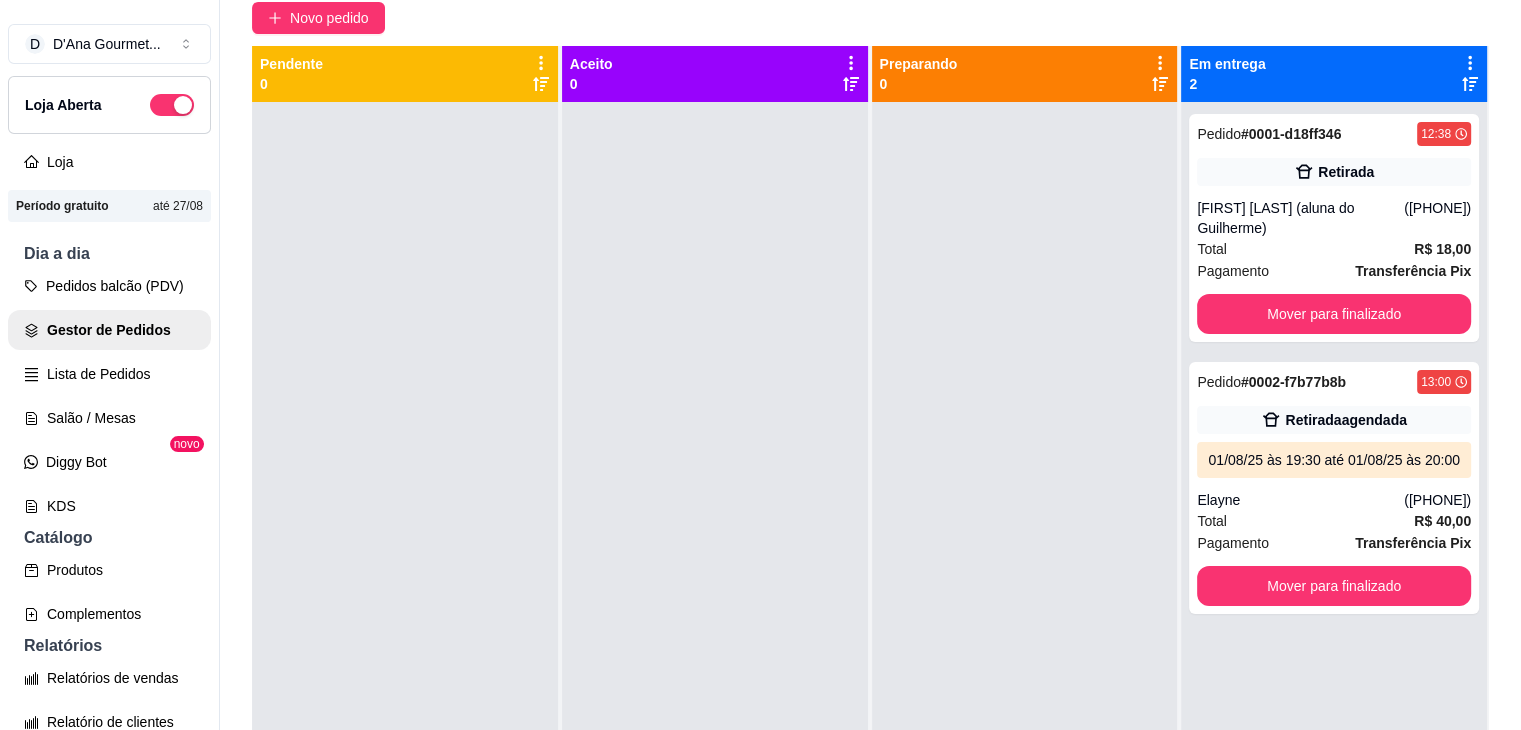 scroll, scrollTop: 177, scrollLeft: 0, axis: vertical 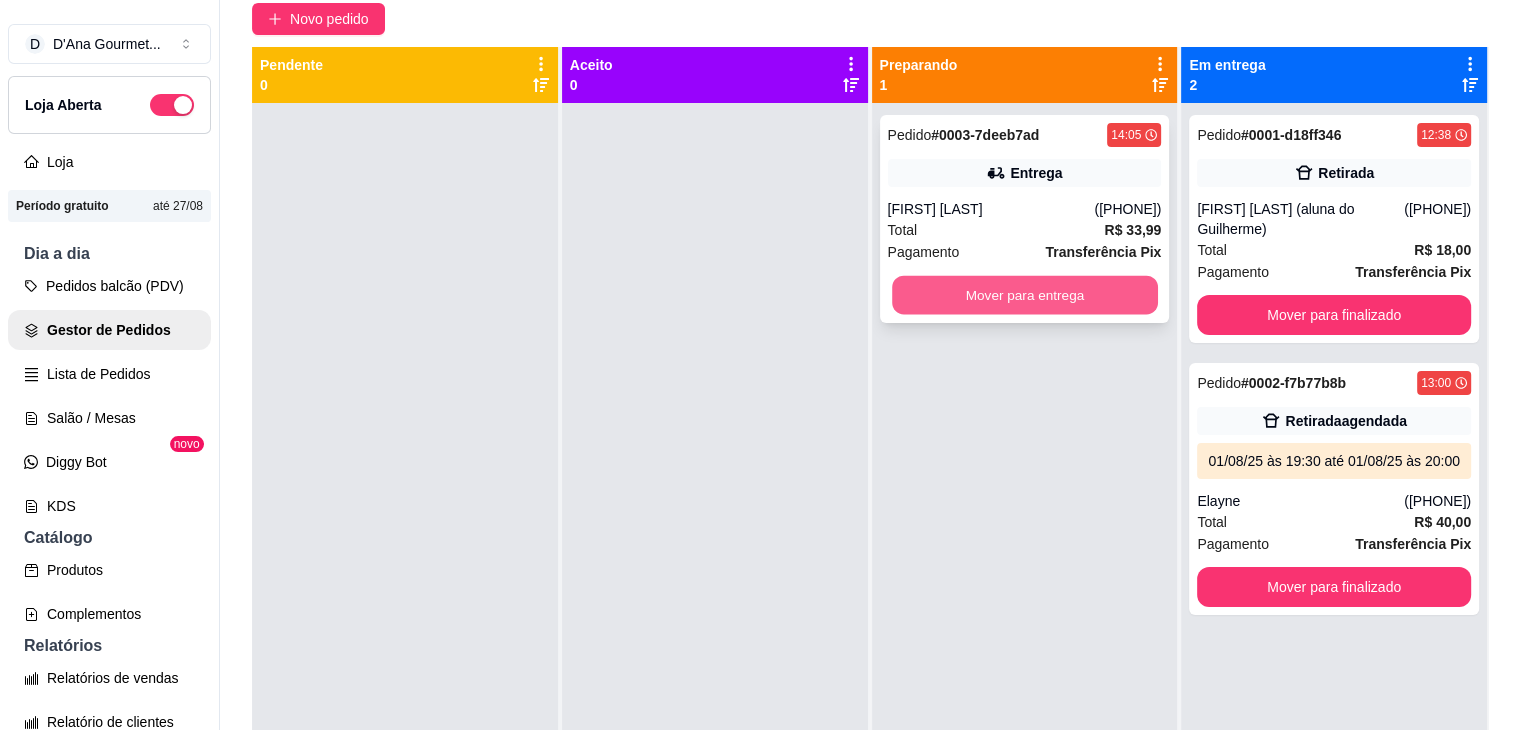 click on "Mover para entrega" at bounding box center [1025, 295] 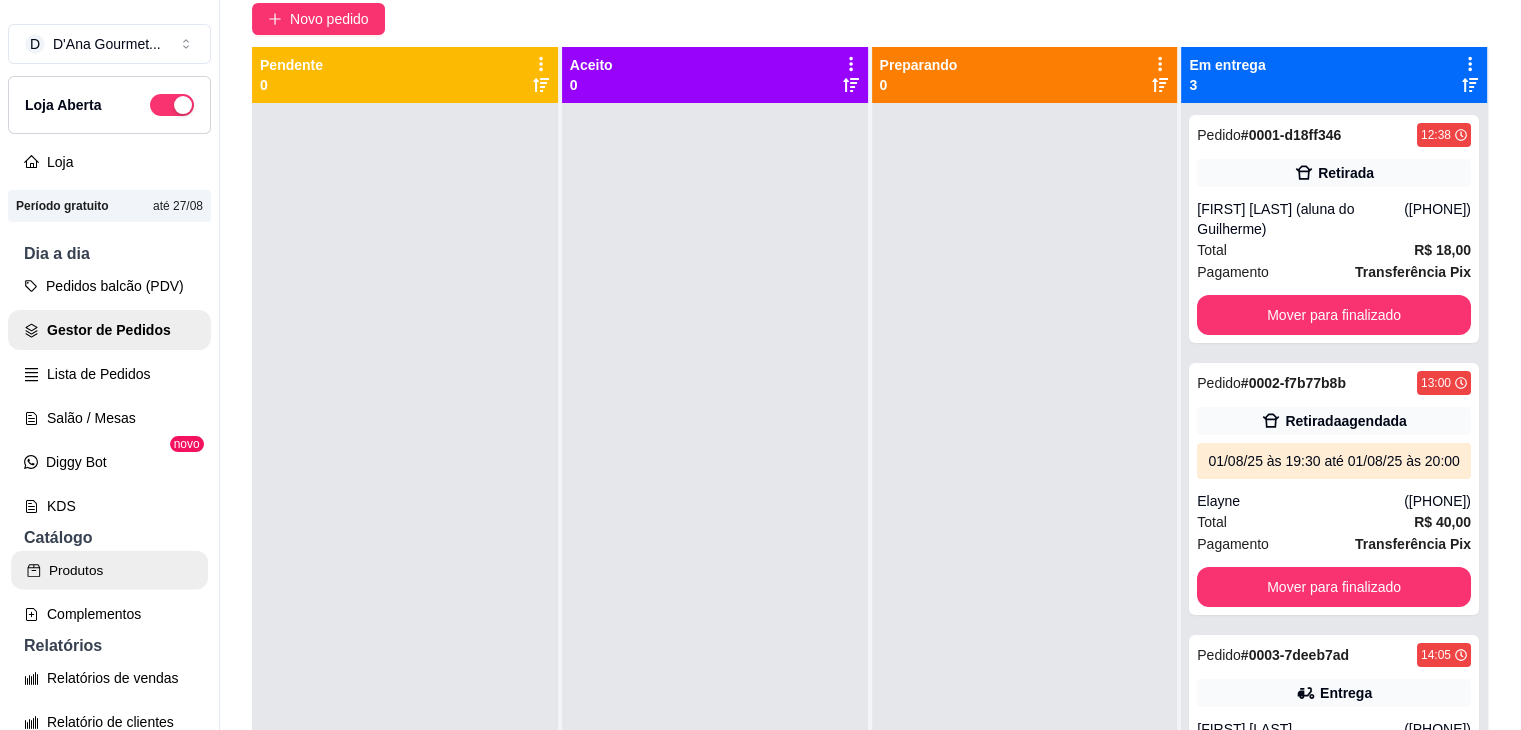 click on "Produtos" at bounding box center (109, 570) 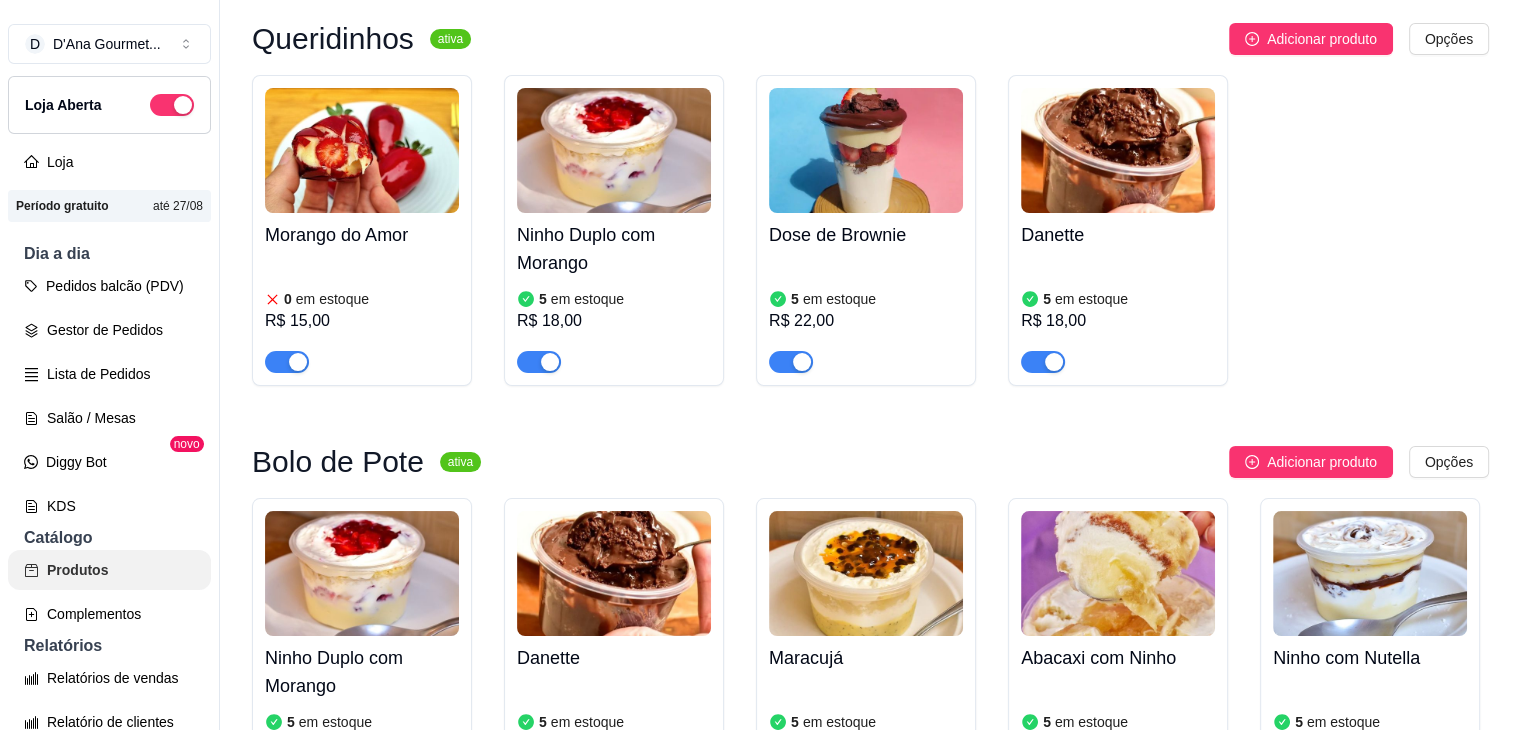 scroll, scrollTop: 0, scrollLeft: 0, axis: both 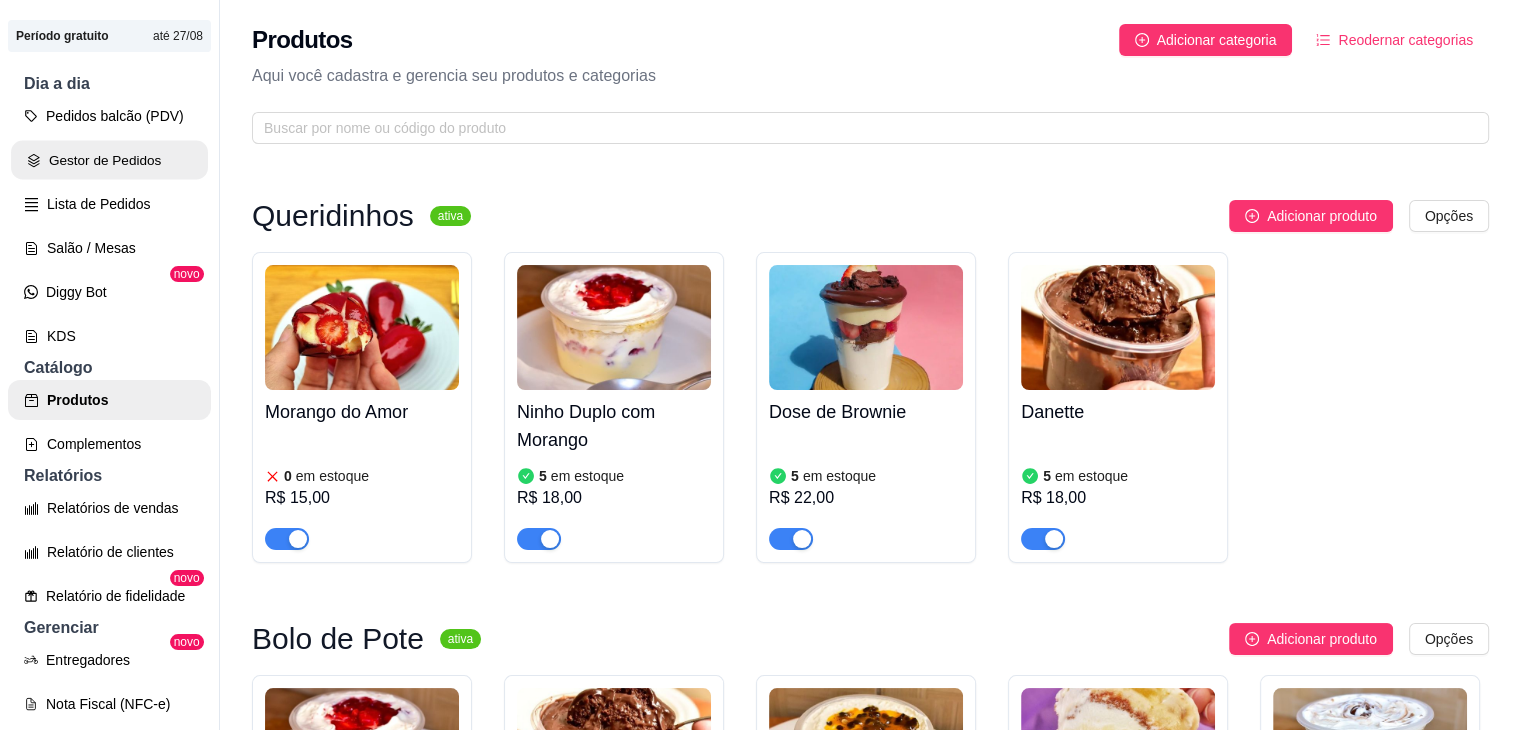 click on "Gestor de Pedidos" at bounding box center (109, 160) 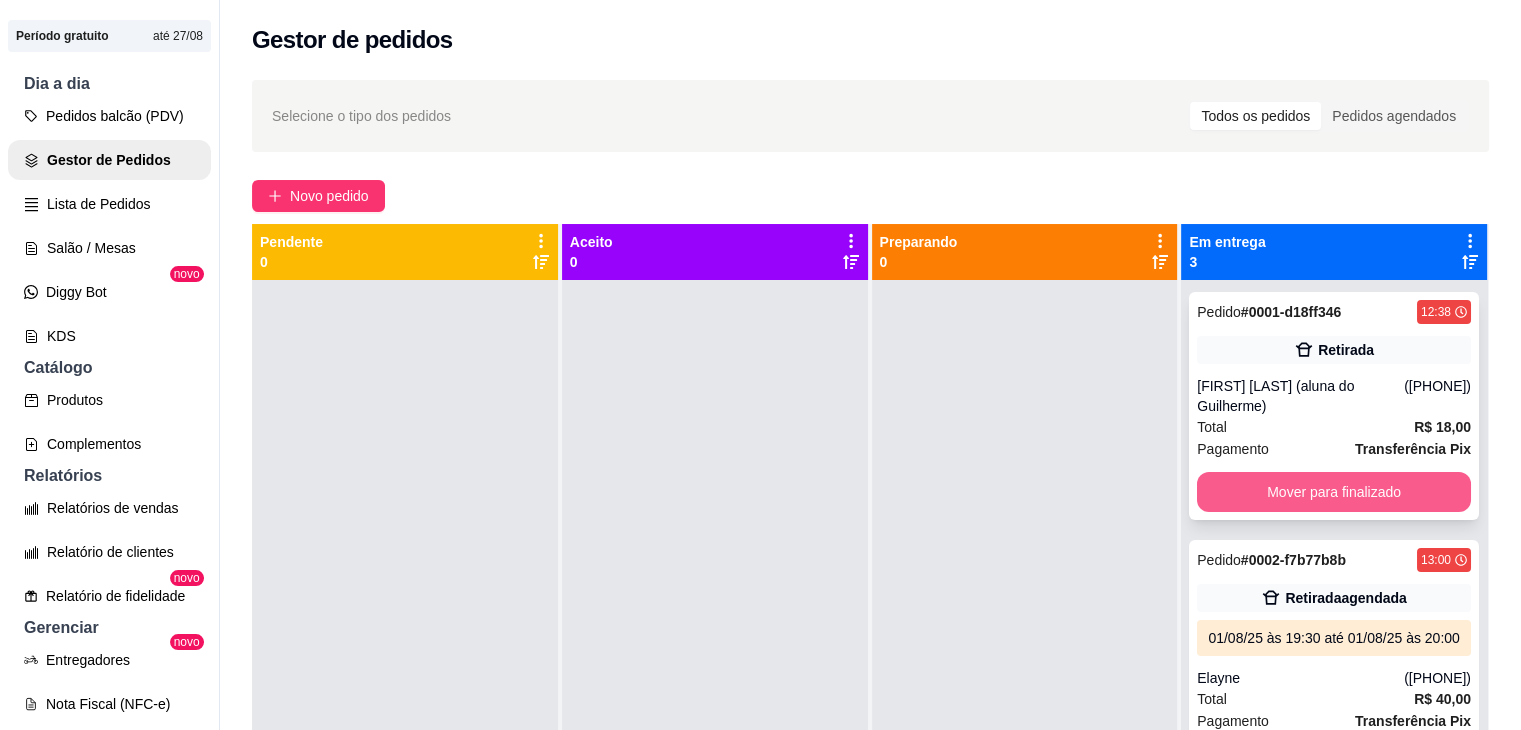click on "Mover para finalizado" at bounding box center (1334, 492) 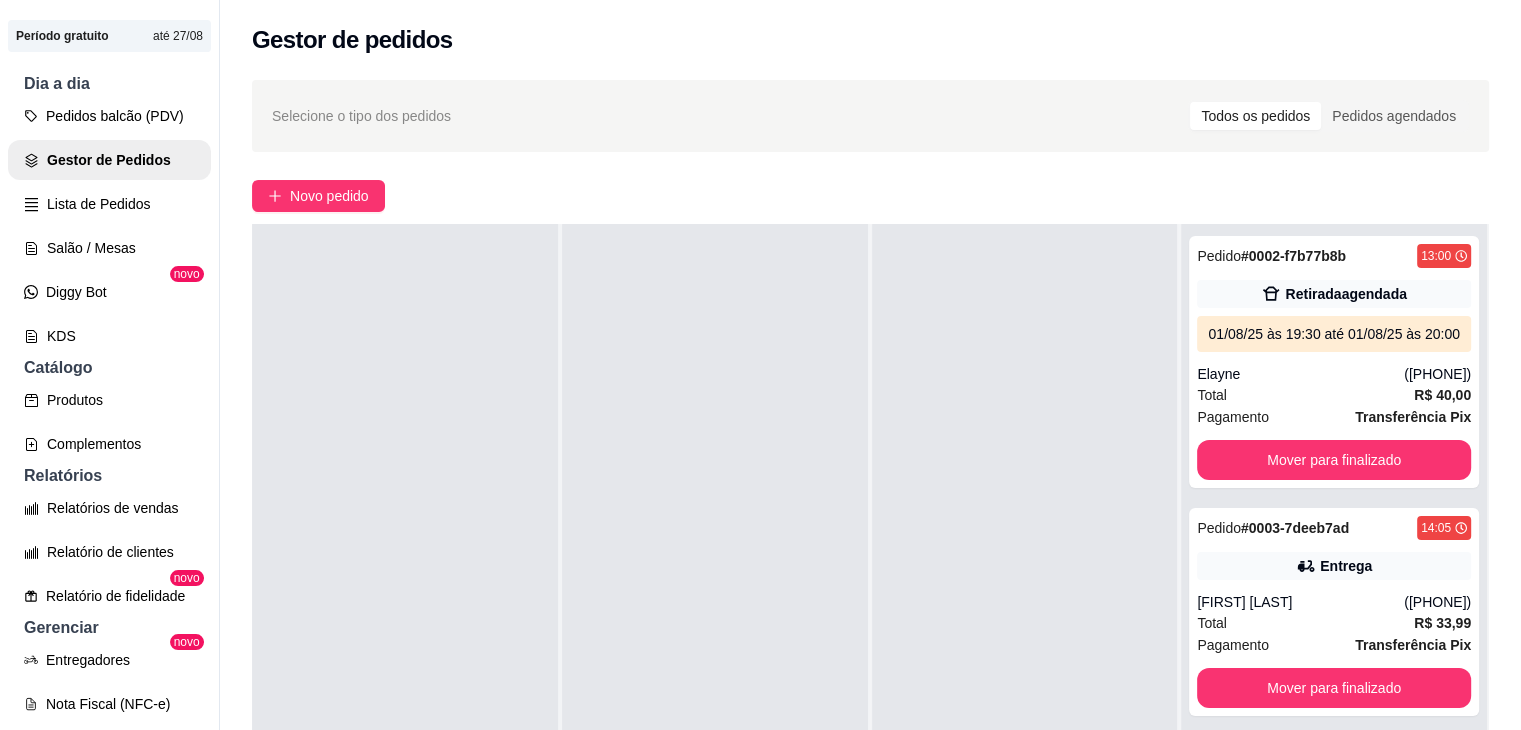 scroll, scrollTop: 0, scrollLeft: 0, axis: both 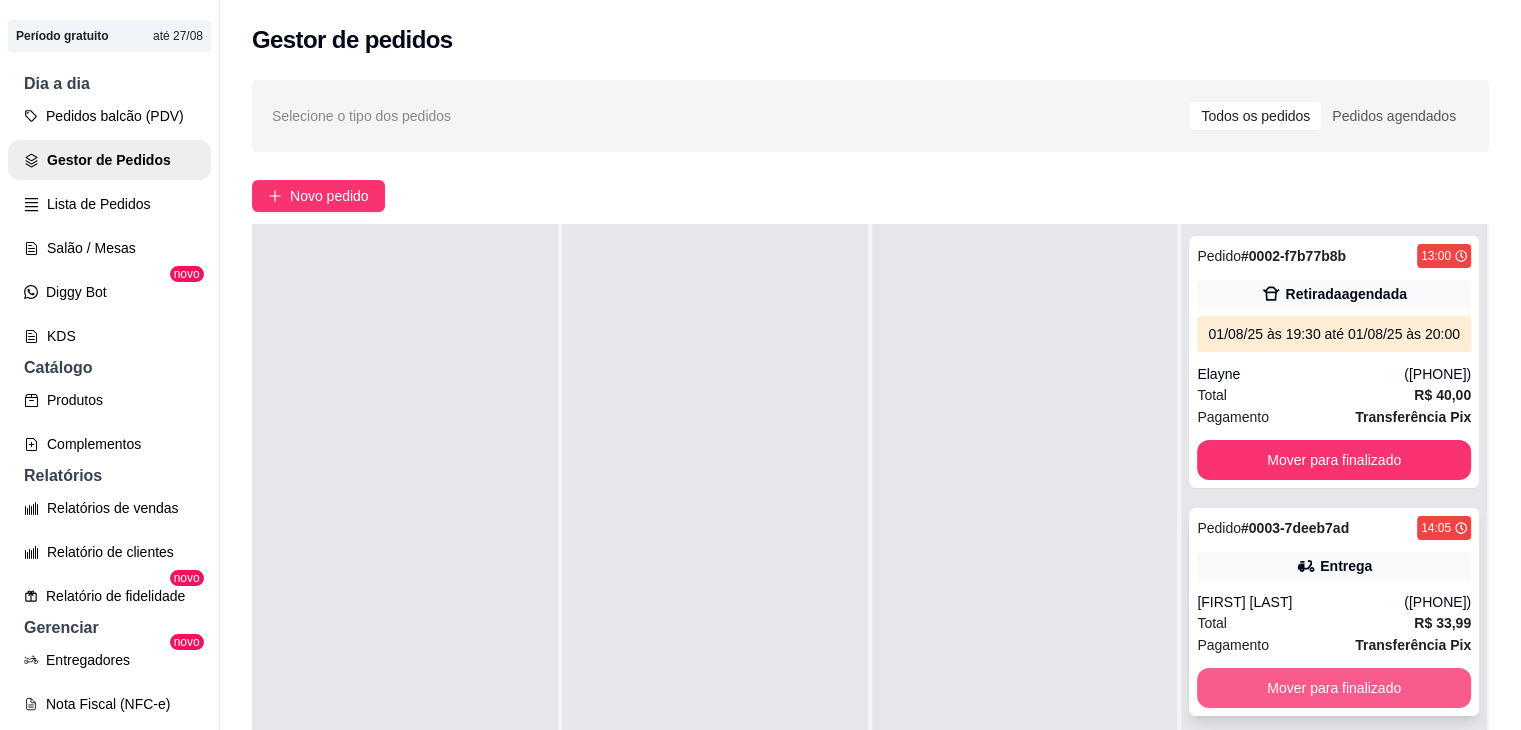 click on "Mover para finalizado" at bounding box center (1334, 688) 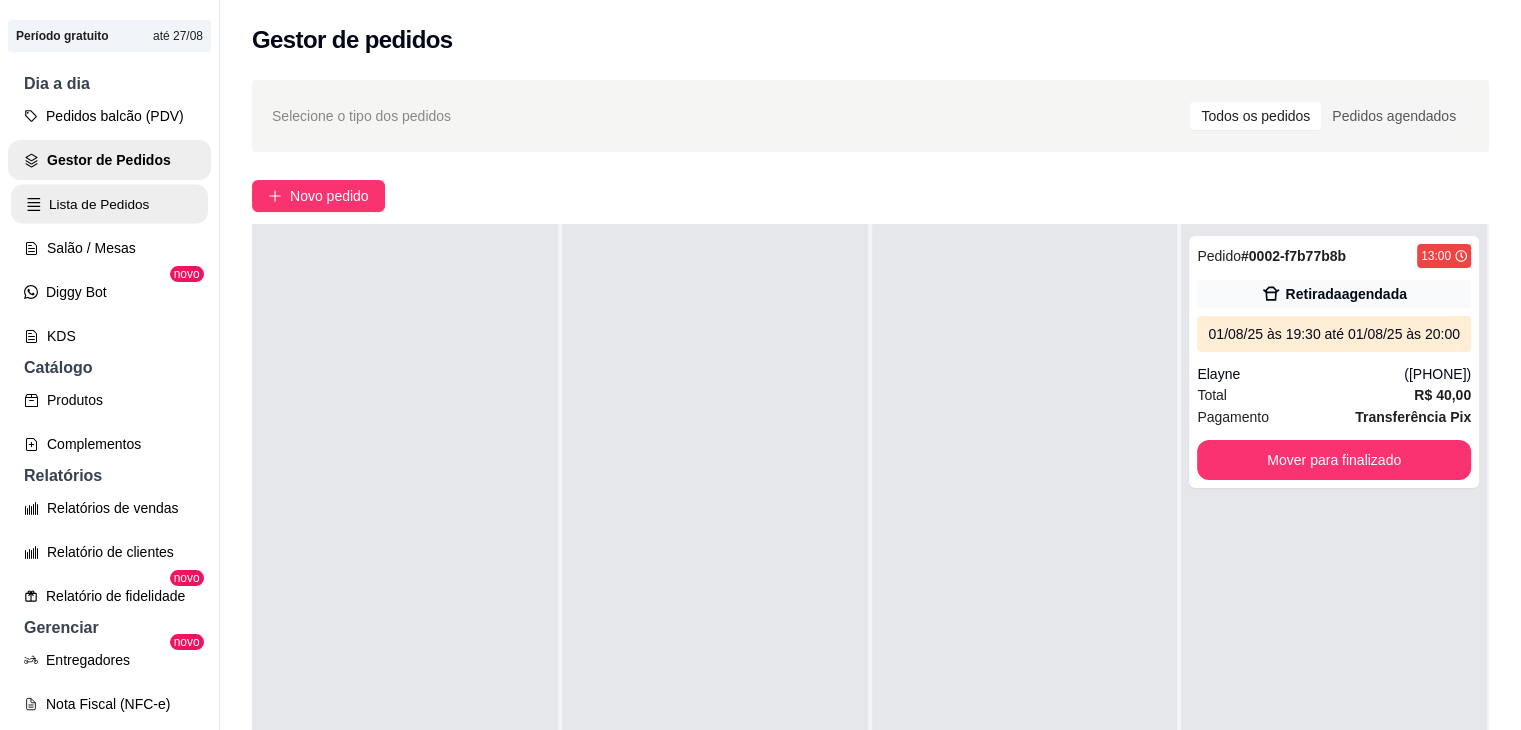 click on "Lista de Pedidos" at bounding box center [109, 204] 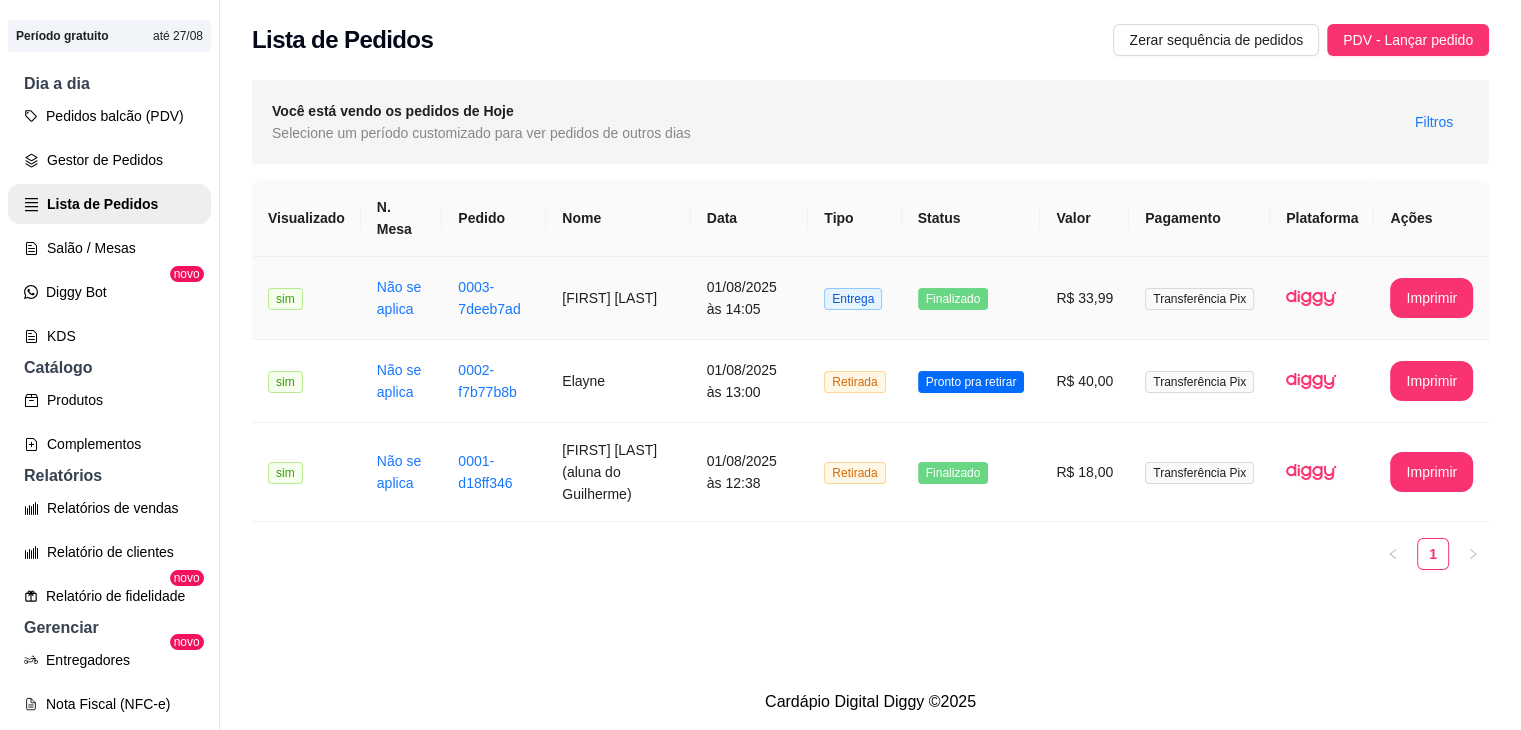 click on "01/08/2025 às 14:05" at bounding box center [750, 298] 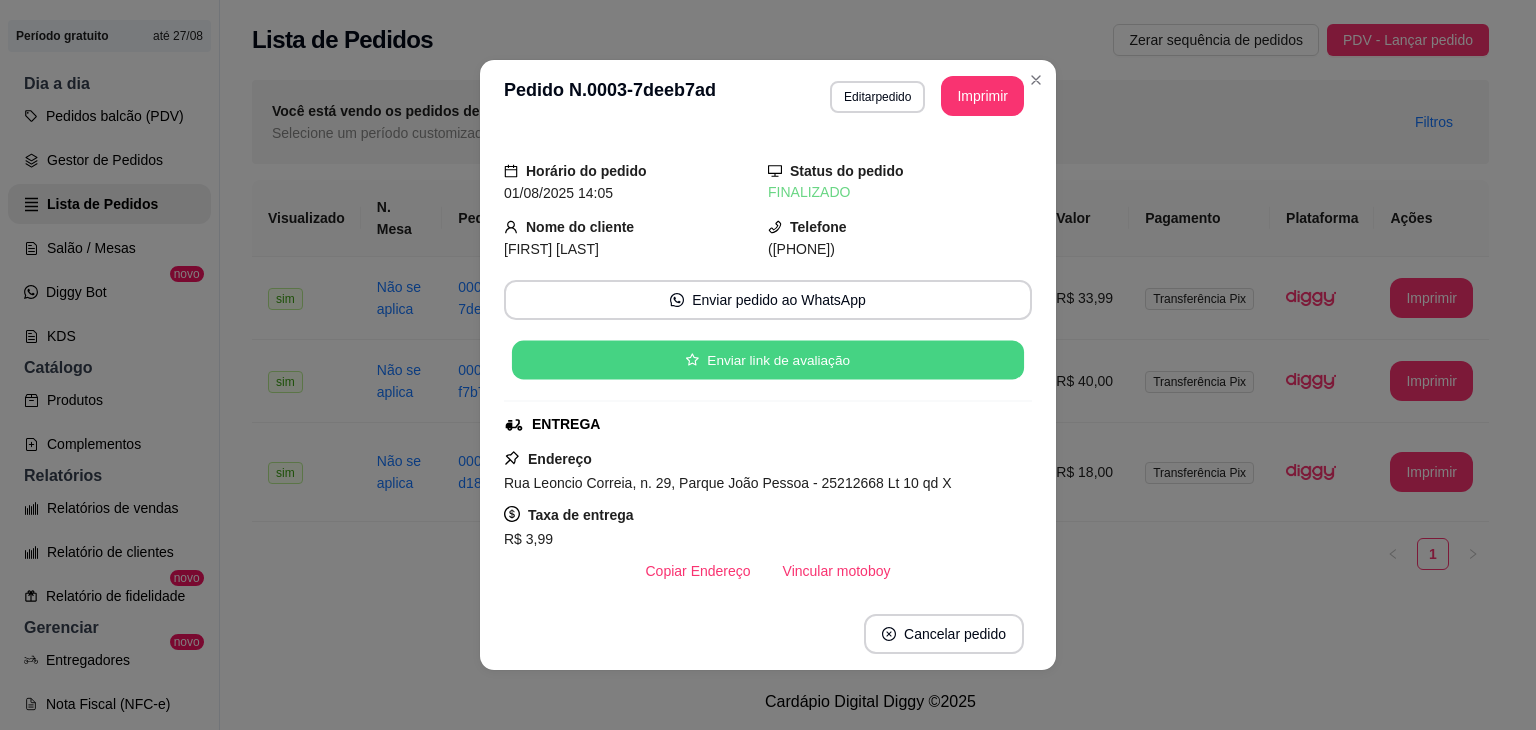 click on "Enviar link de avaliação" at bounding box center (768, 360) 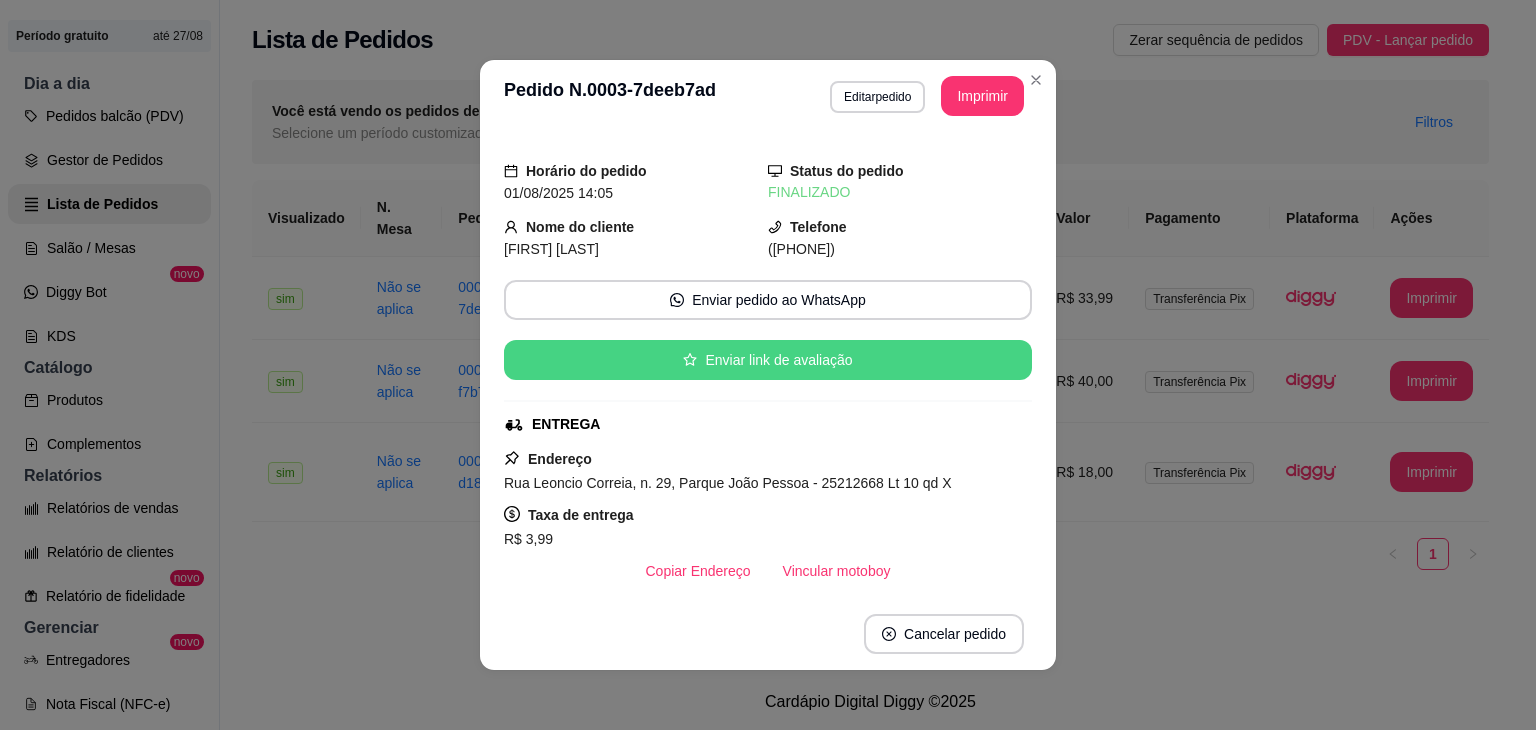click on "Enviar link de avaliação" at bounding box center (768, 360) 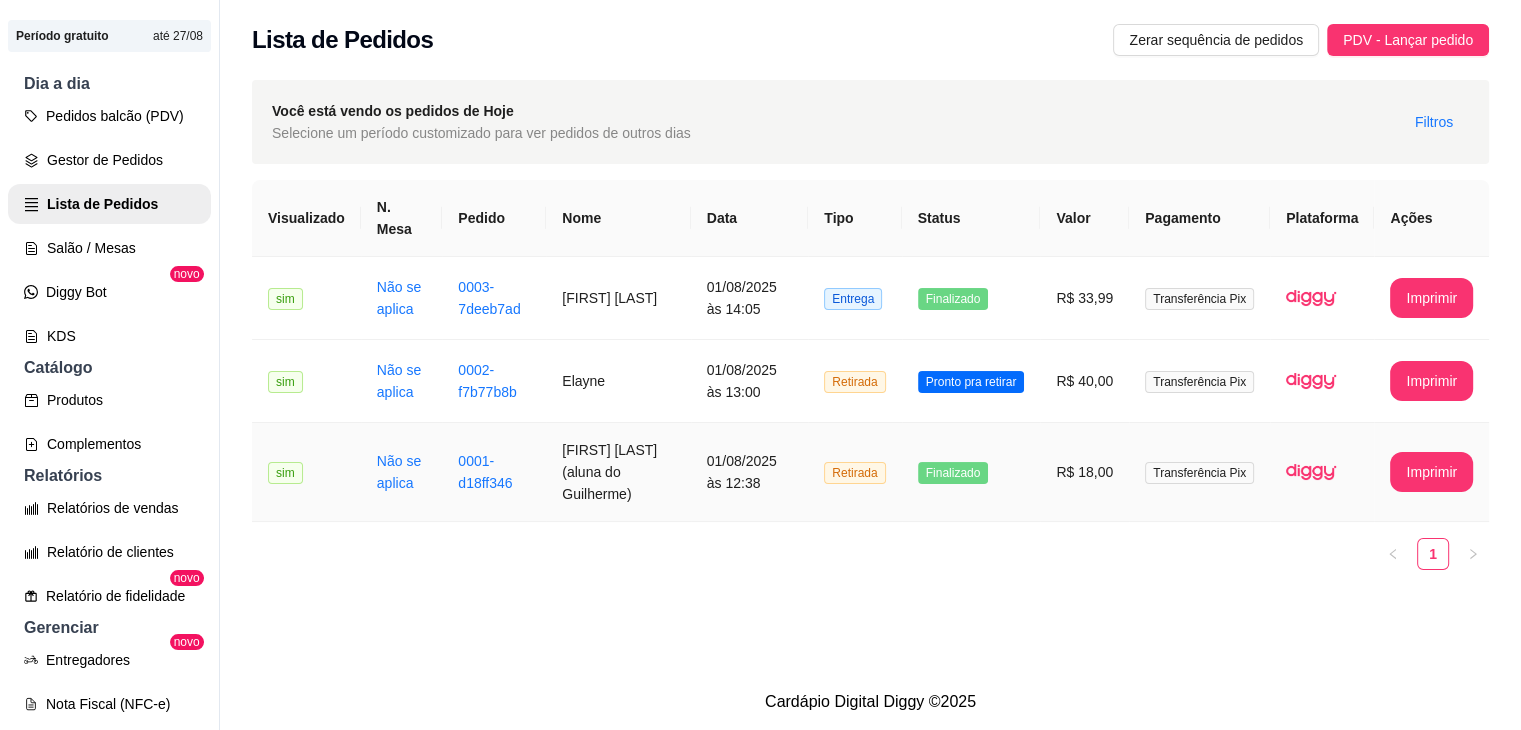 click on "[FIRST] [LAST] (aluna do Guilherme)" at bounding box center [618, 472] 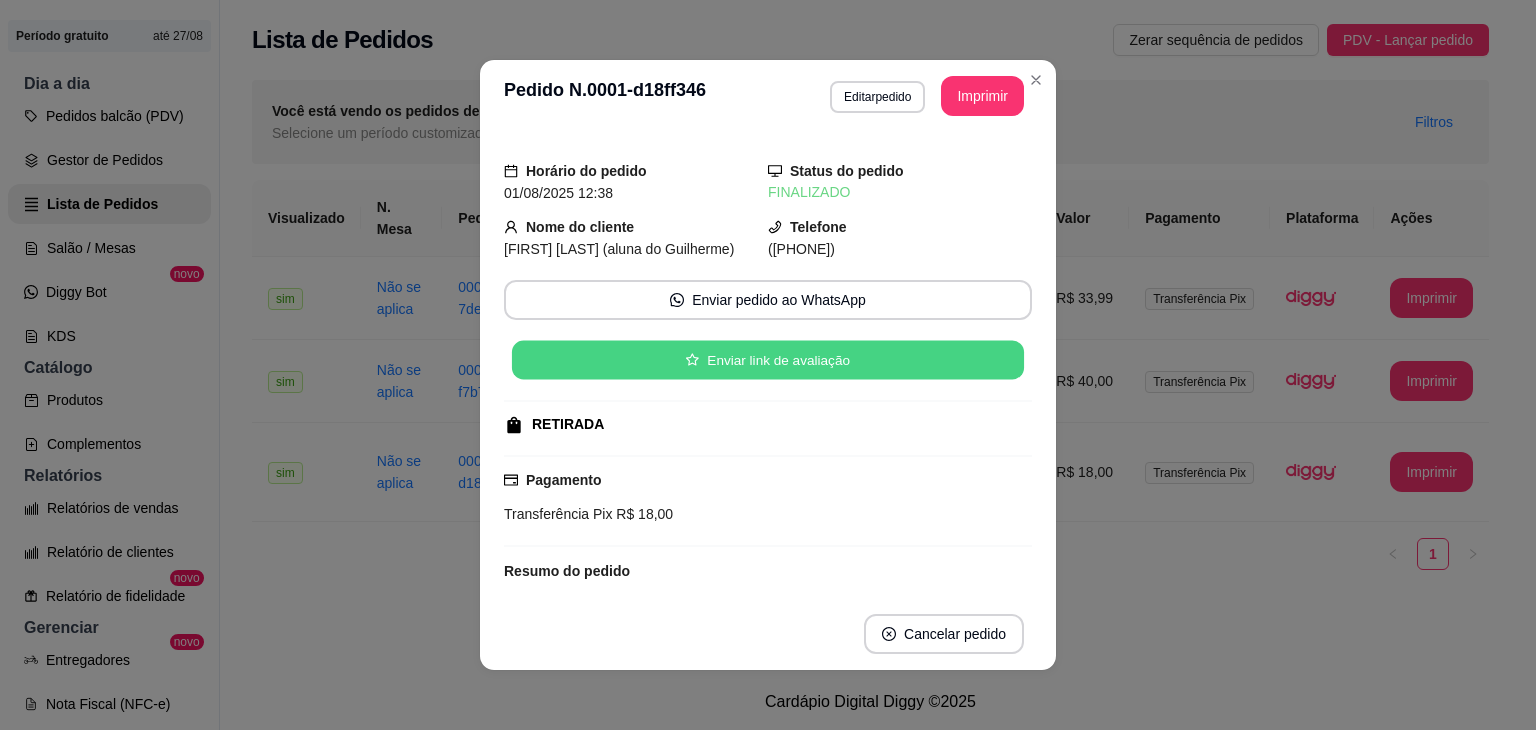 click on "Enviar link de avaliação" at bounding box center (768, 360) 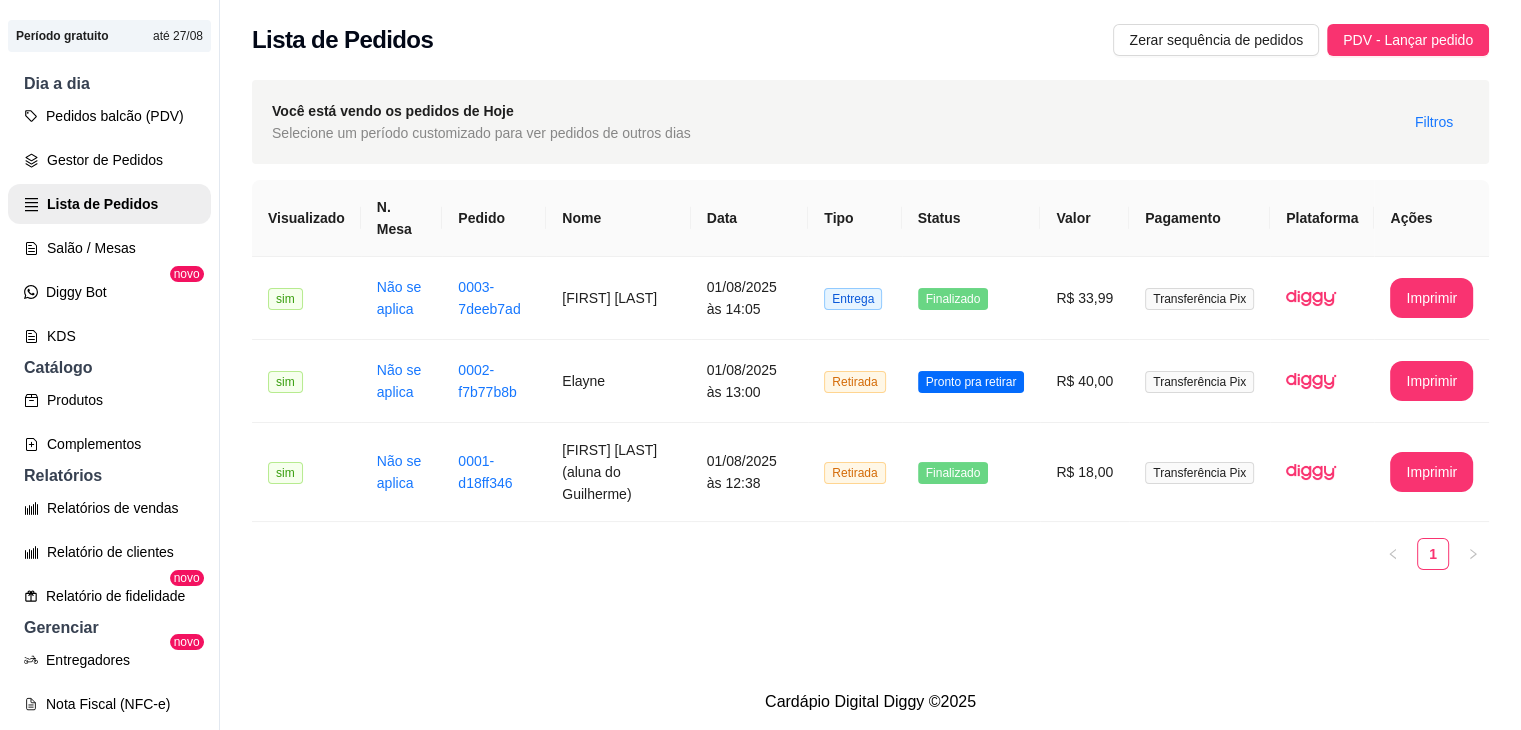click on "**********" at bounding box center (870, 375) 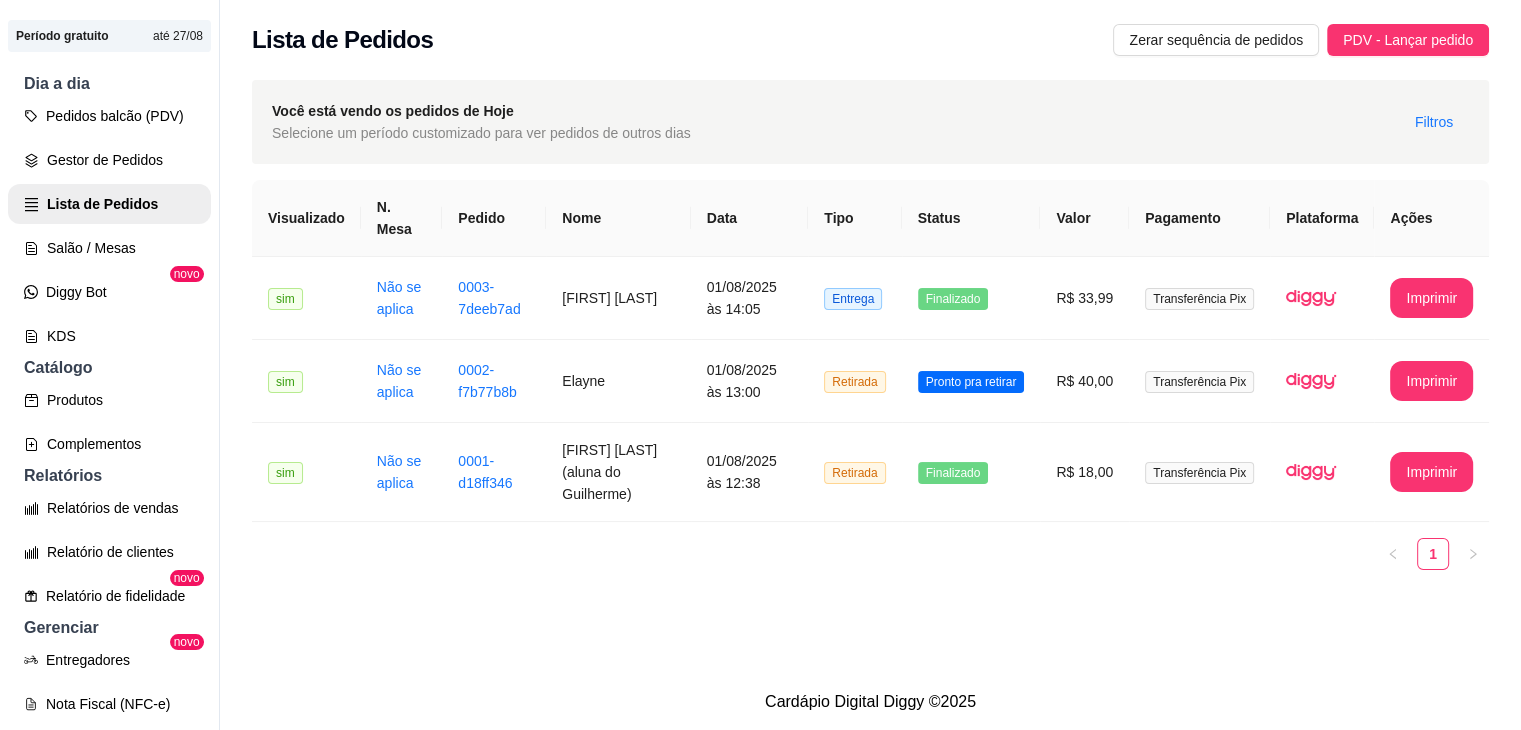 scroll, scrollTop: 0, scrollLeft: 0, axis: both 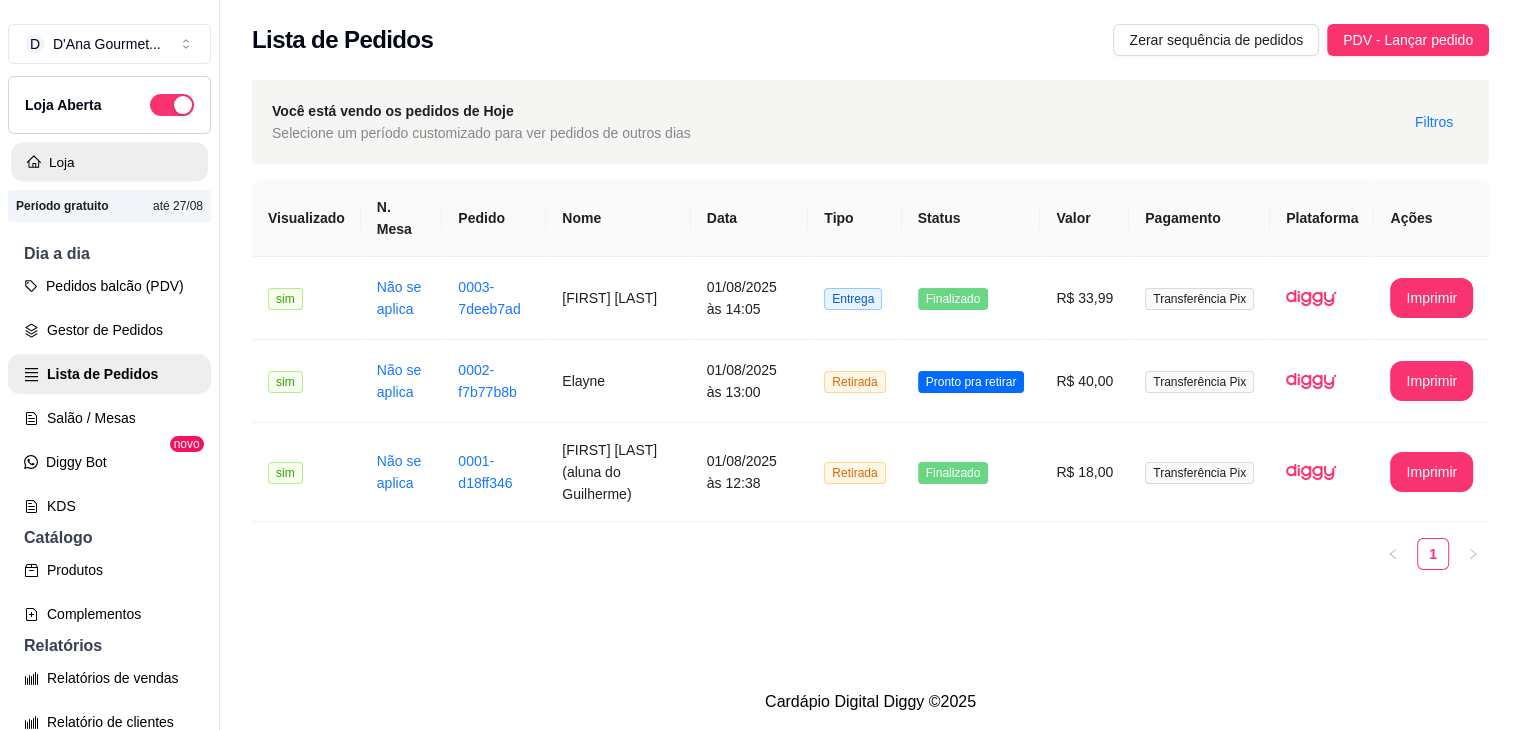 click on "Loja" at bounding box center (109, 162) 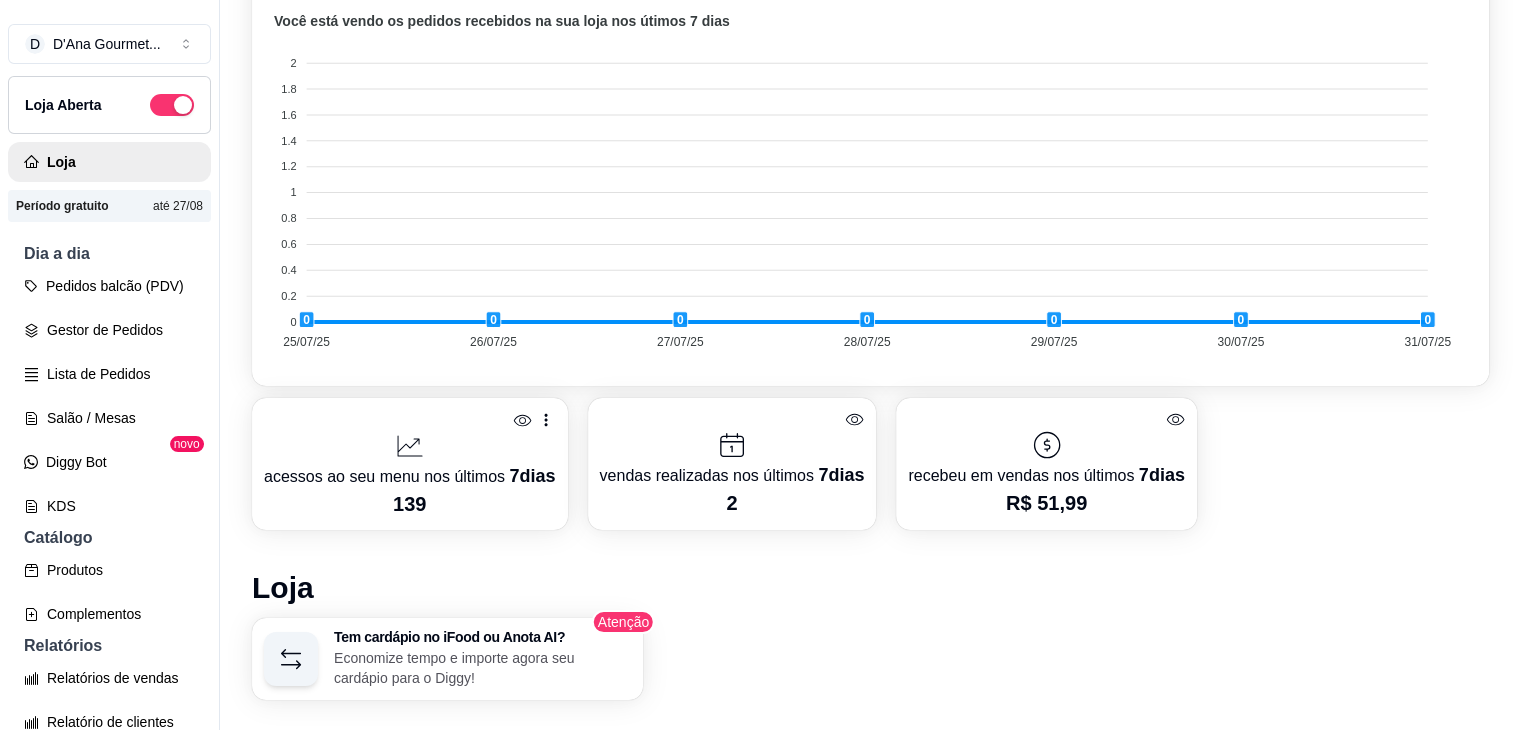 scroll, scrollTop: 684, scrollLeft: 0, axis: vertical 